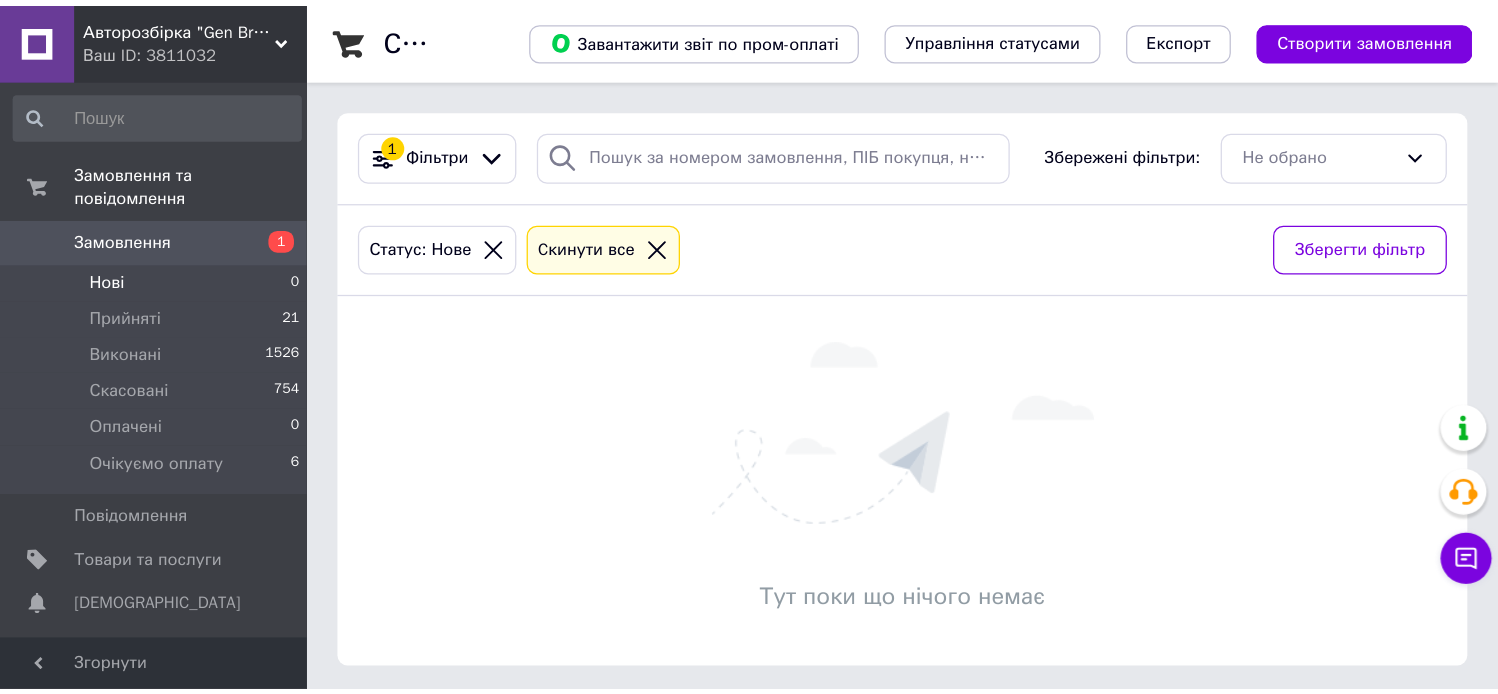 scroll, scrollTop: 0, scrollLeft: 0, axis: both 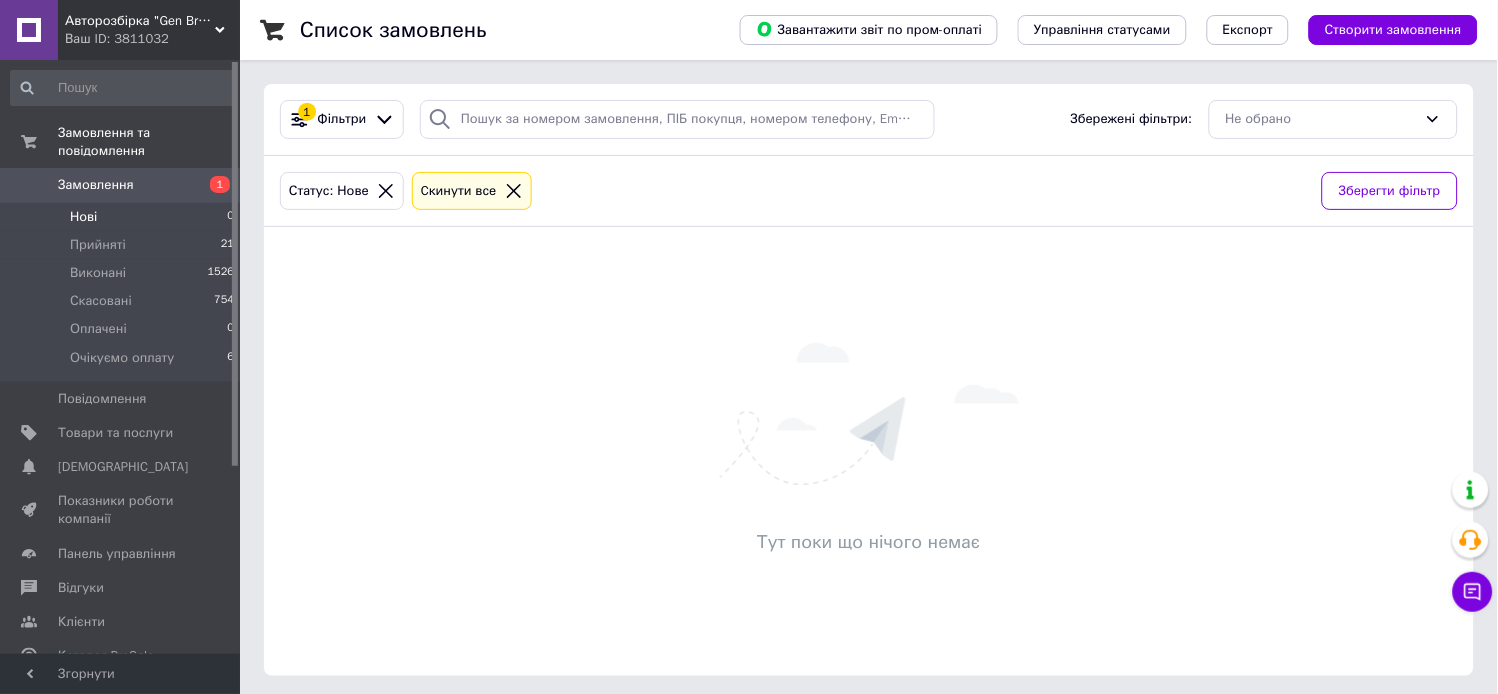 click on "Нові 0" at bounding box center [123, 217] 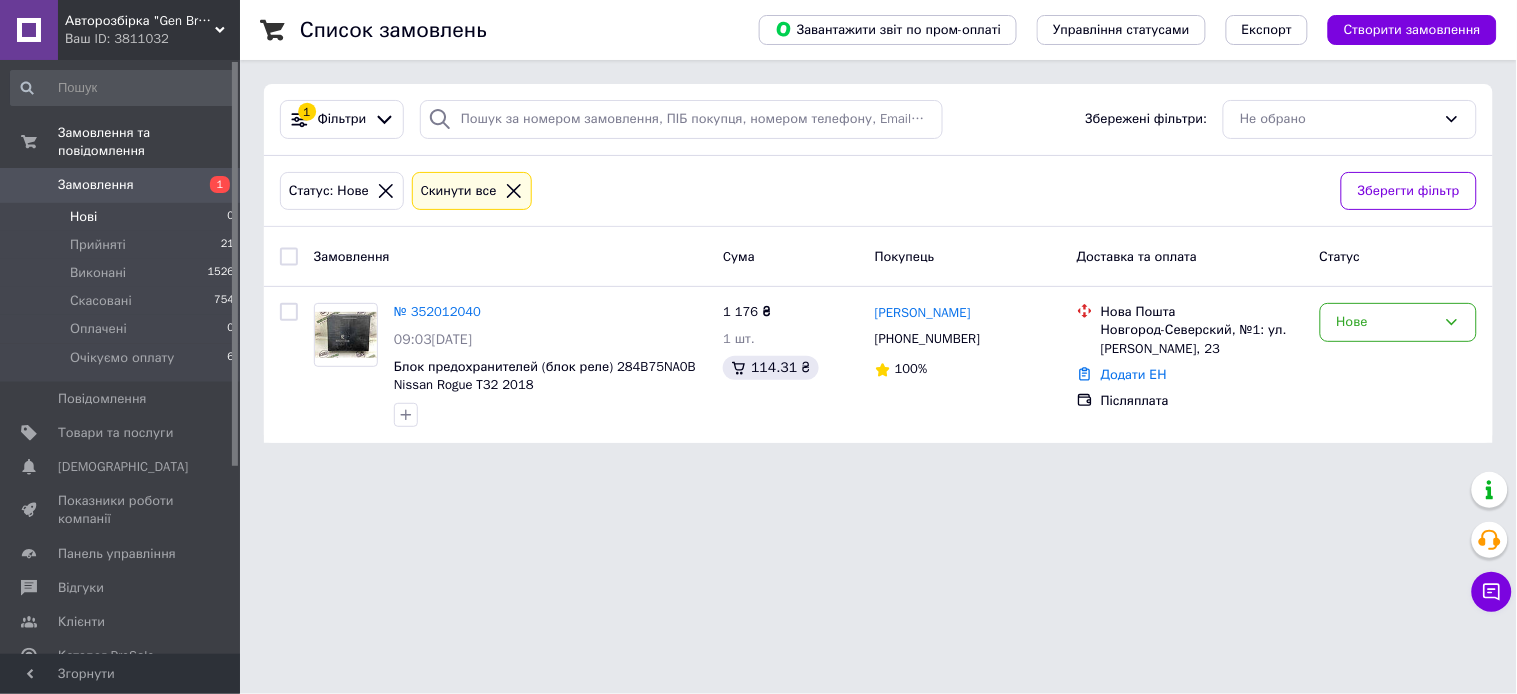 drag, startPoint x: 830, startPoint y: 12, endPoint x: 1114, endPoint y: 467, distance: 536.359 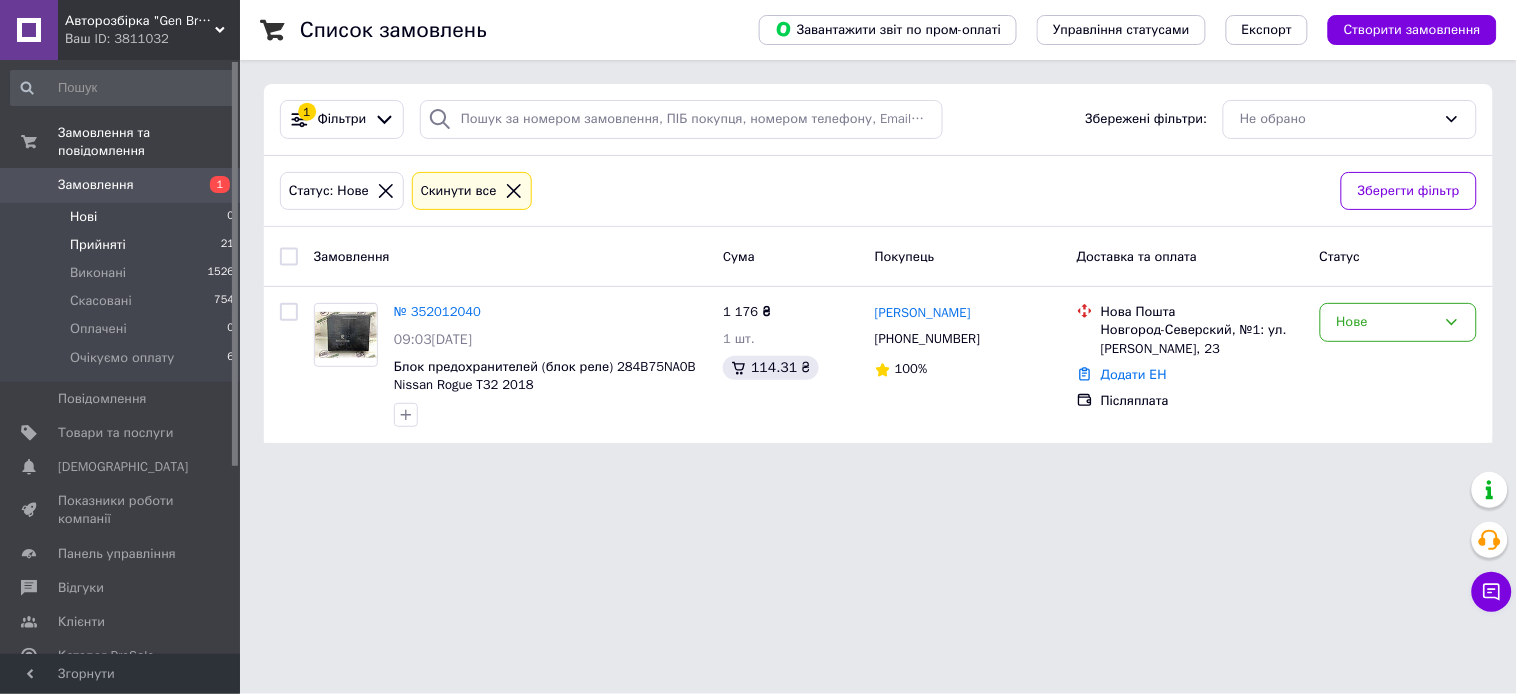 click on "Прийняті 21" at bounding box center (123, 245) 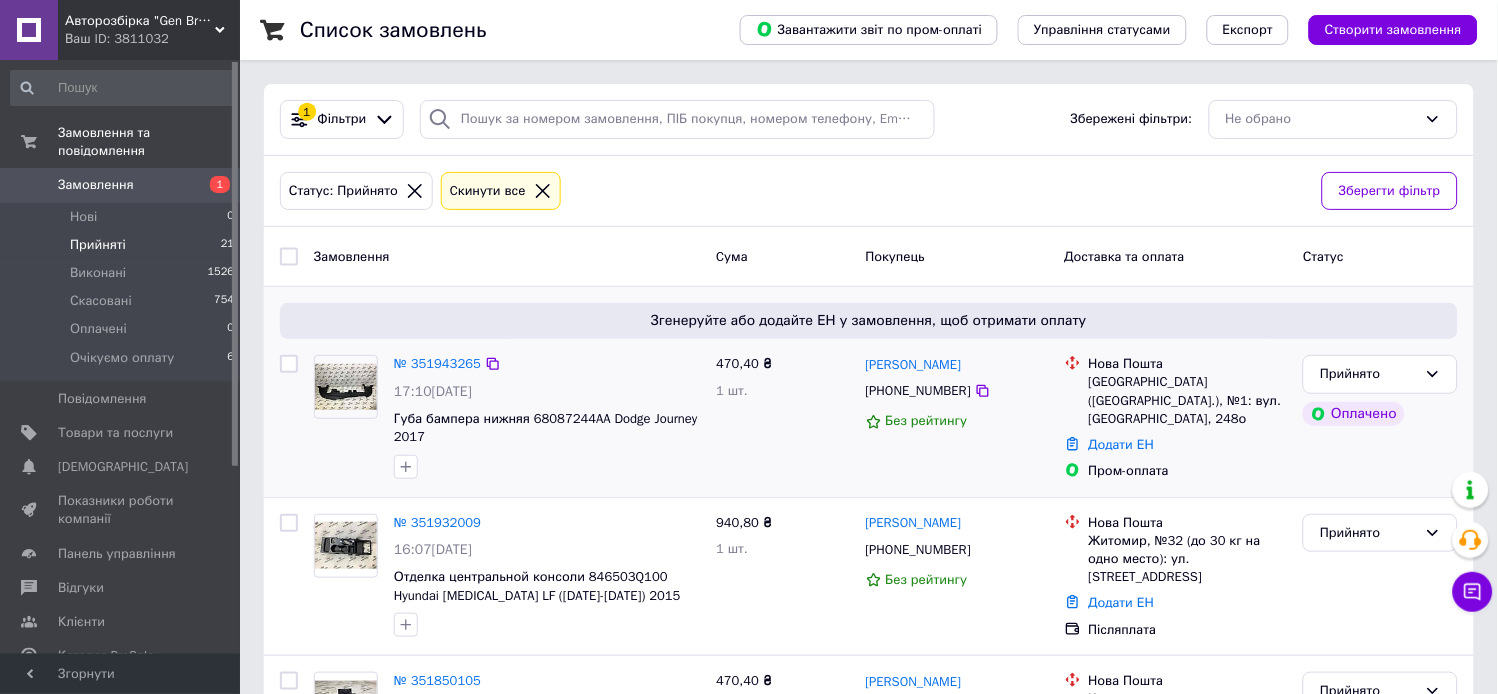 scroll, scrollTop: 111, scrollLeft: 0, axis: vertical 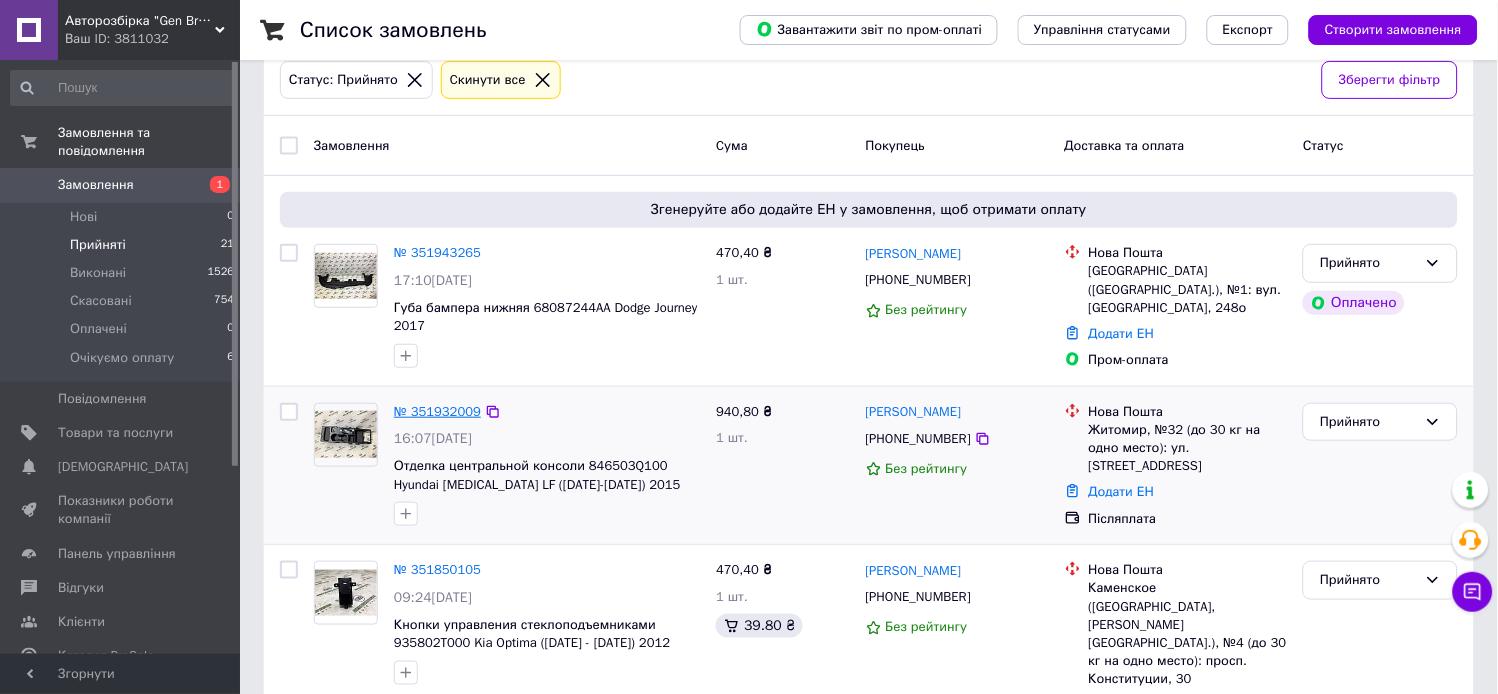 click on "№ 351932009" at bounding box center (437, 411) 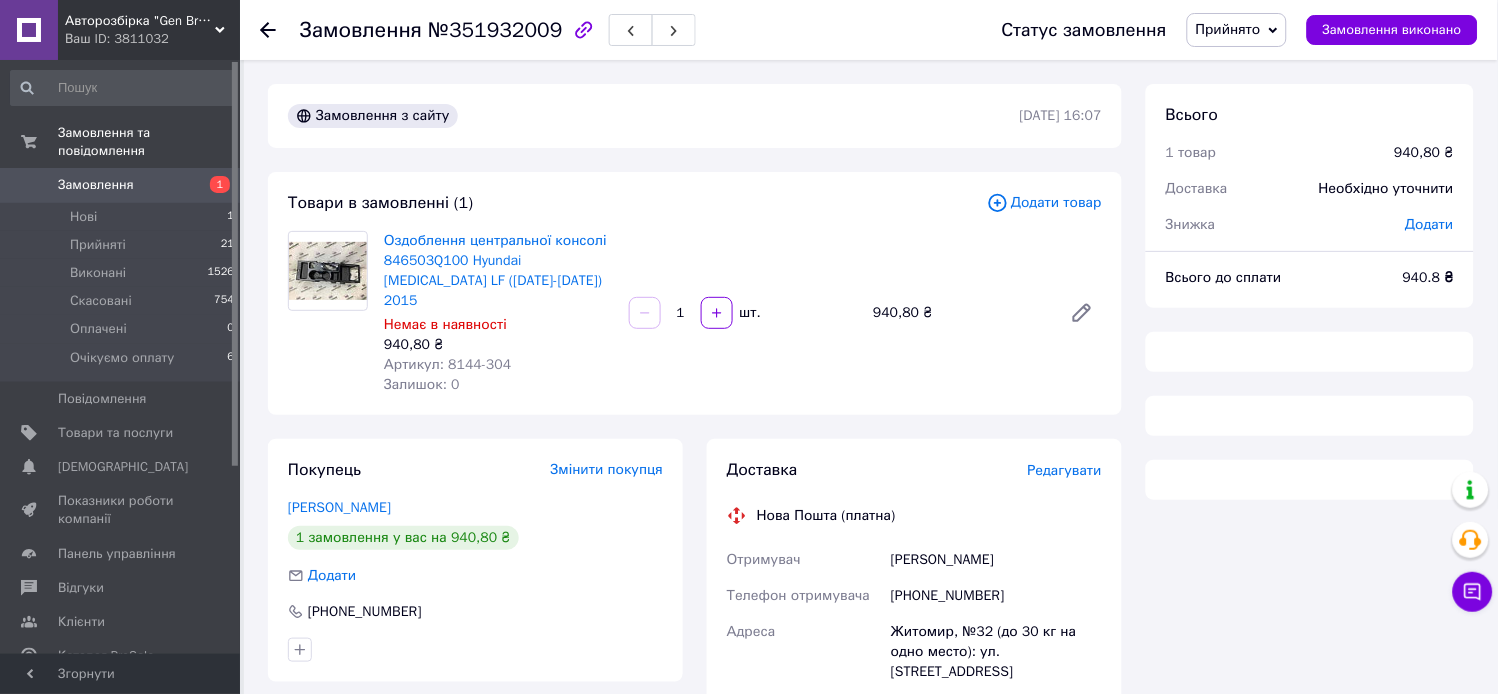 scroll, scrollTop: 197, scrollLeft: 0, axis: vertical 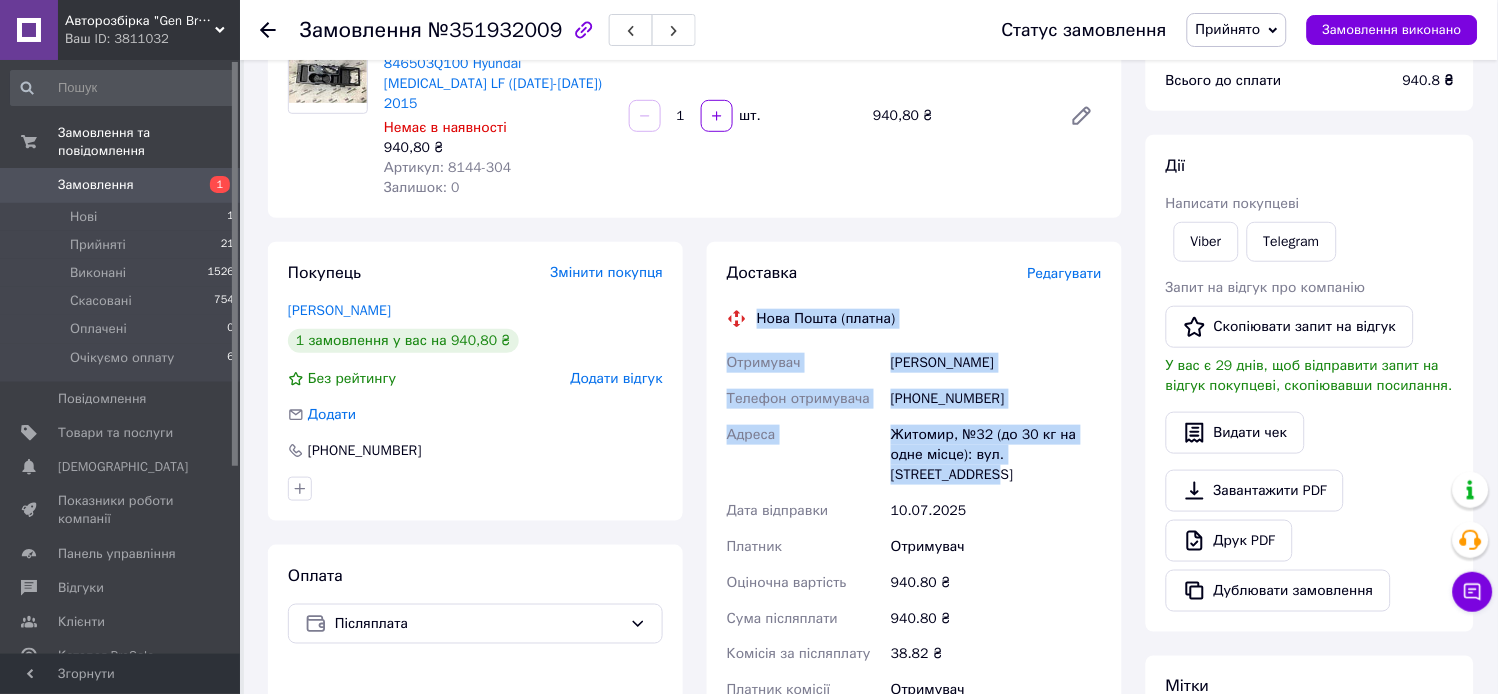 drag, startPoint x: 751, startPoint y: 287, endPoint x: 1078, endPoint y: 446, distance: 363.60693 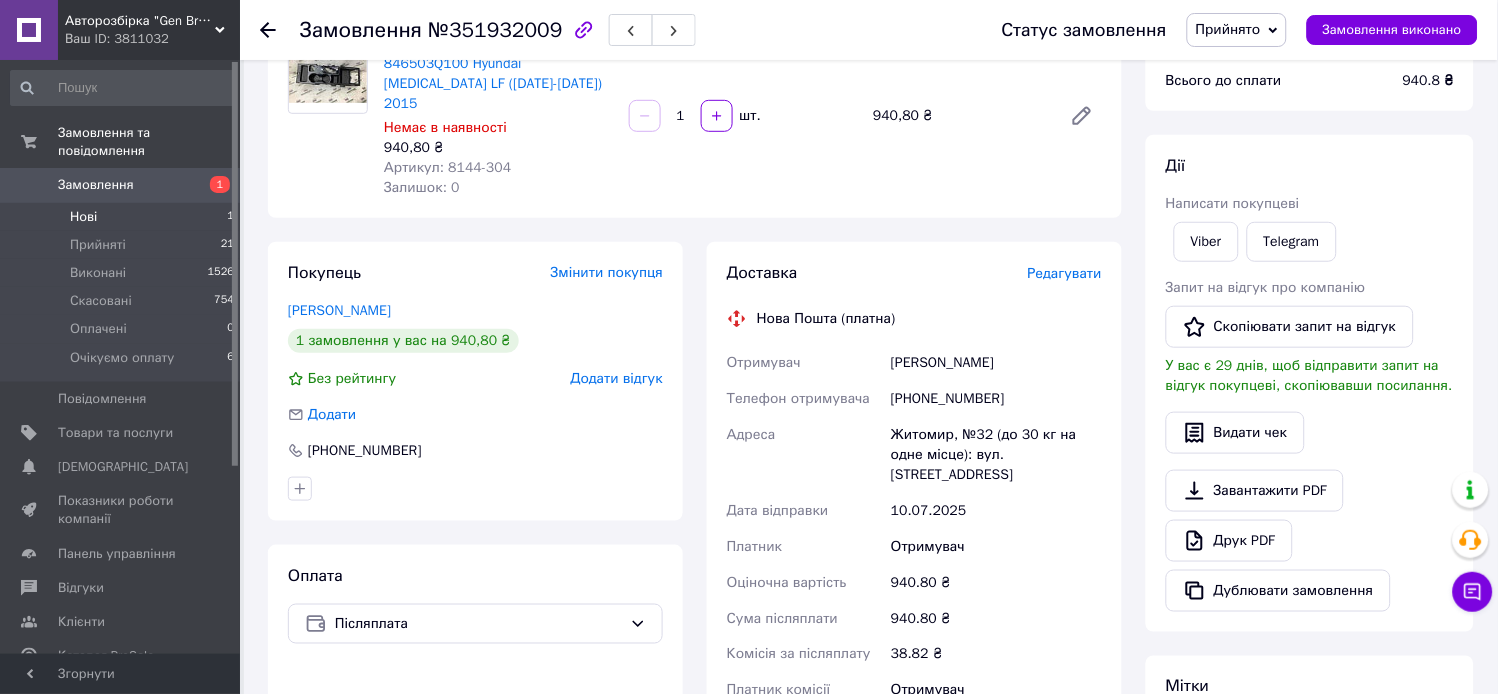 click on "Нові 1" at bounding box center (123, 217) 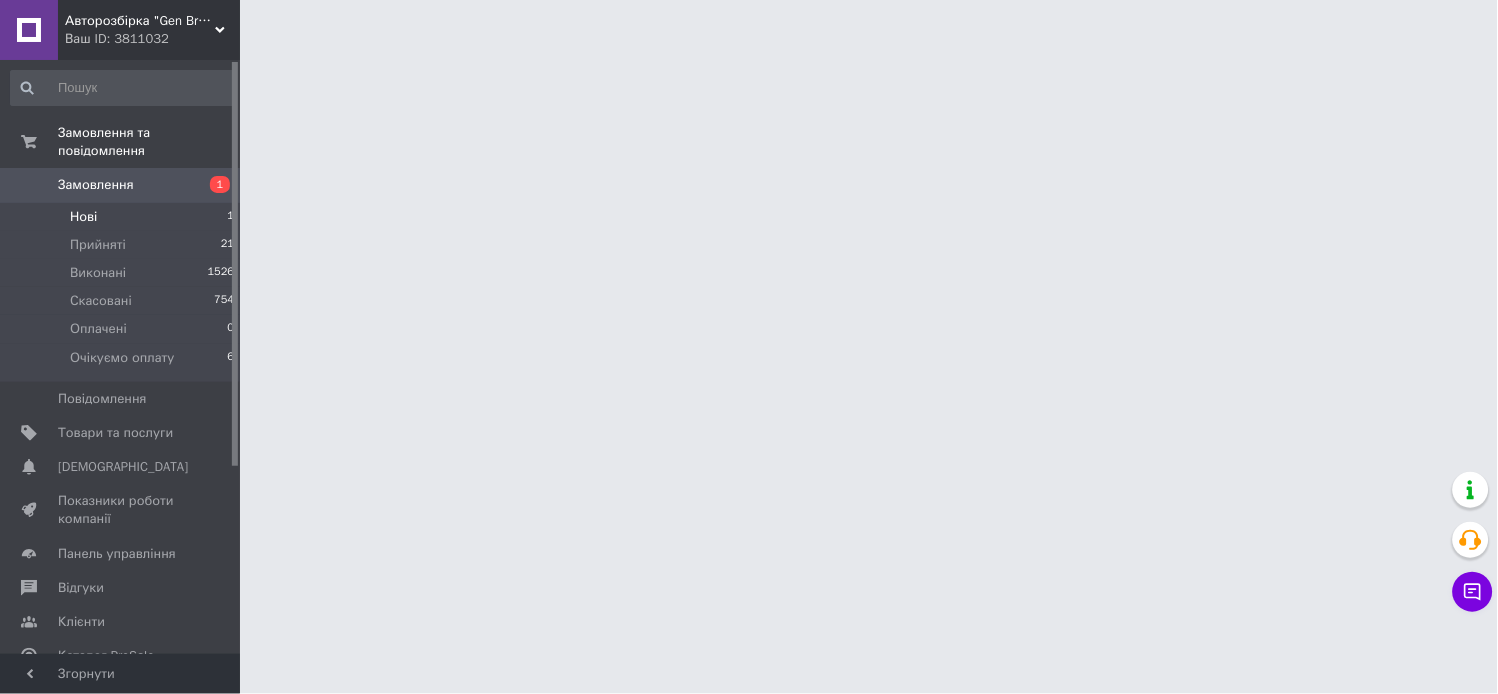 scroll, scrollTop: 0, scrollLeft: 0, axis: both 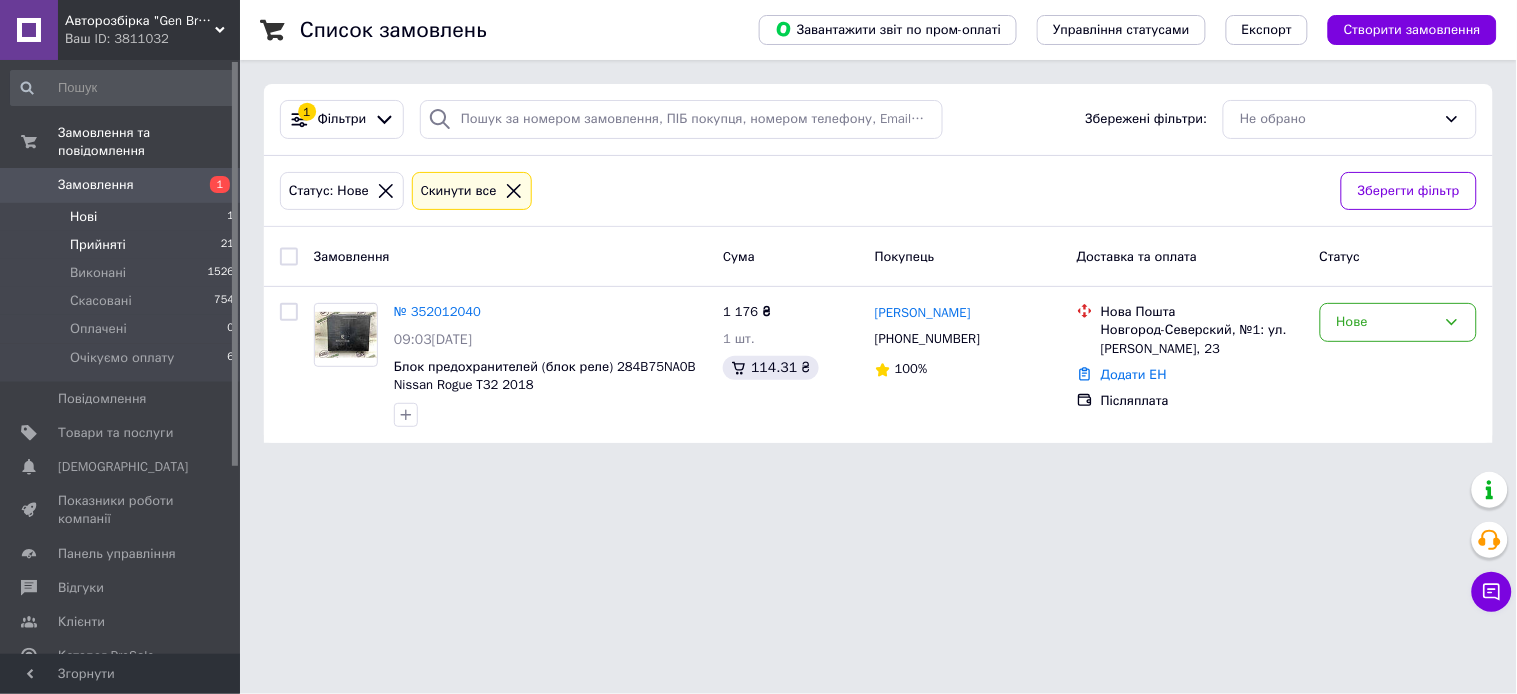 click on "Прийняті 21" at bounding box center [123, 245] 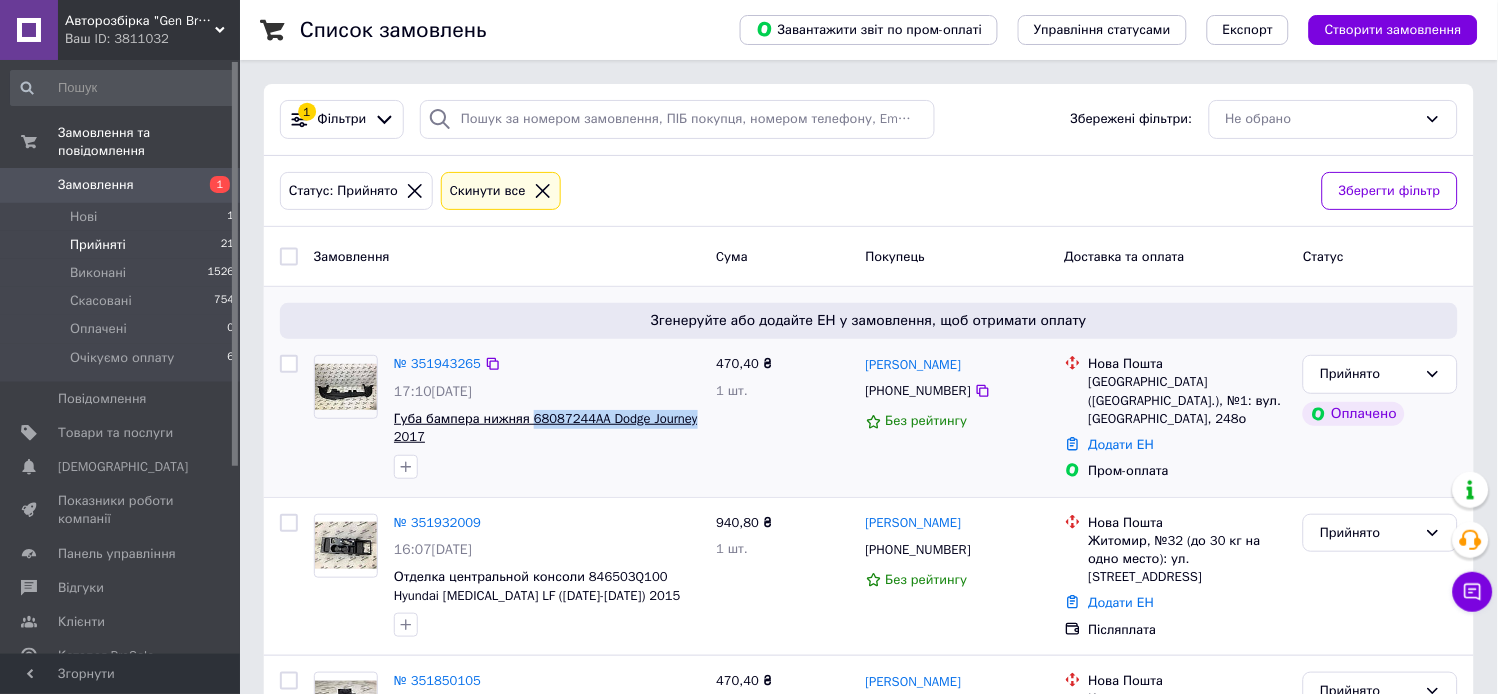 drag, startPoint x: 696, startPoint y: 427, endPoint x: 531, endPoint y: 412, distance: 165.68042 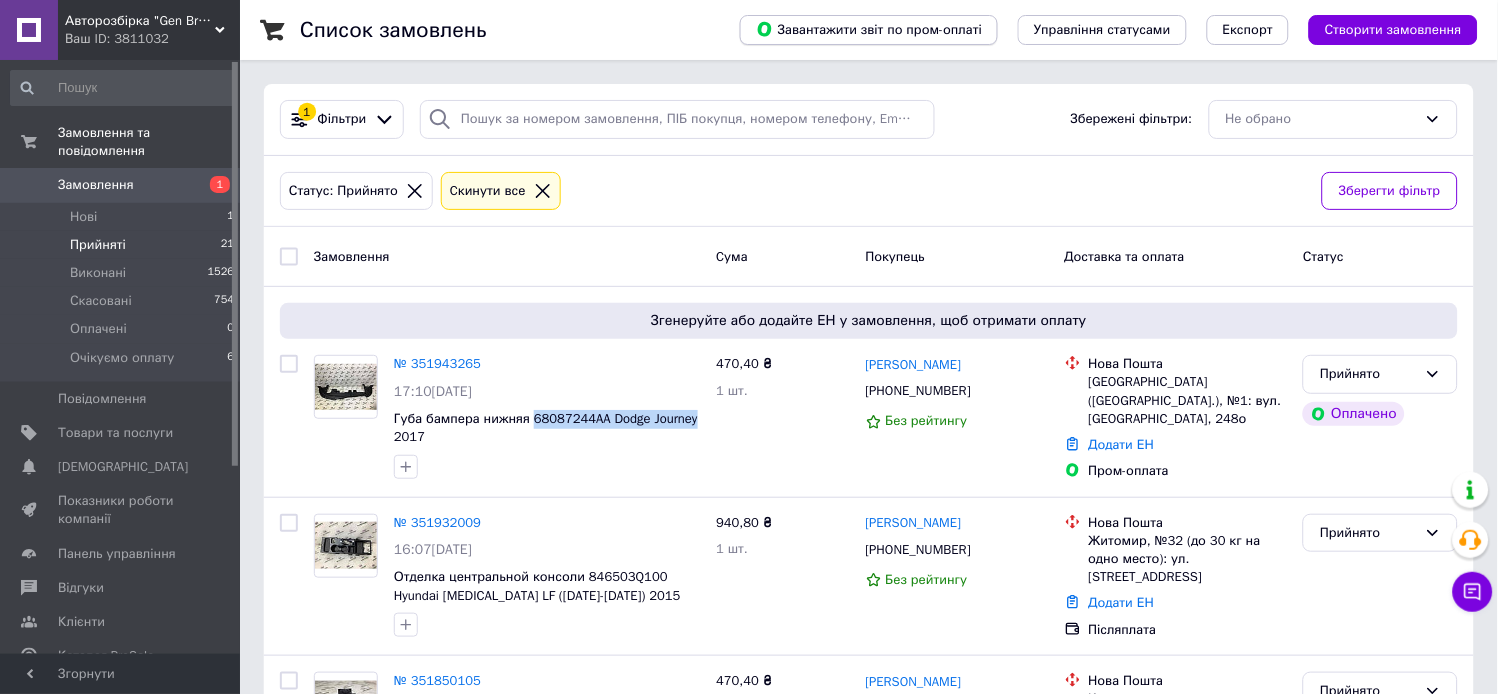 copy on "68087244AA Dodge Journey" 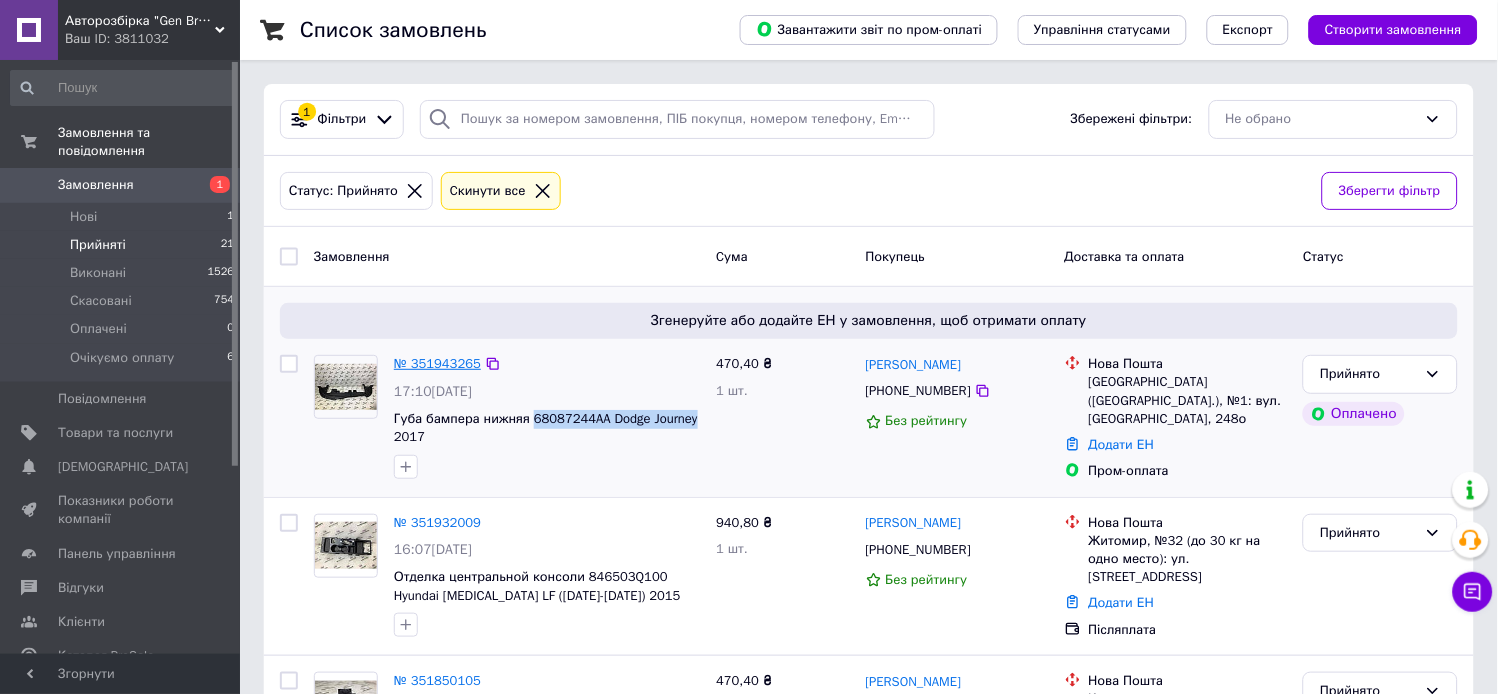 click on "№ 351943265" at bounding box center (437, 363) 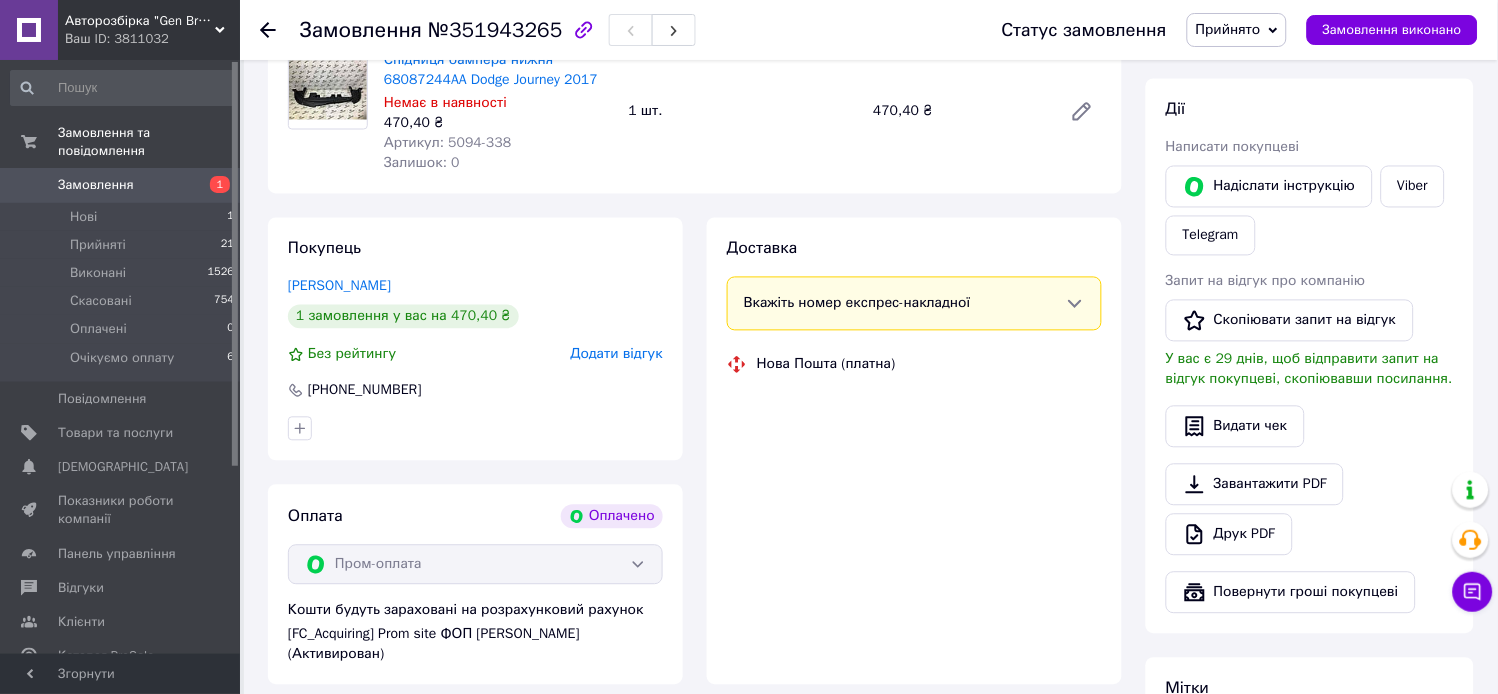 scroll, scrollTop: 888, scrollLeft: 0, axis: vertical 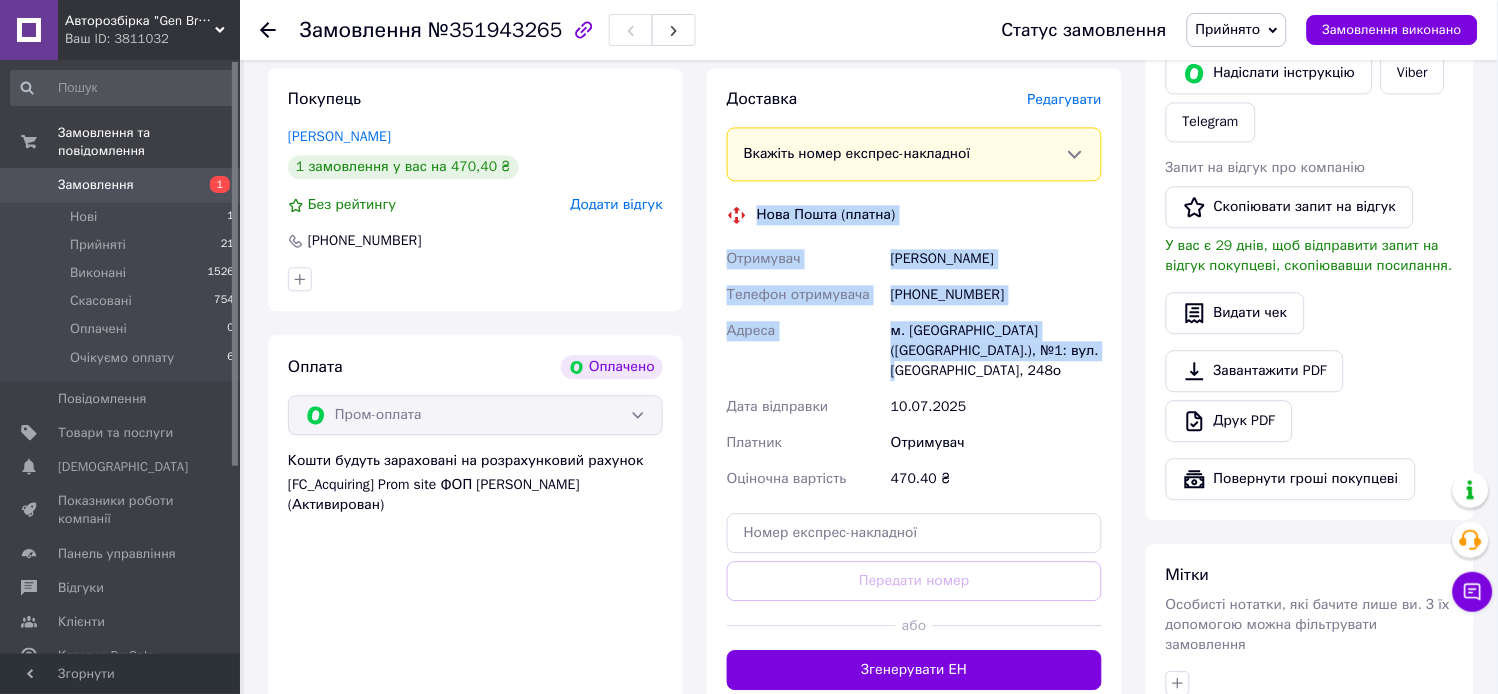 drag, startPoint x: 757, startPoint y: 214, endPoint x: 1044, endPoint y: 345, distance: 315.48376 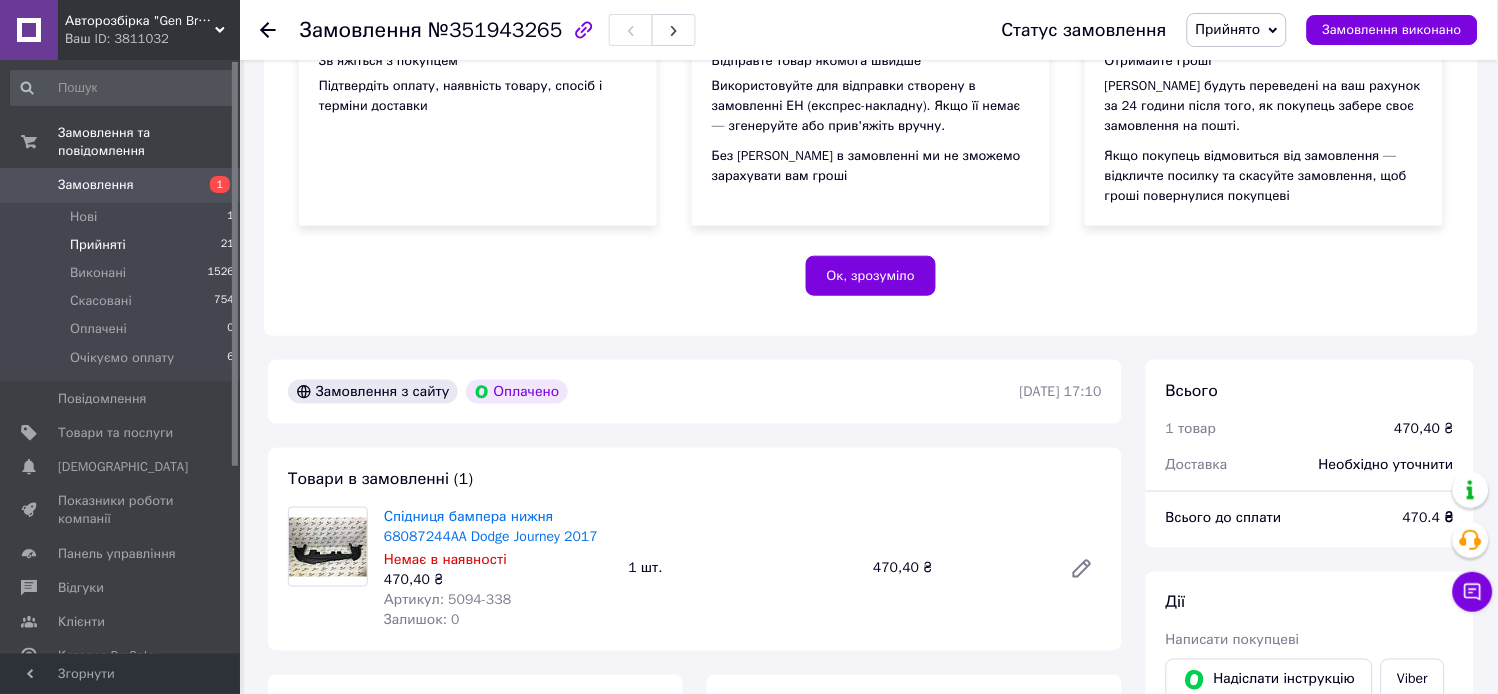 click on "Прийняті 21" at bounding box center (123, 245) 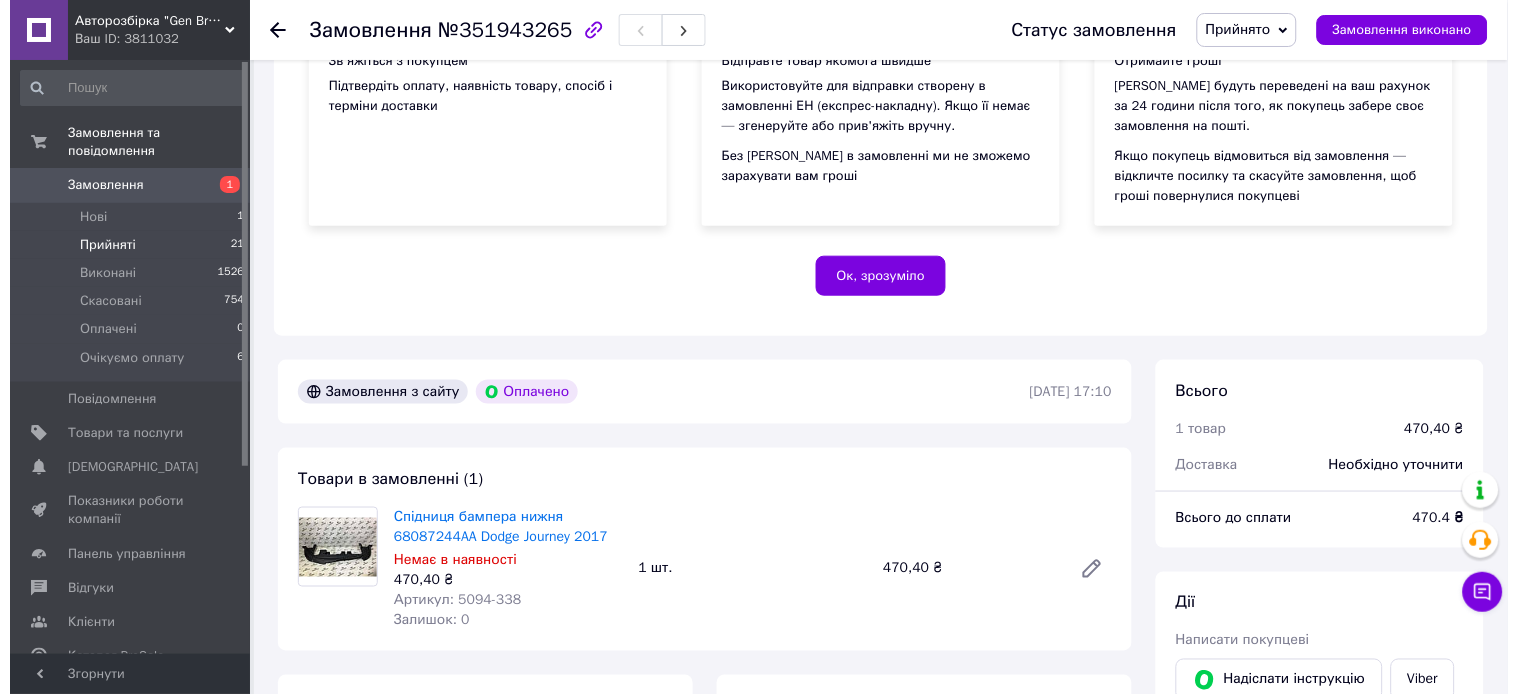 scroll, scrollTop: 0, scrollLeft: 0, axis: both 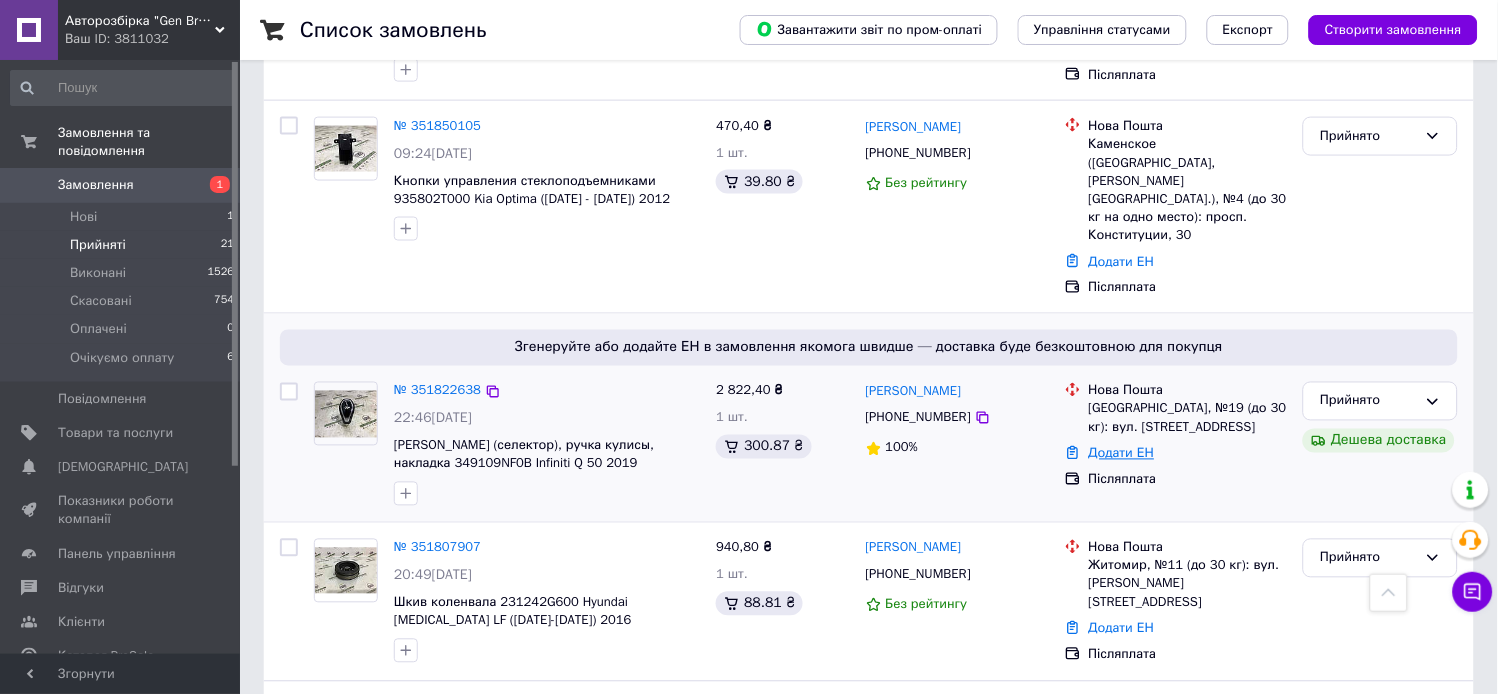 click on "Додати ЕН" at bounding box center [1122, 453] 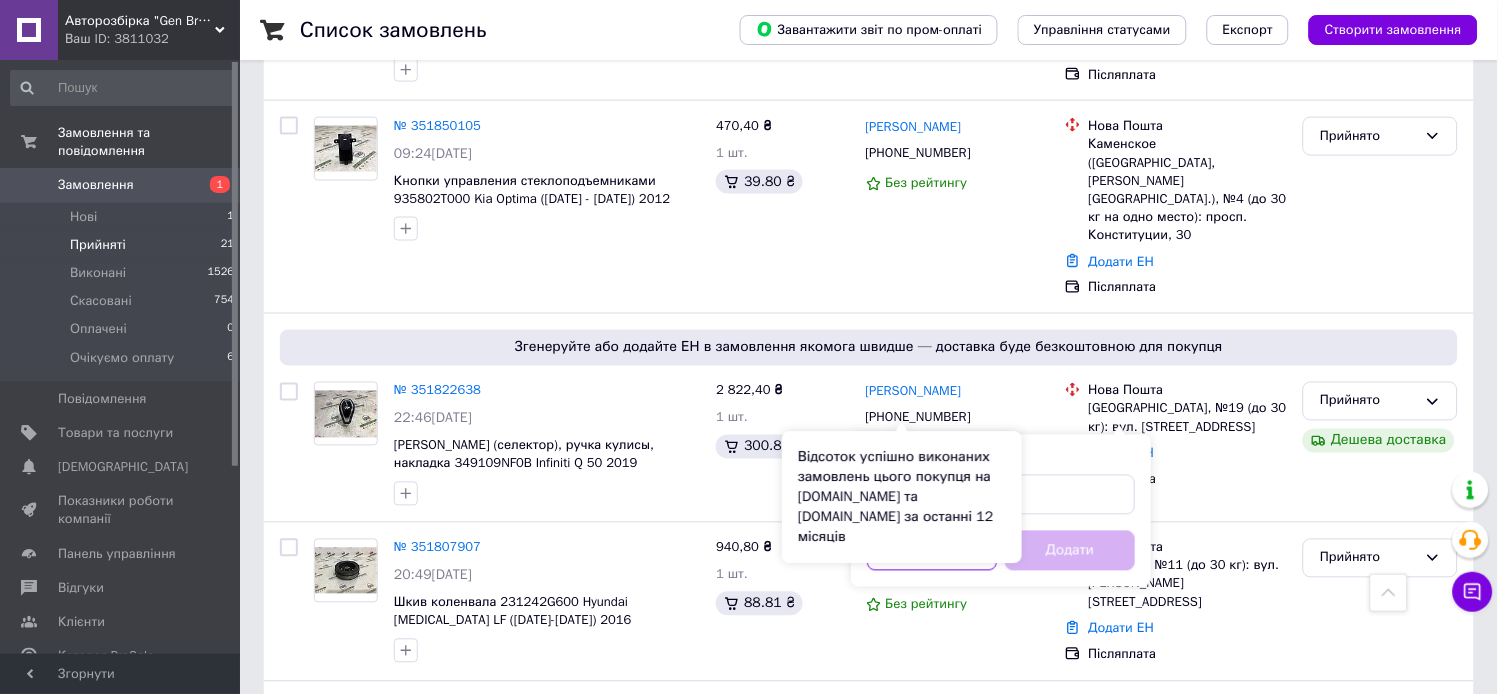 click on "Відсоток успішно виконаних замовлень цього покупця на [DOMAIN_NAME] та [DOMAIN_NAME] за останні 12 місяців" at bounding box center (902, 498) 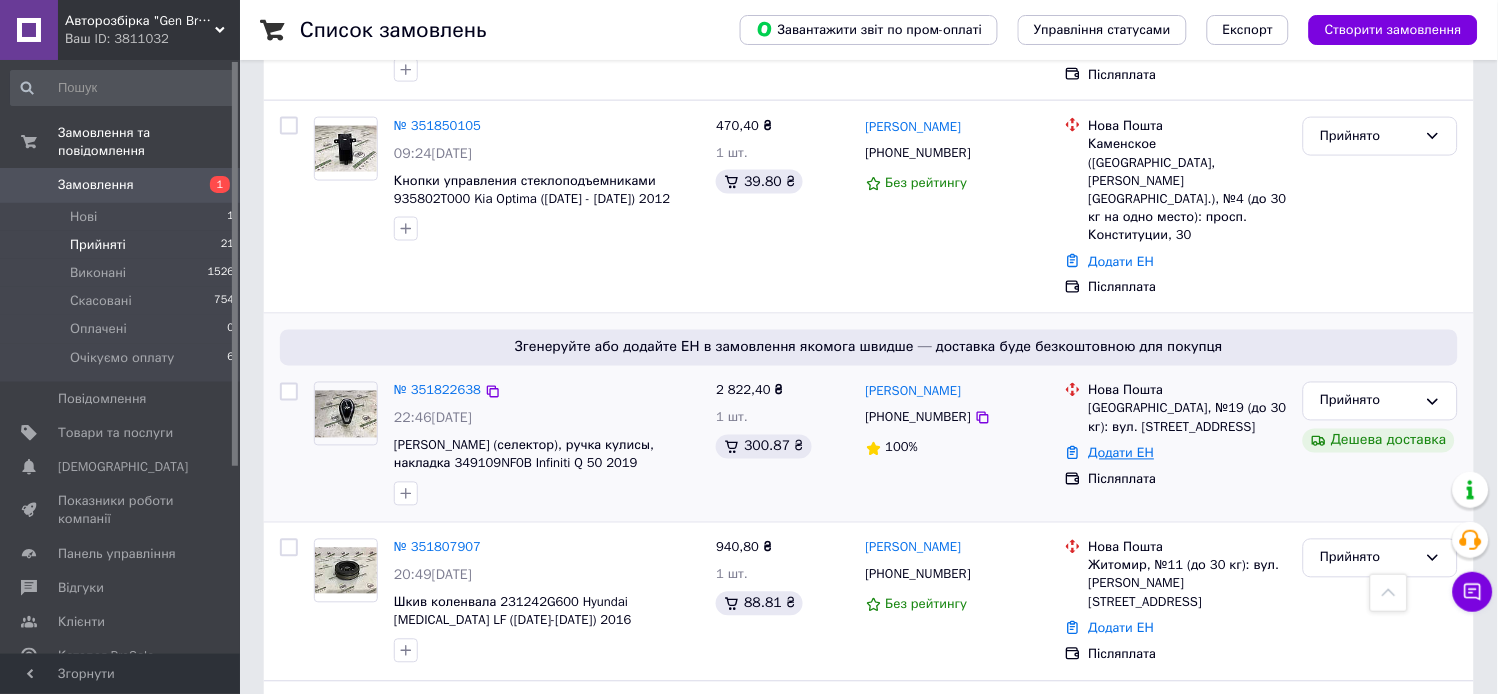 click on "Додати ЕН" at bounding box center (1122, 453) 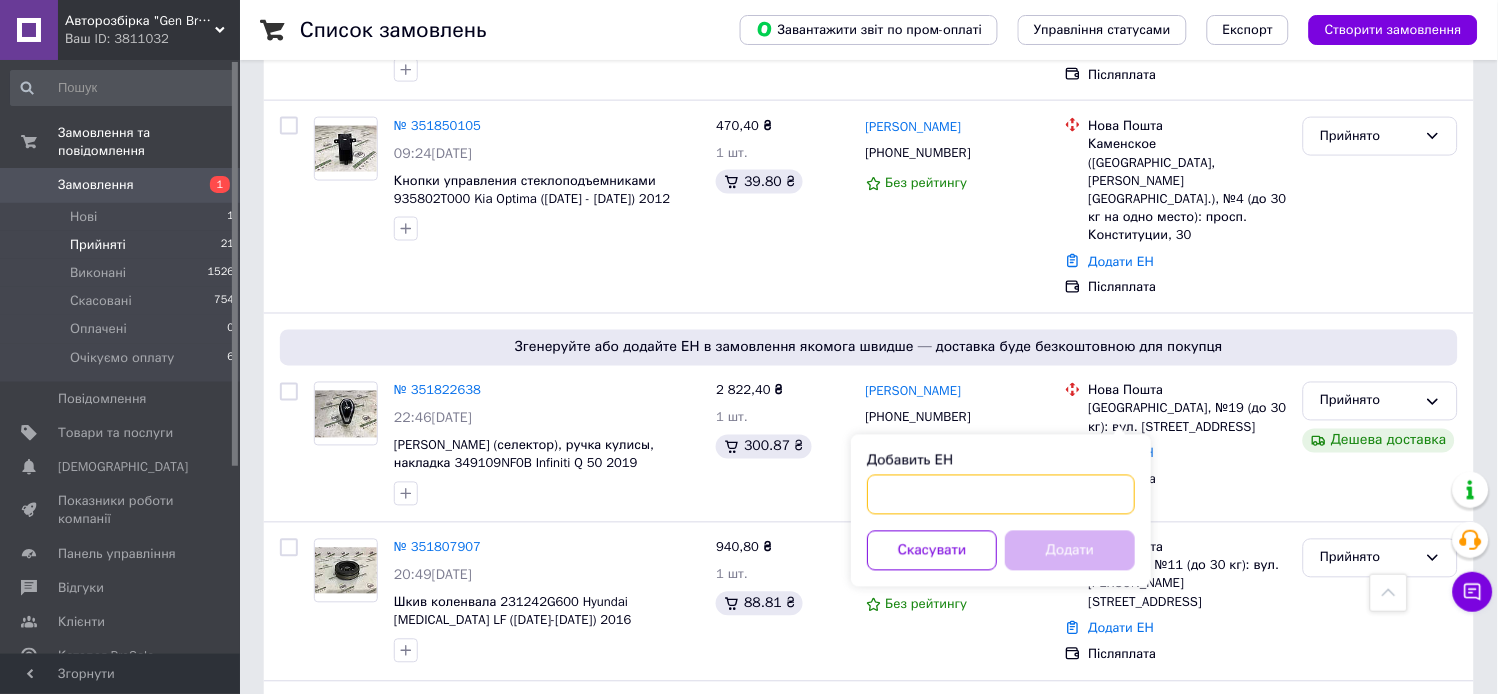 click on "Добавить ЕН" at bounding box center [1001, 495] 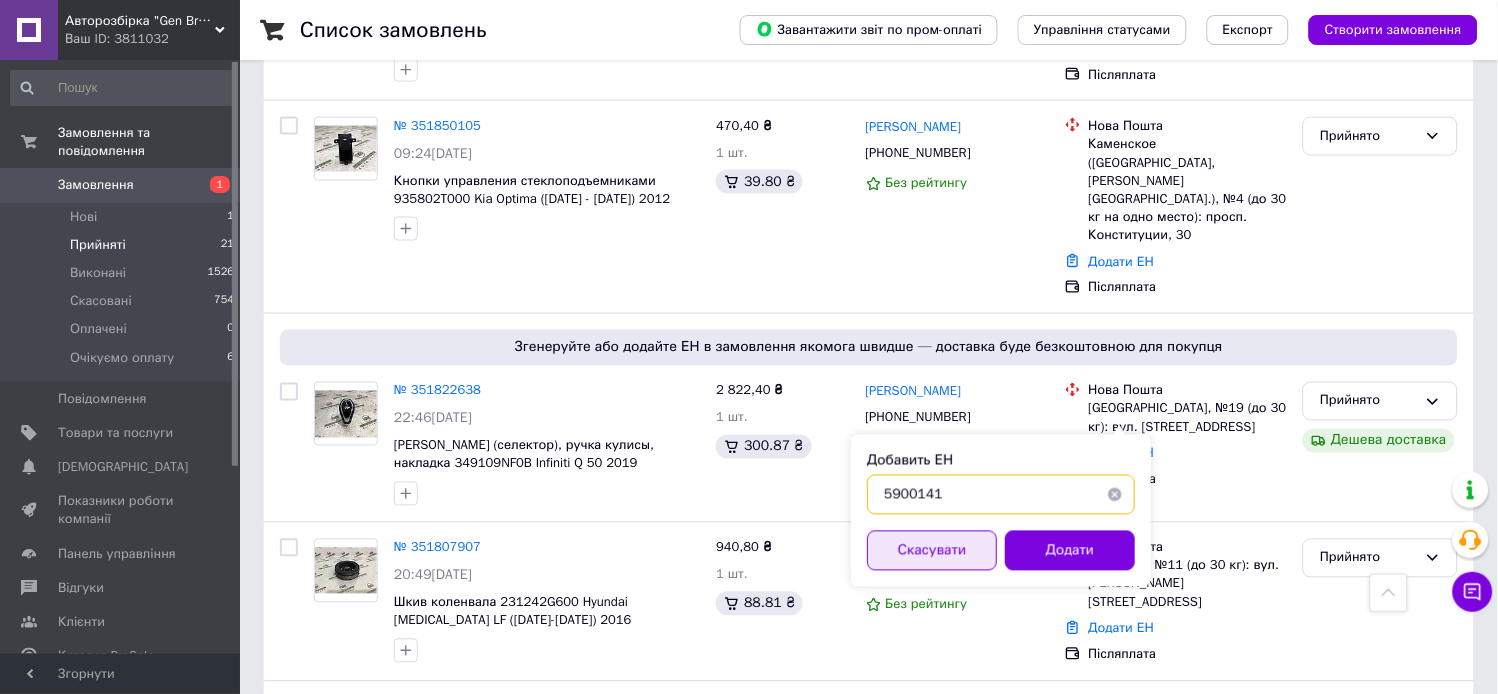 type on "5900141" 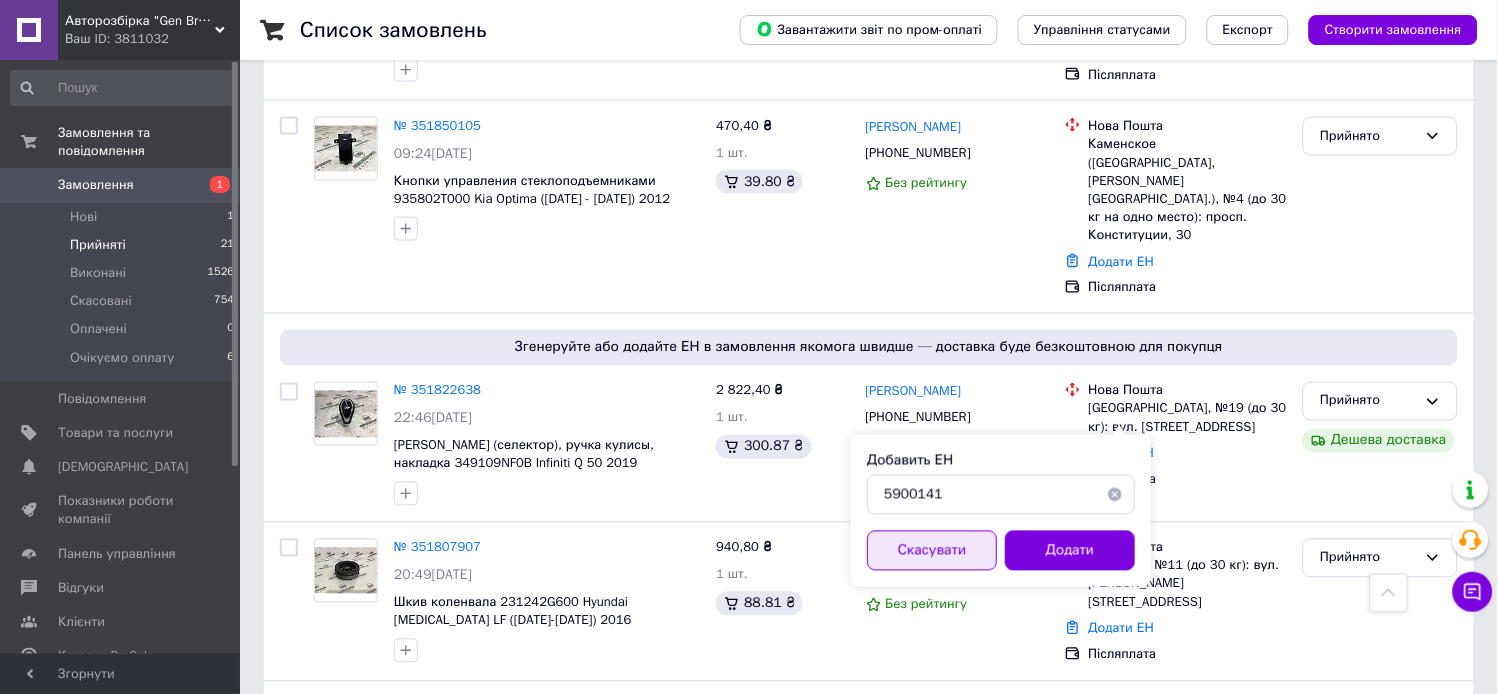 click on "Скасувати" at bounding box center (932, 551) 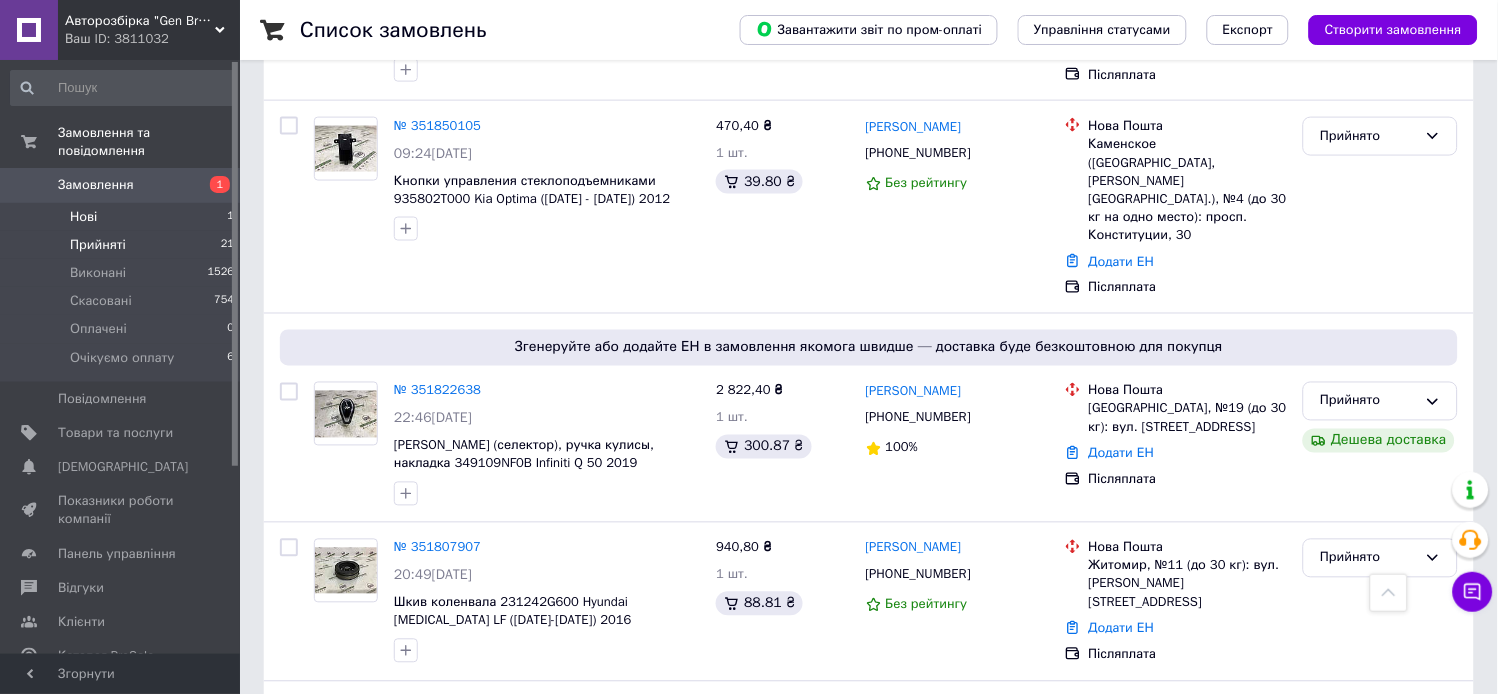 drag, startPoint x: 155, startPoint y: 211, endPoint x: 231, endPoint y: 96, distance: 137.84412 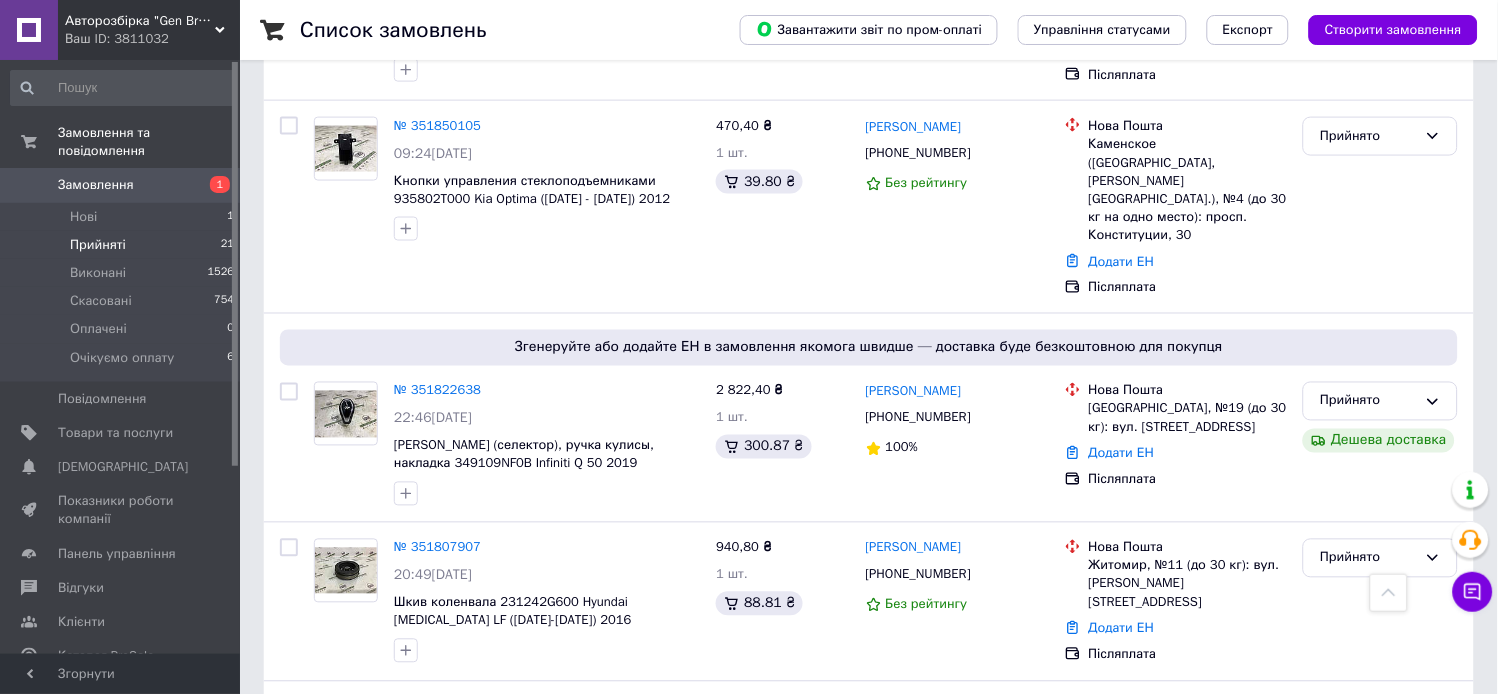 click on "Нові 1" at bounding box center (123, 217) 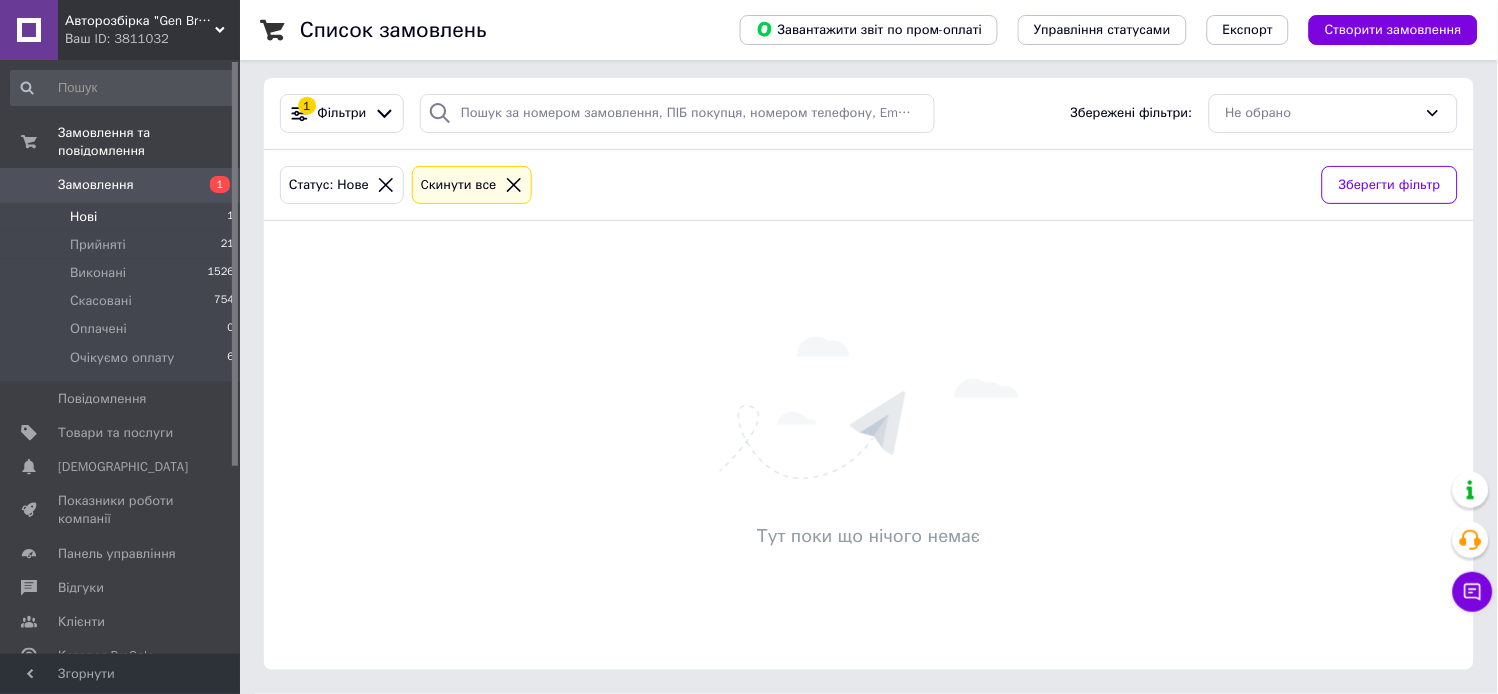 scroll, scrollTop: 0, scrollLeft: 0, axis: both 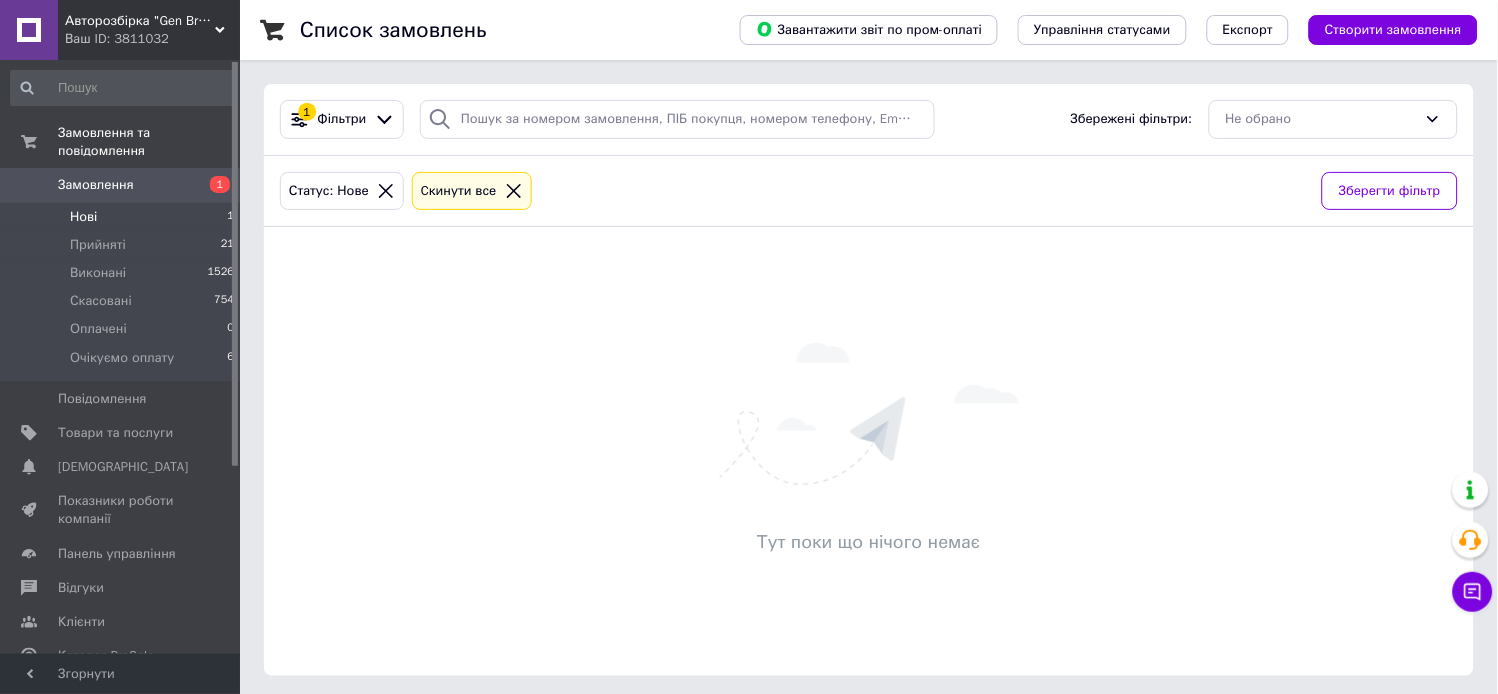 click on "Нові 1" at bounding box center [123, 217] 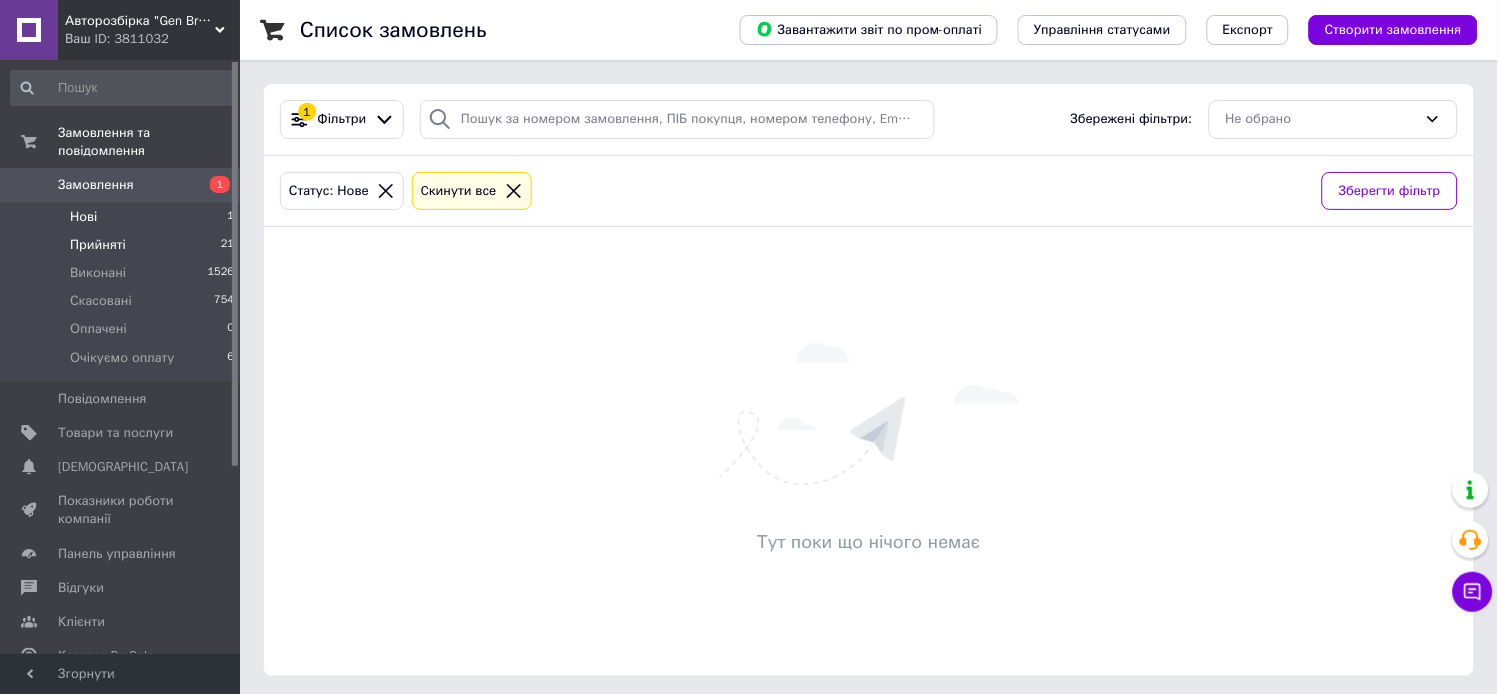 click on "Прийняті 21" at bounding box center [123, 245] 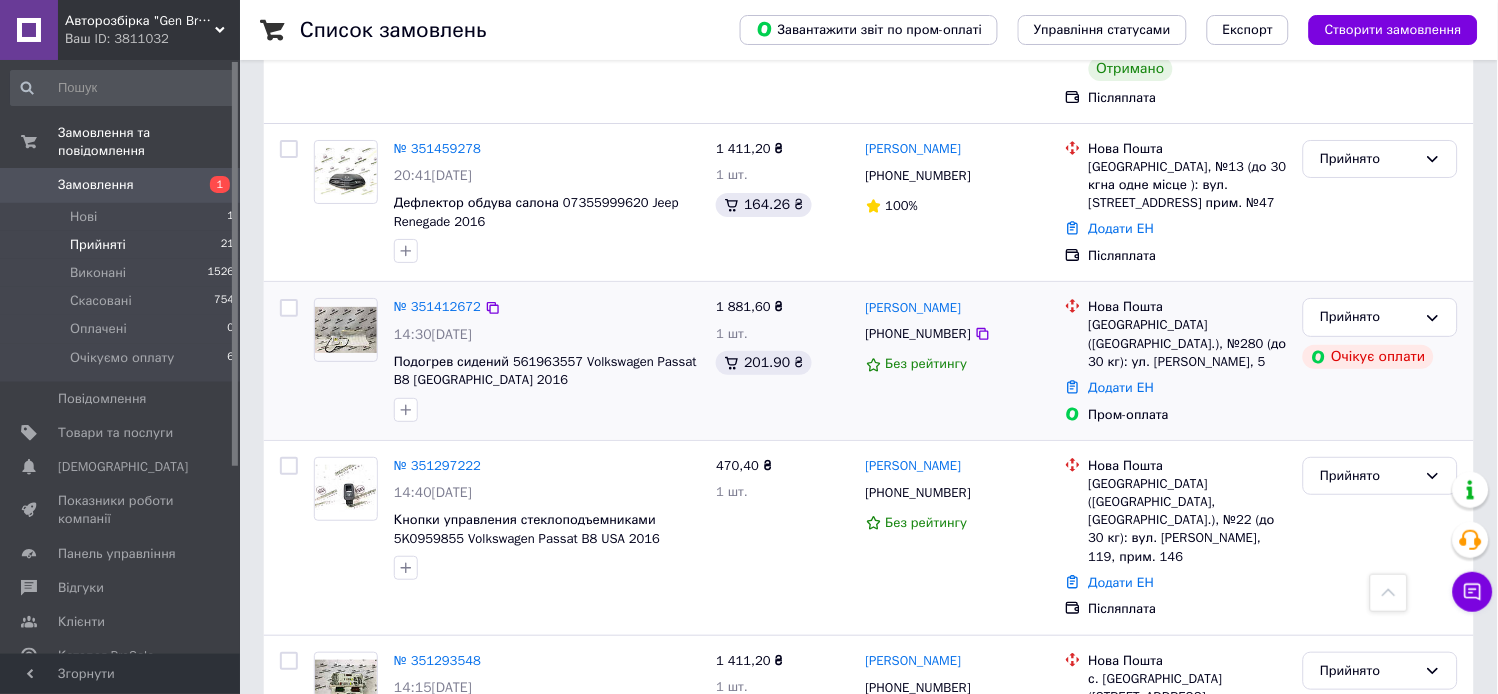 scroll, scrollTop: 3281, scrollLeft: 0, axis: vertical 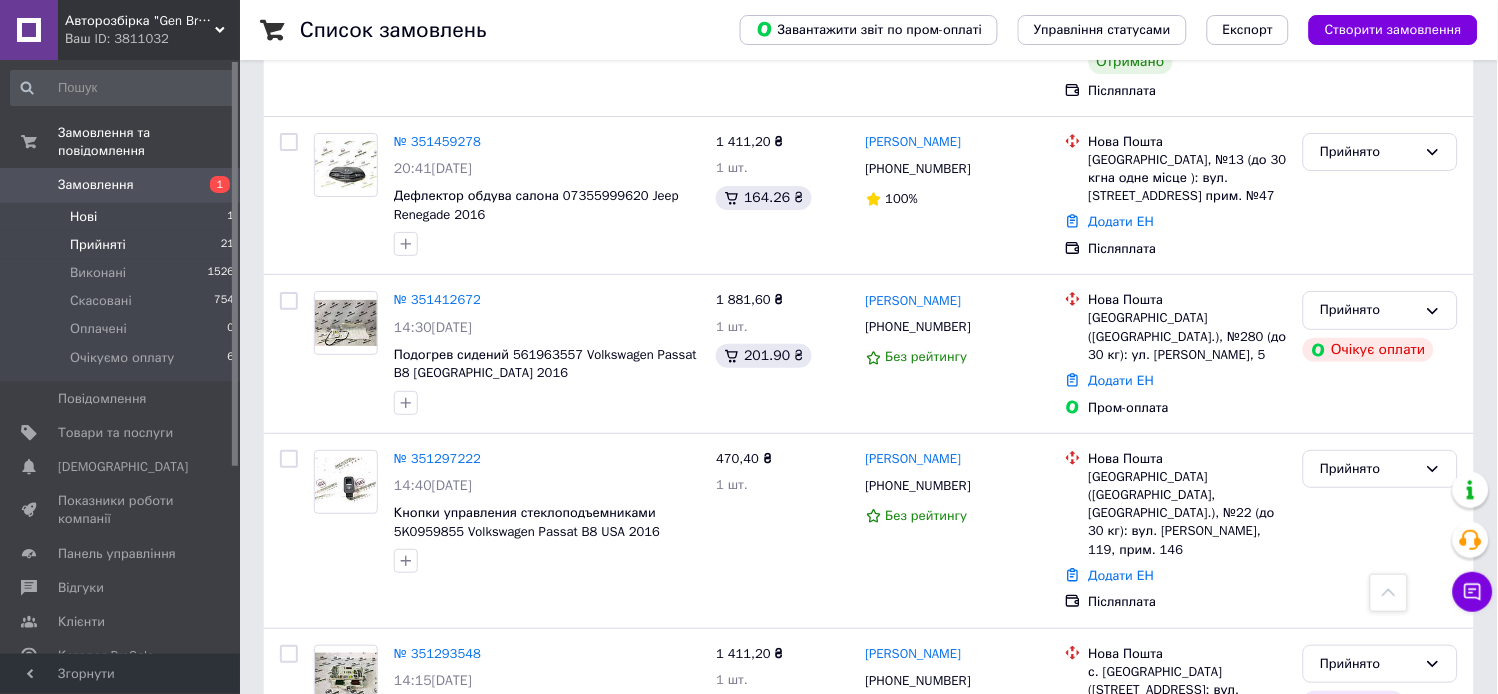 click on "Нові 1" at bounding box center [123, 217] 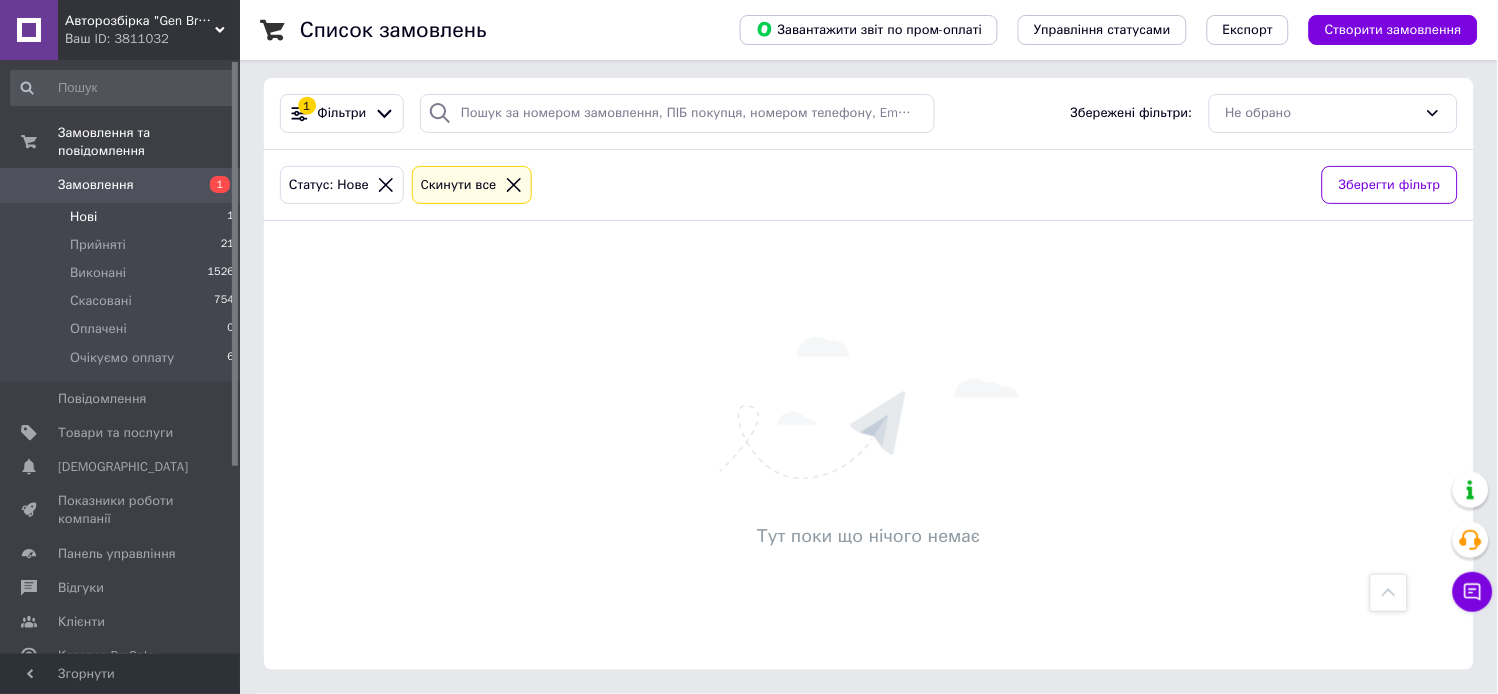 scroll, scrollTop: 0, scrollLeft: 0, axis: both 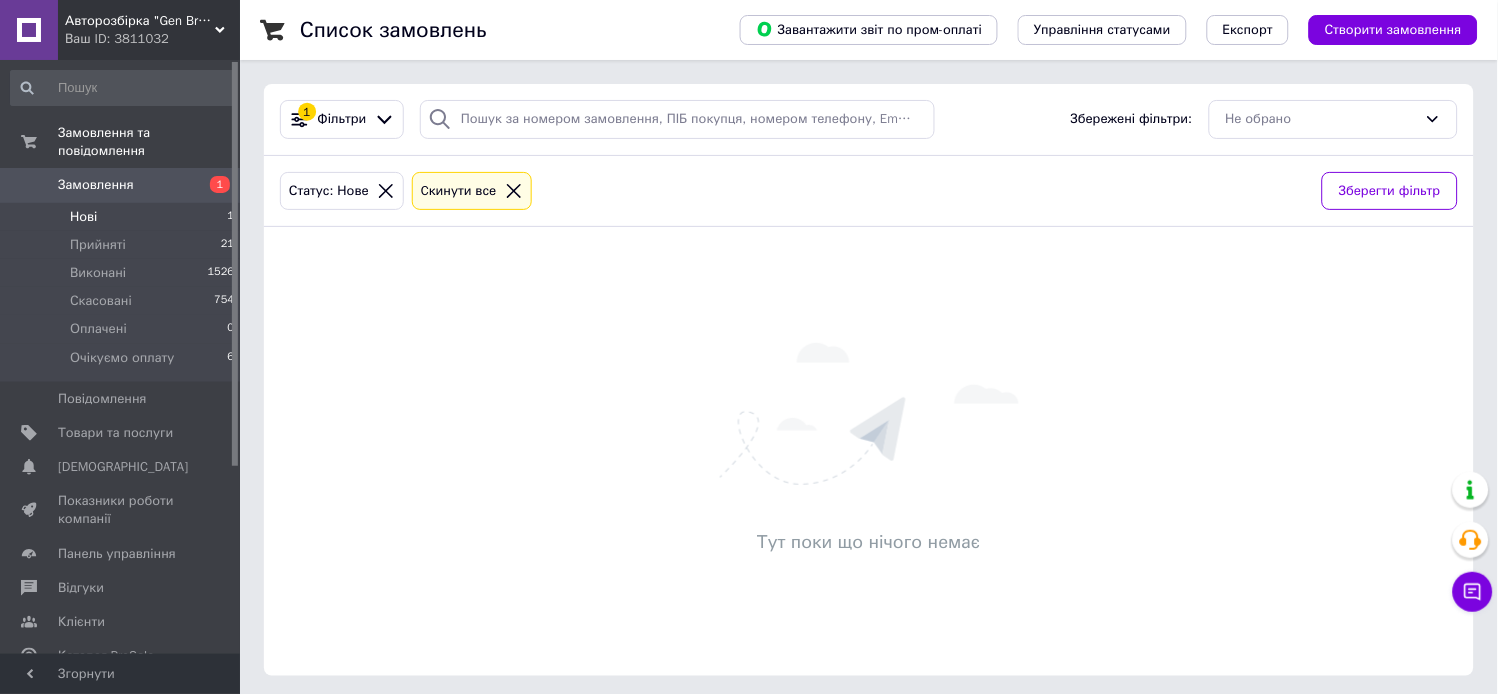 click on "Нові 1" at bounding box center [123, 217] 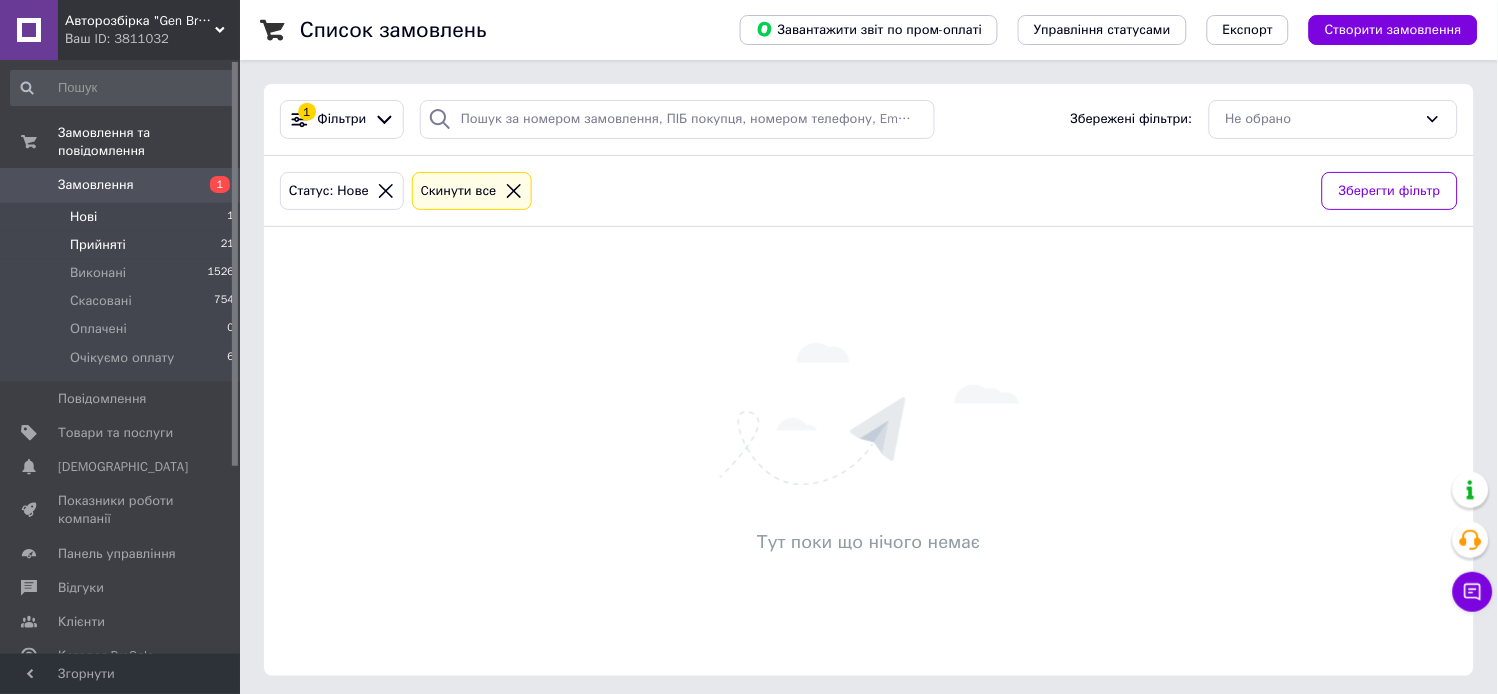 click on "Прийняті 21" at bounding box center (123, 245) 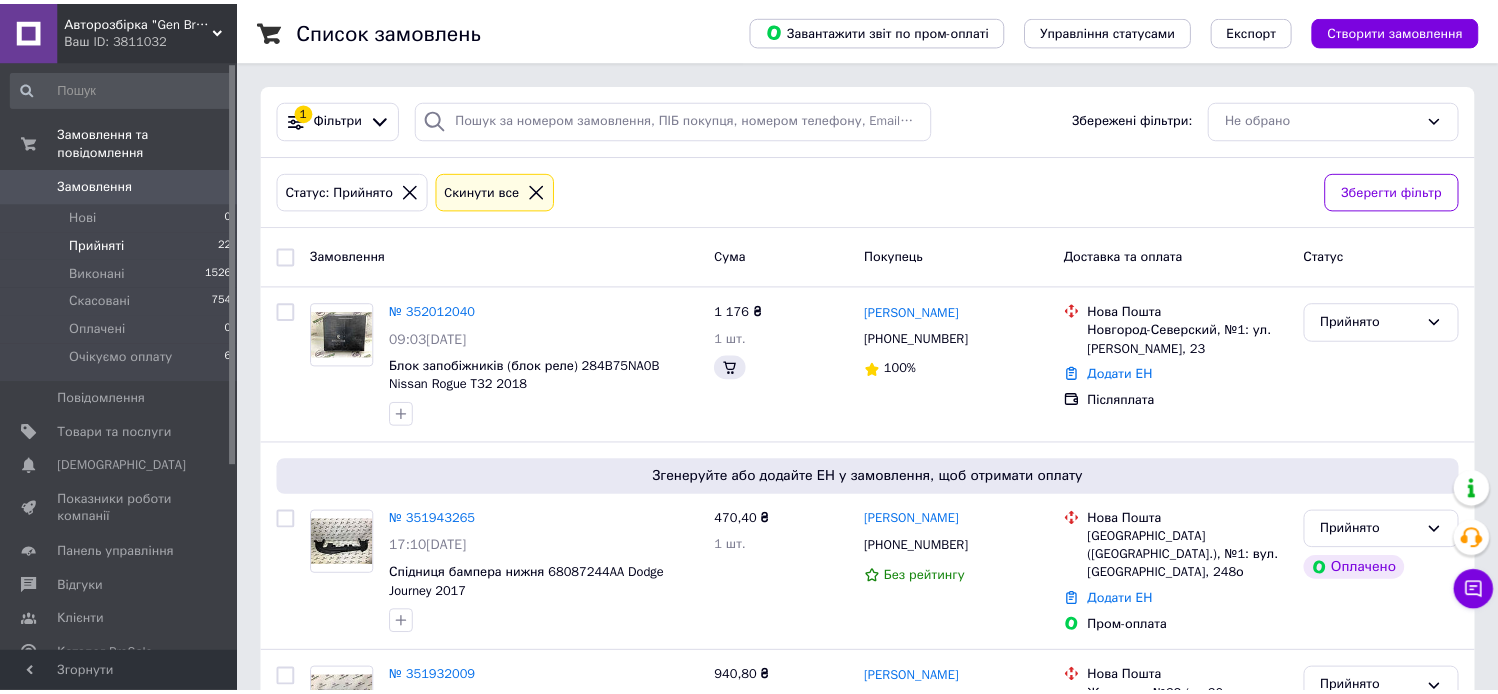 scroll, scrollTop: 0, scrollLeft: 0, axis: both 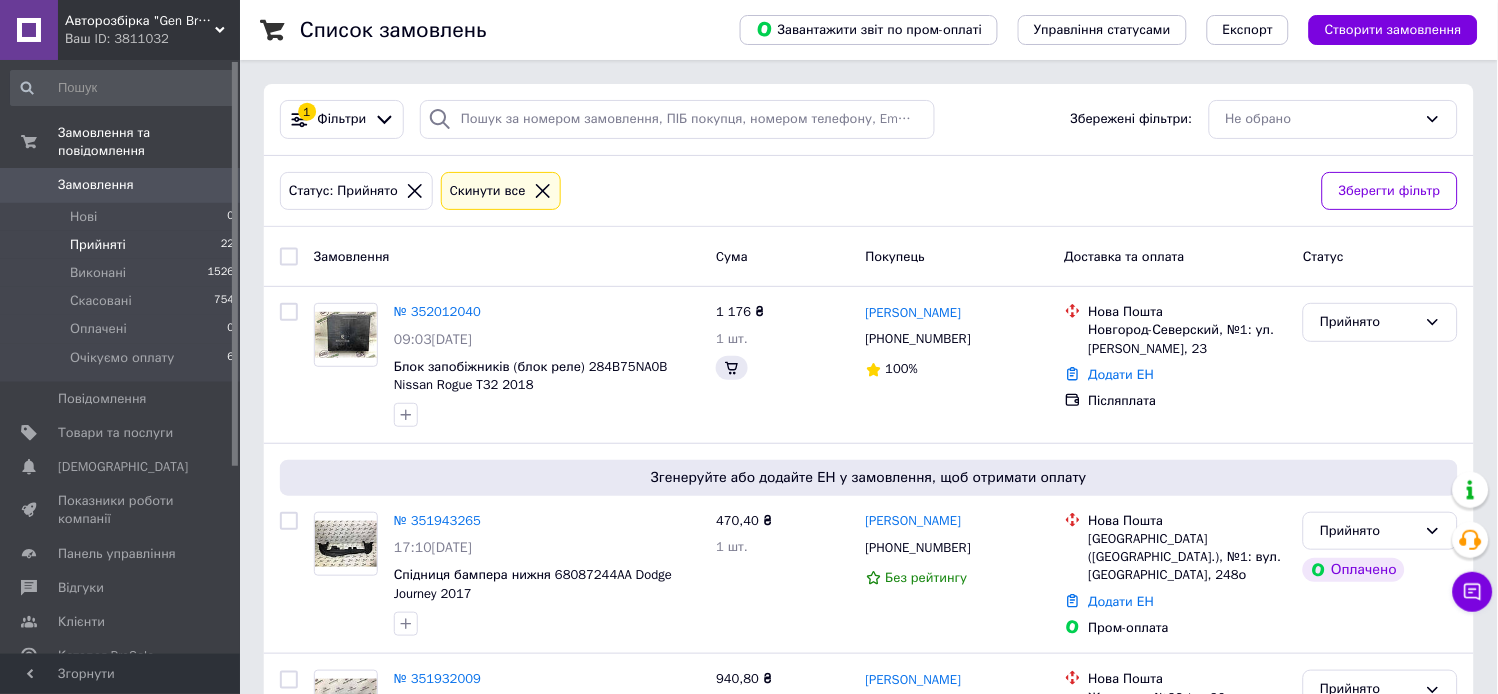 click on "Прийняті" at bounding box center (98, 245) 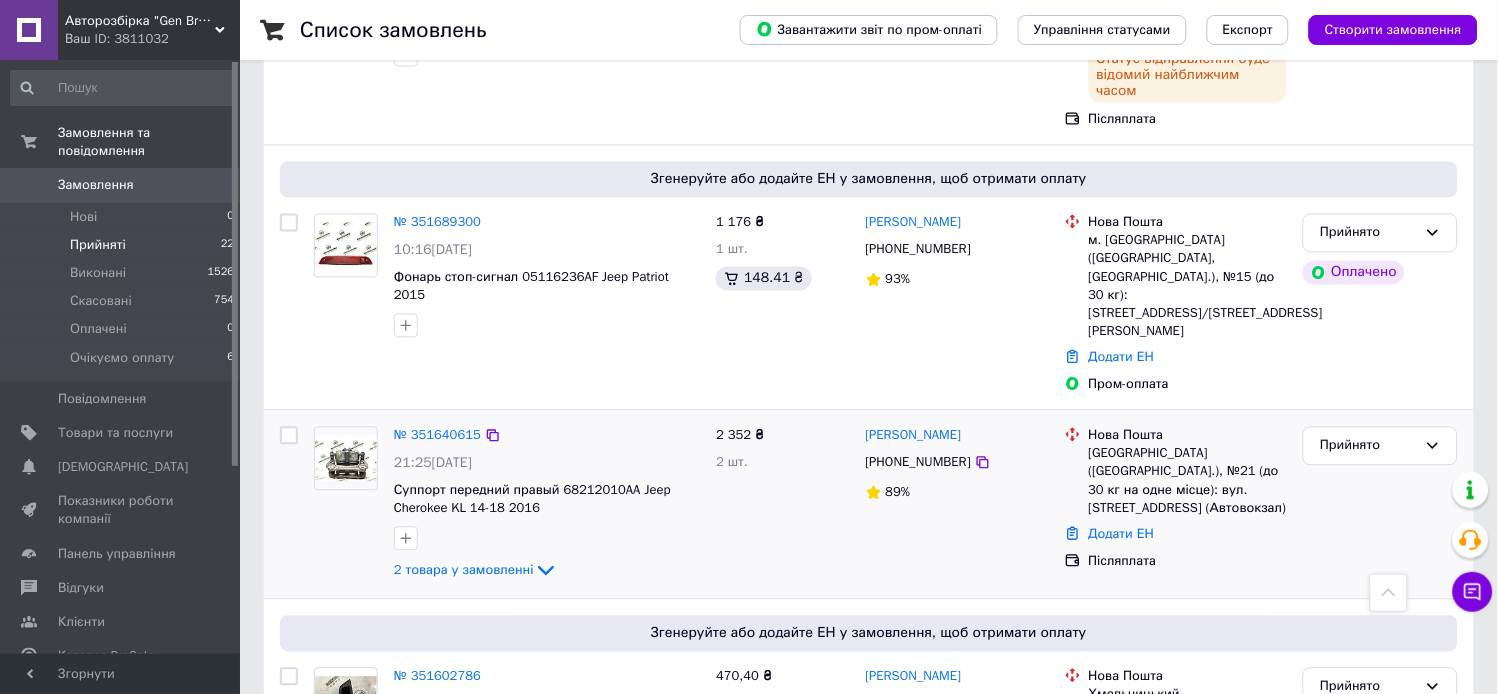 scroll, scrollTop: 2444, scrollLeft: 0, axis: vertical 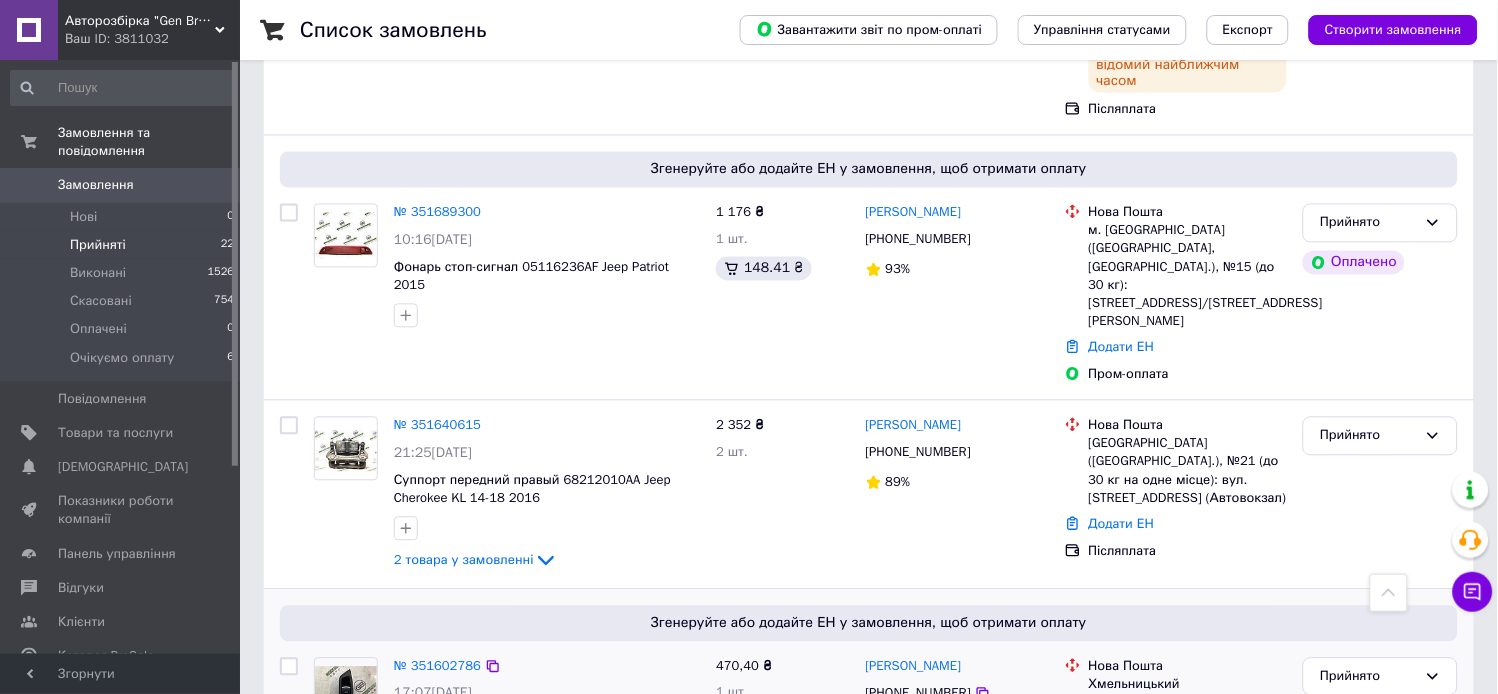 click on "Додати ЕН" at bounding box center [1122, 765] 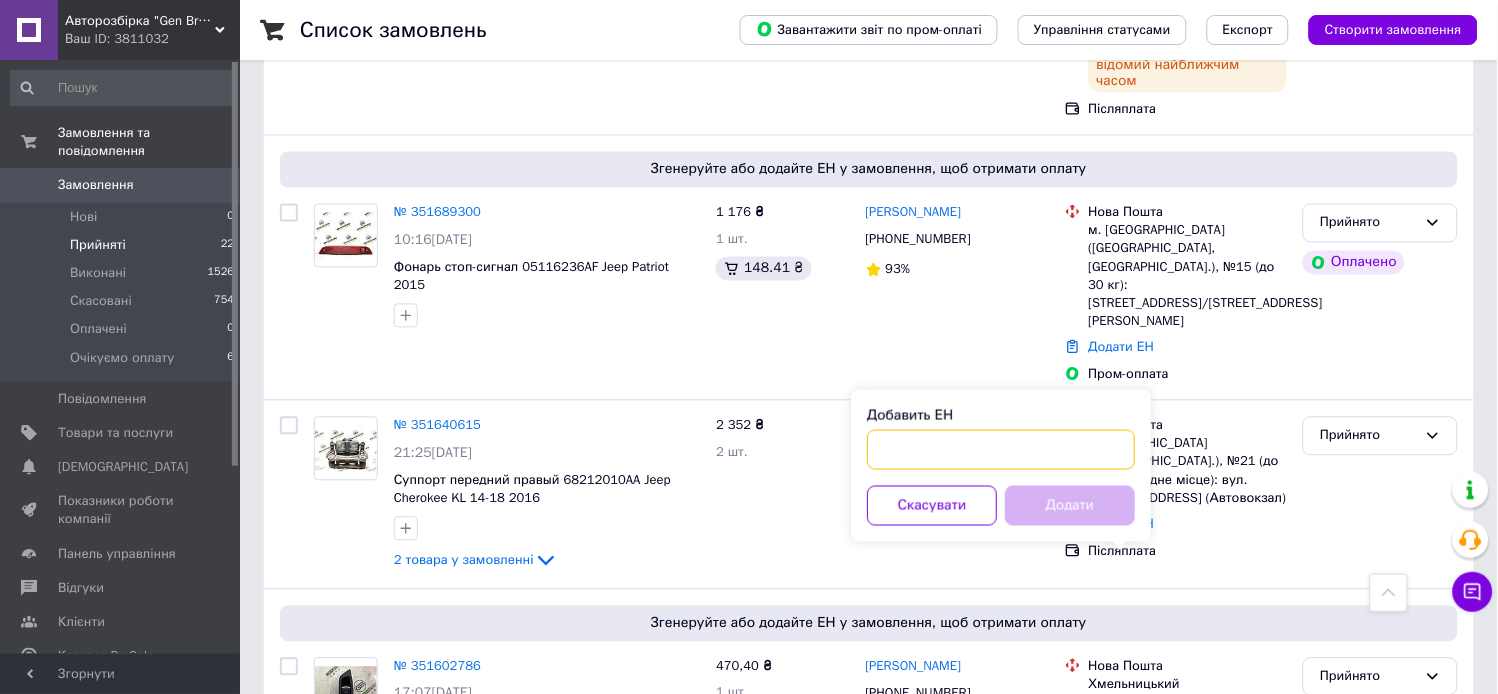 click on "Добавить ЕН" at bounding box center (1001, 450) 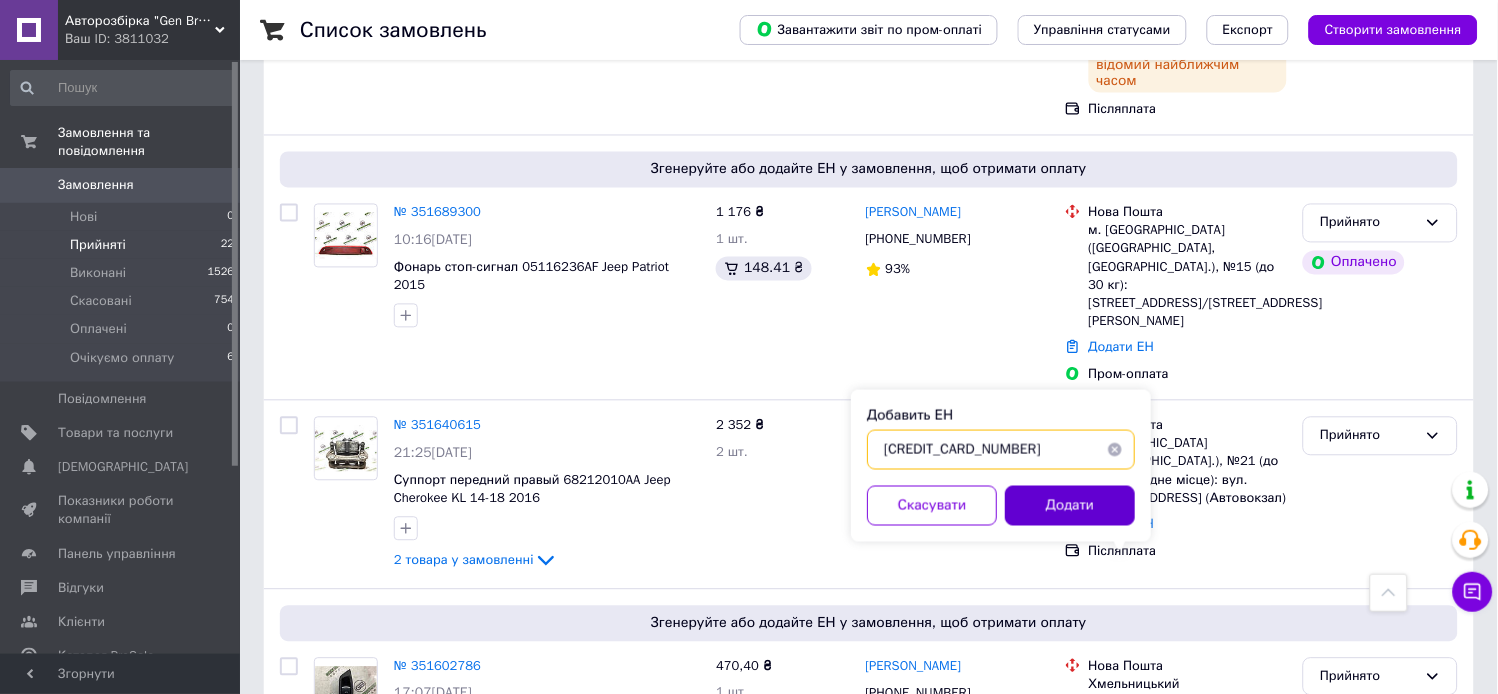 type on "59001410390544" 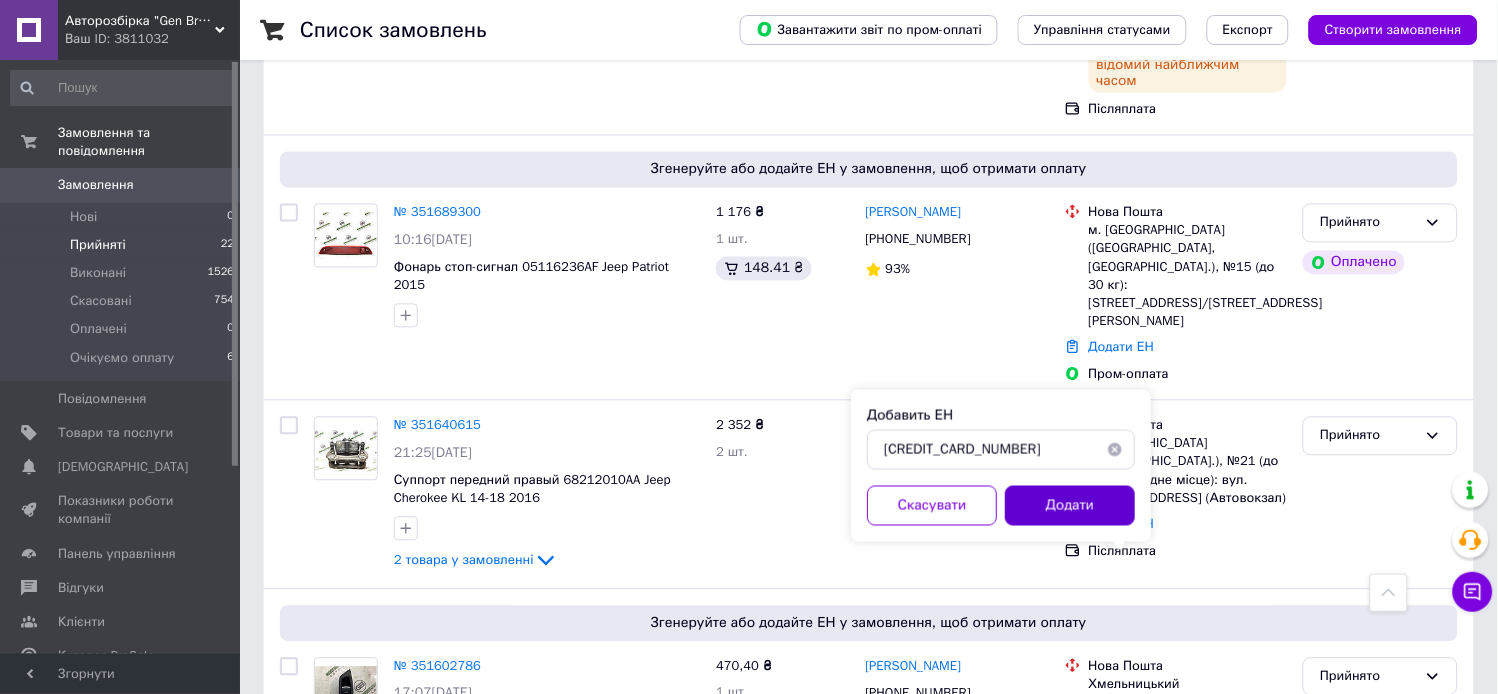 click on "Додати" at bounding box center [1070, 506] 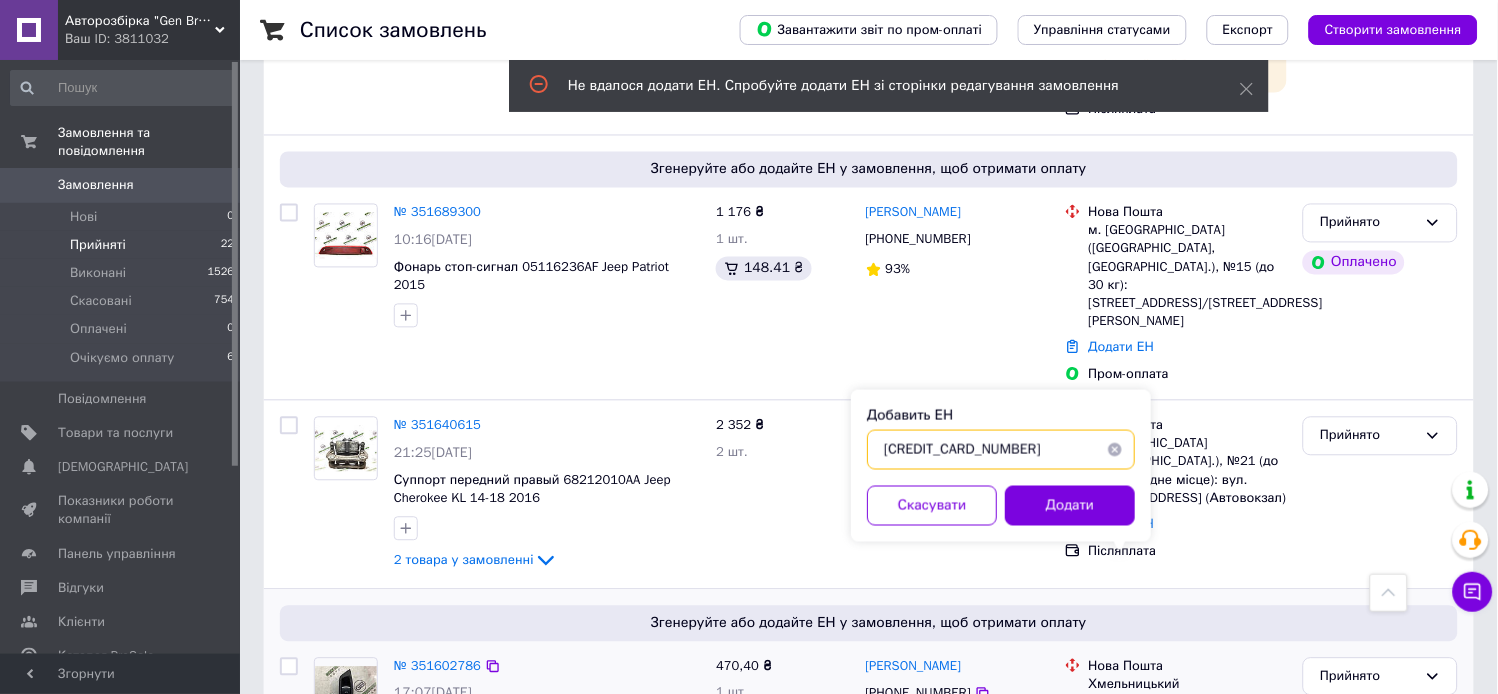 drag, startPoint x: 1006, startPoint y: 456, endPoint x: 475, endPoint y: 432, distance: 531.5421 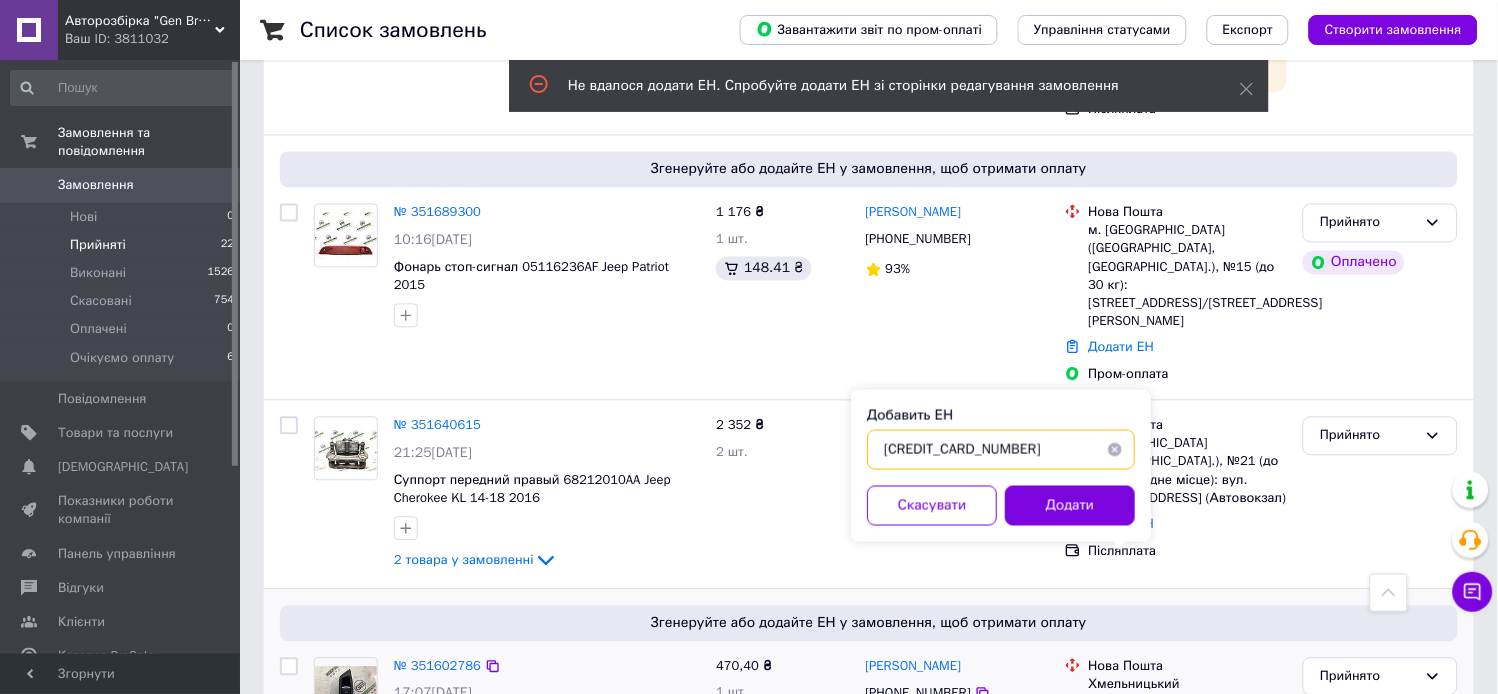 click on "Авторозбірка "Gen Brothers" Ваш ID: 3811032 Сайт Авторозбірка "Gen Brothers" Кабінет покупця Перевірити стан системи Сторінка на порталі Довідка Вийти Замовлення та повідомлення Замовлення 0 Нові 0 Прийняті 22 Виконані 1526 Скасовані 754 Оплачені 0 Очікуємо оплату  6 Повідомлення 0 Товари та послуги Сповіщення 0 0 Показники роботи компанії Панель управління Відгуки Клієнти Каталог ProSale Аналітика Інструменти веб-майстра та SEO Управління сайтом Гаманець компанії Маркет Налаштування Тарифи та рахунки Prom мікс 20 000 Згорнути   1 Cума 93%" at bounding box center (749, -226) 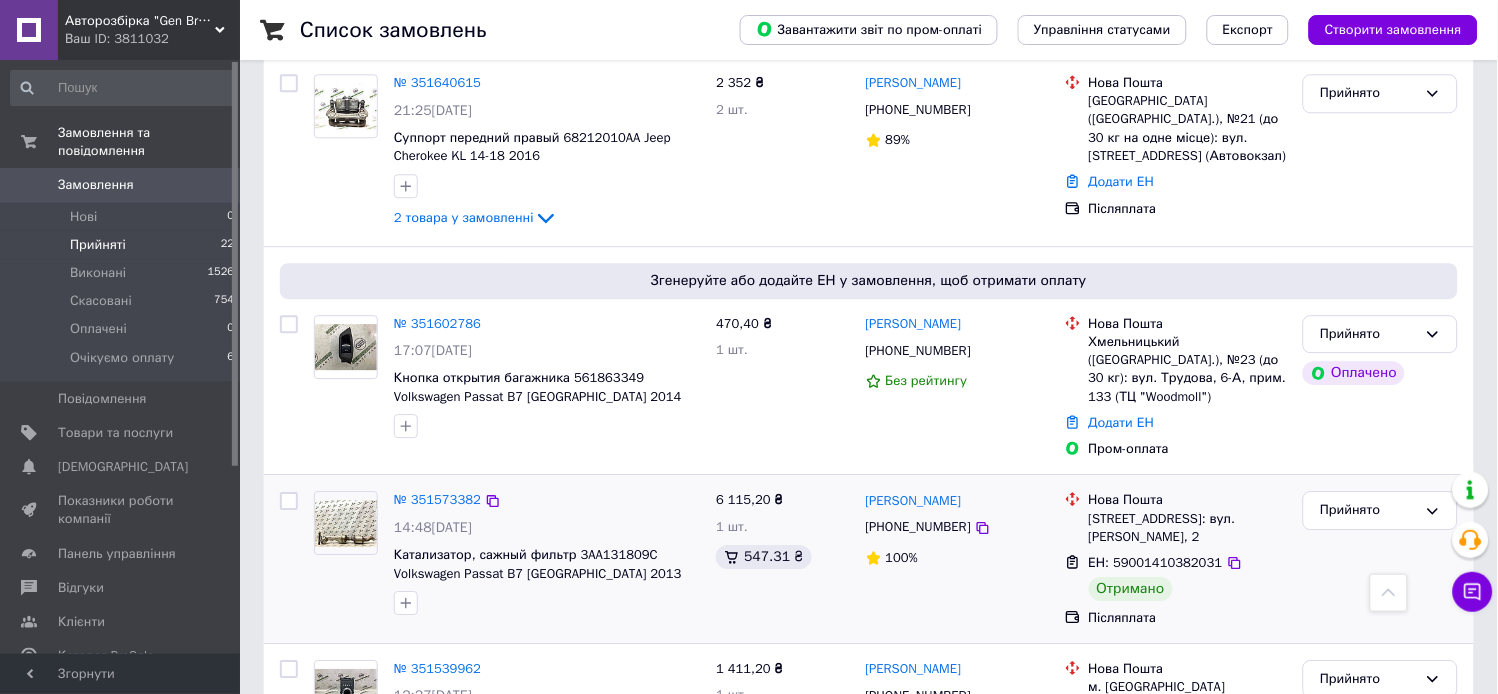 scroll, scrollTop: 2666, scrollLeft: 0, axis: vertical 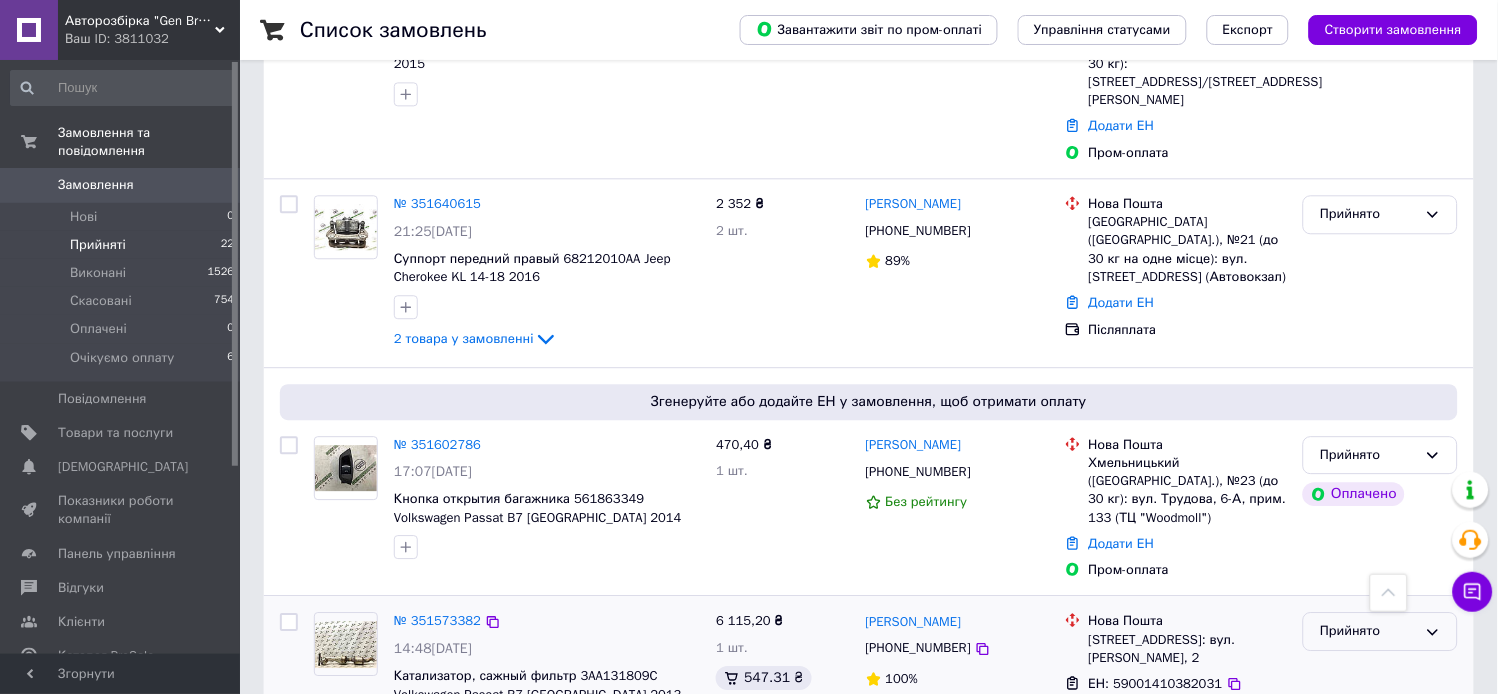 click on "Прийнято" at bounding box center (1368, 631) 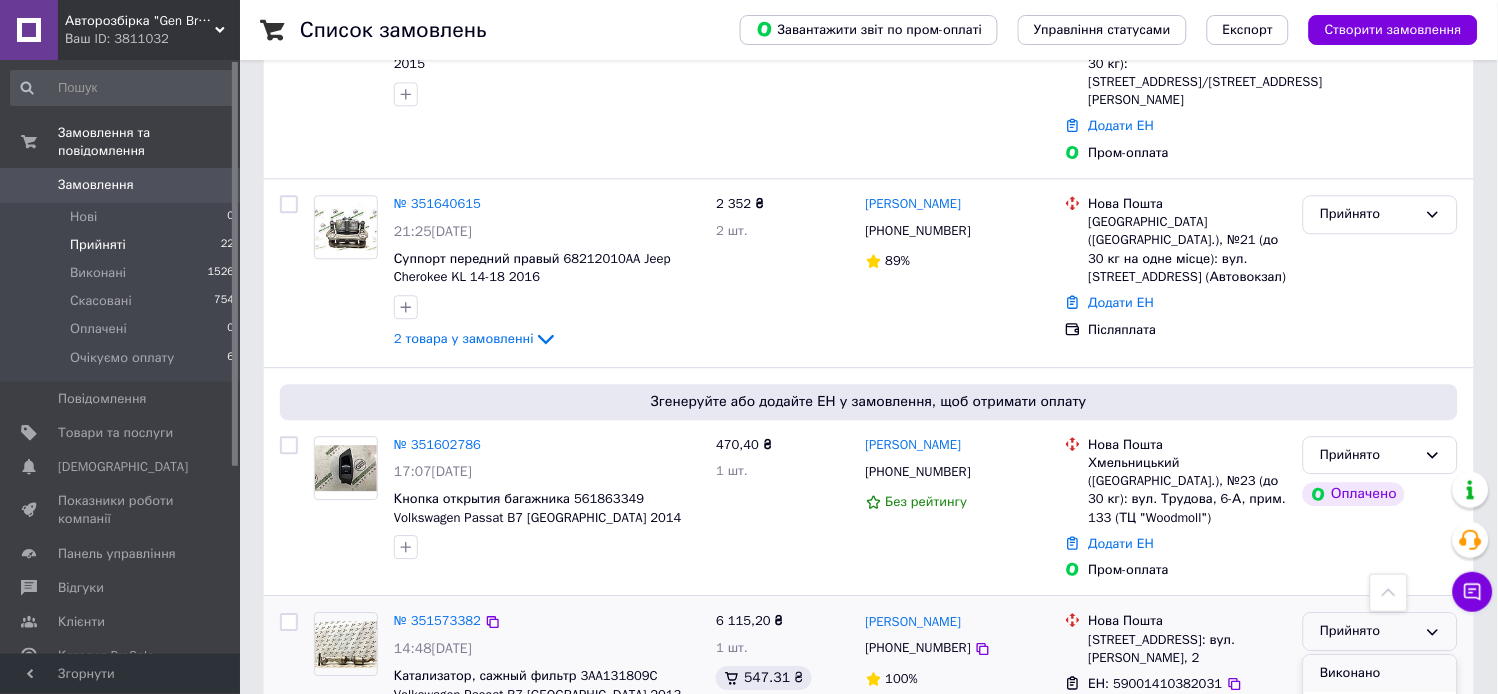 click on "Виконано" at bounding box center [1380, 673] 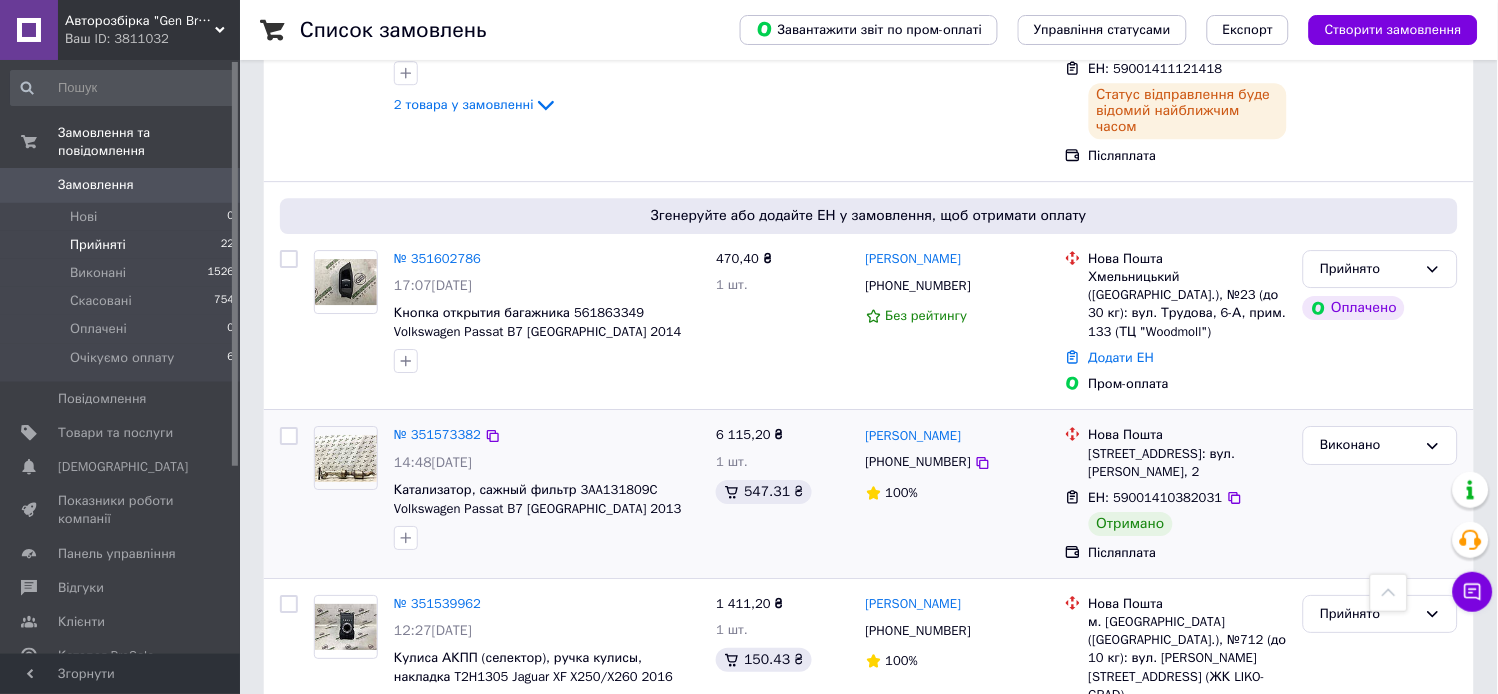 scroll, scrollTop: 3171, scrollLeft: 0, axis: vertical 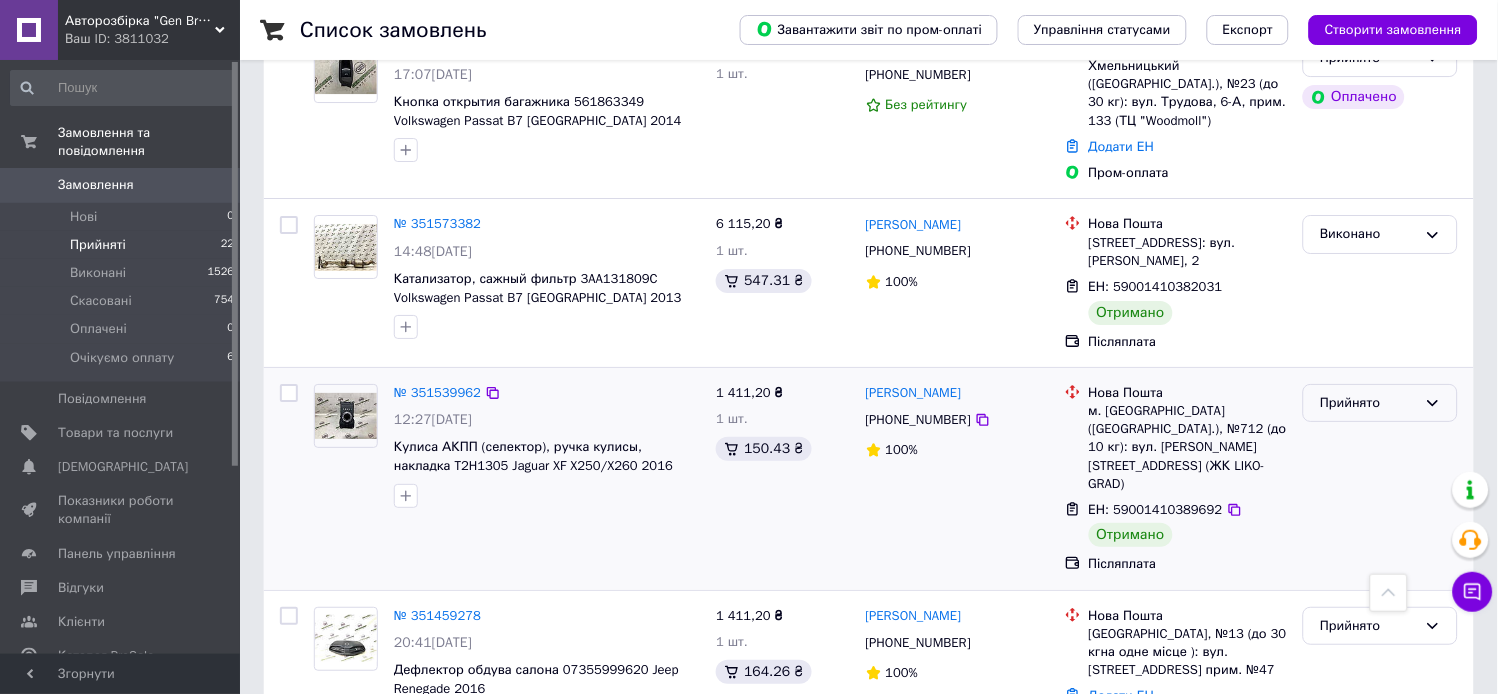 click on "Прийнято" at bounding box center [1368, 403] 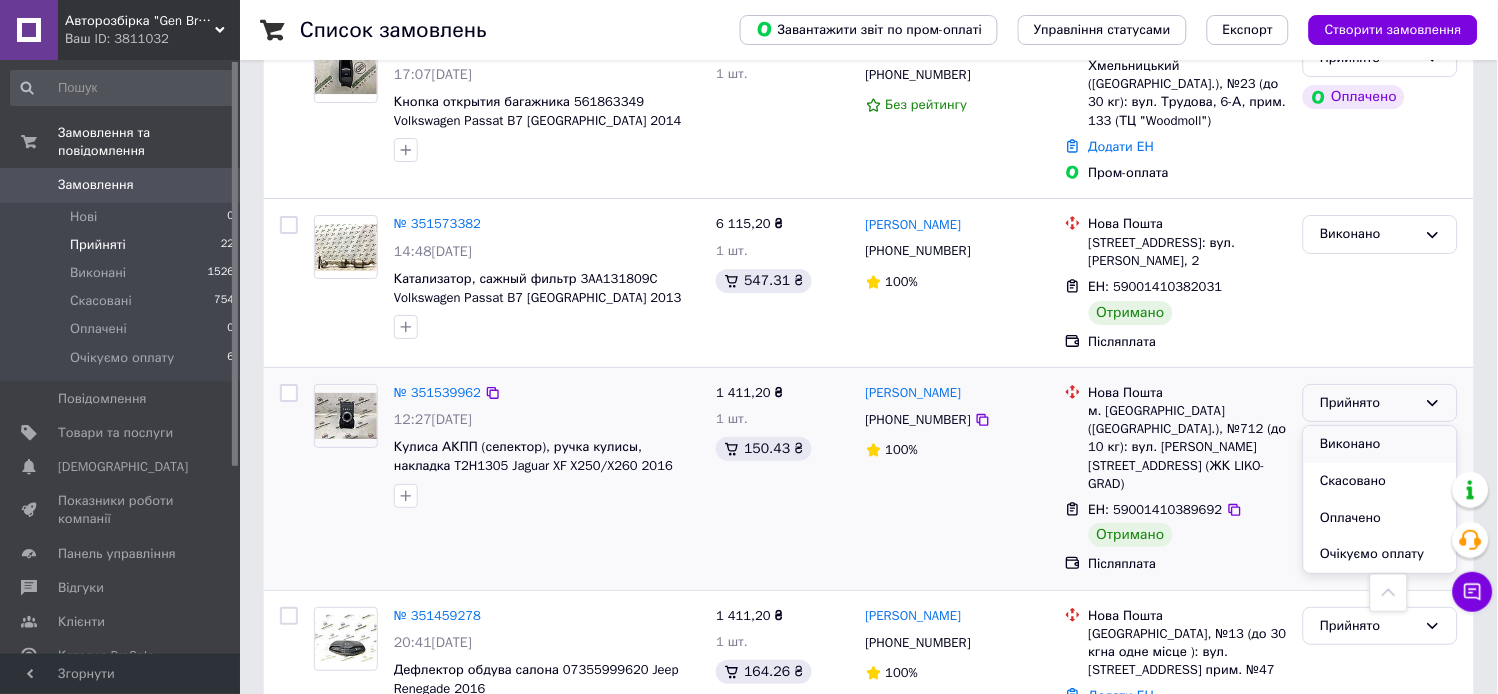 click on "Виконано" at bounding box center (1380, 444) 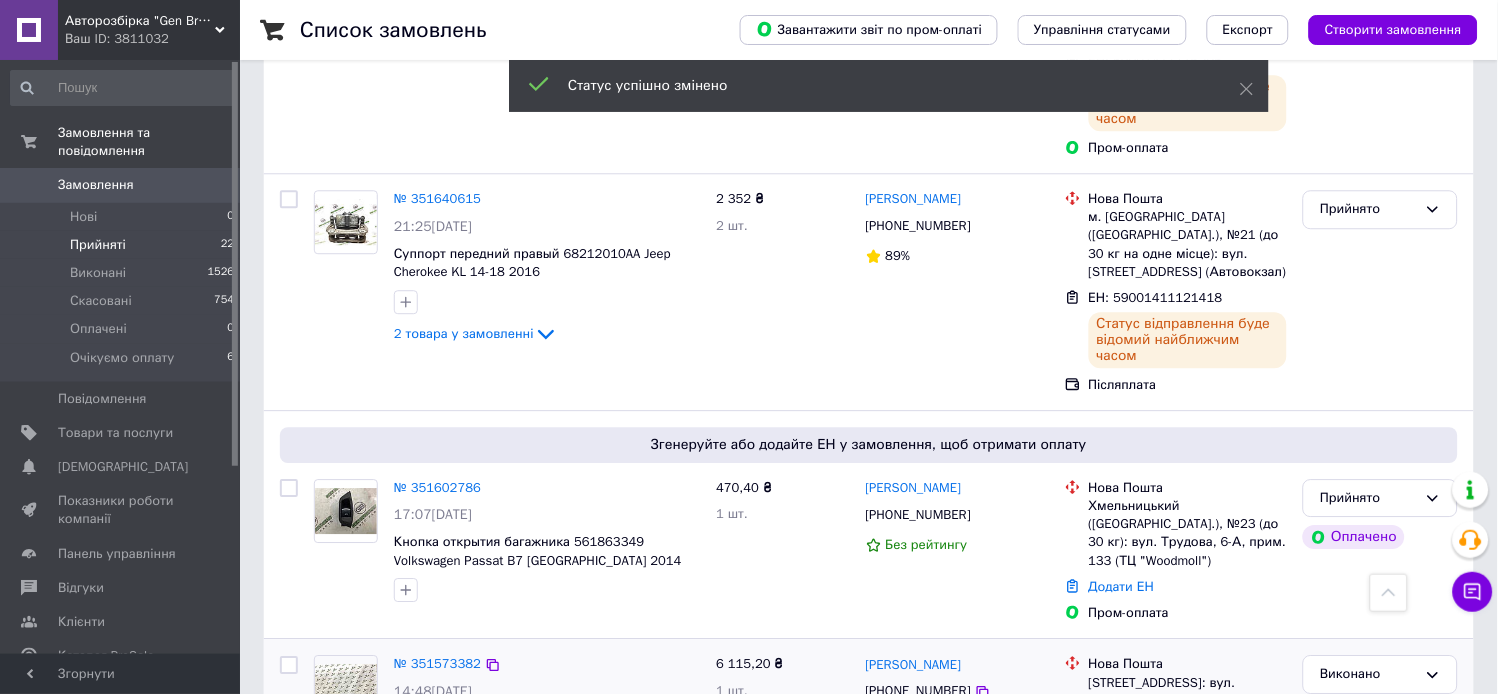 scroll, scrollTop: 2726, scrollLeft: 0, axis: vertical 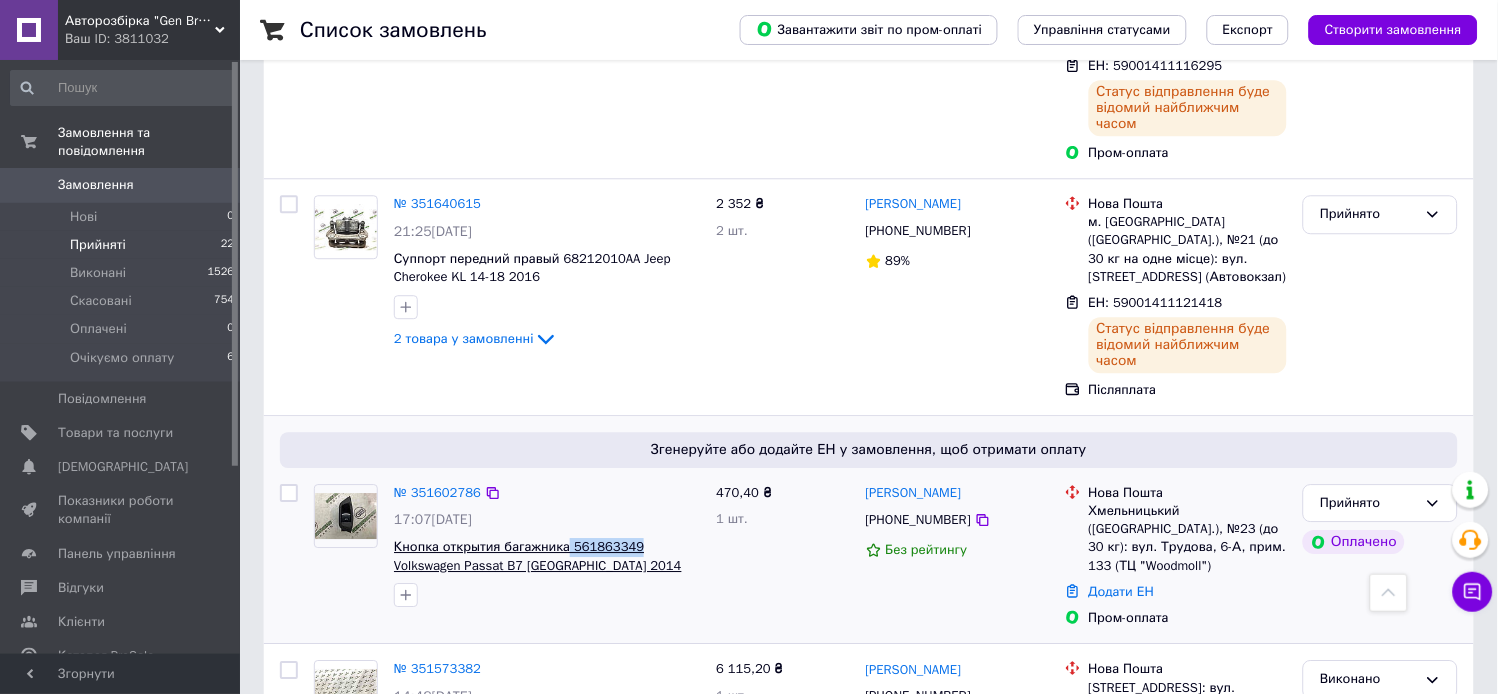 drag, startPoint x: 631, startPoint y: 344, endPoint x: 563, endPoint y: 336, distance: 68.46897 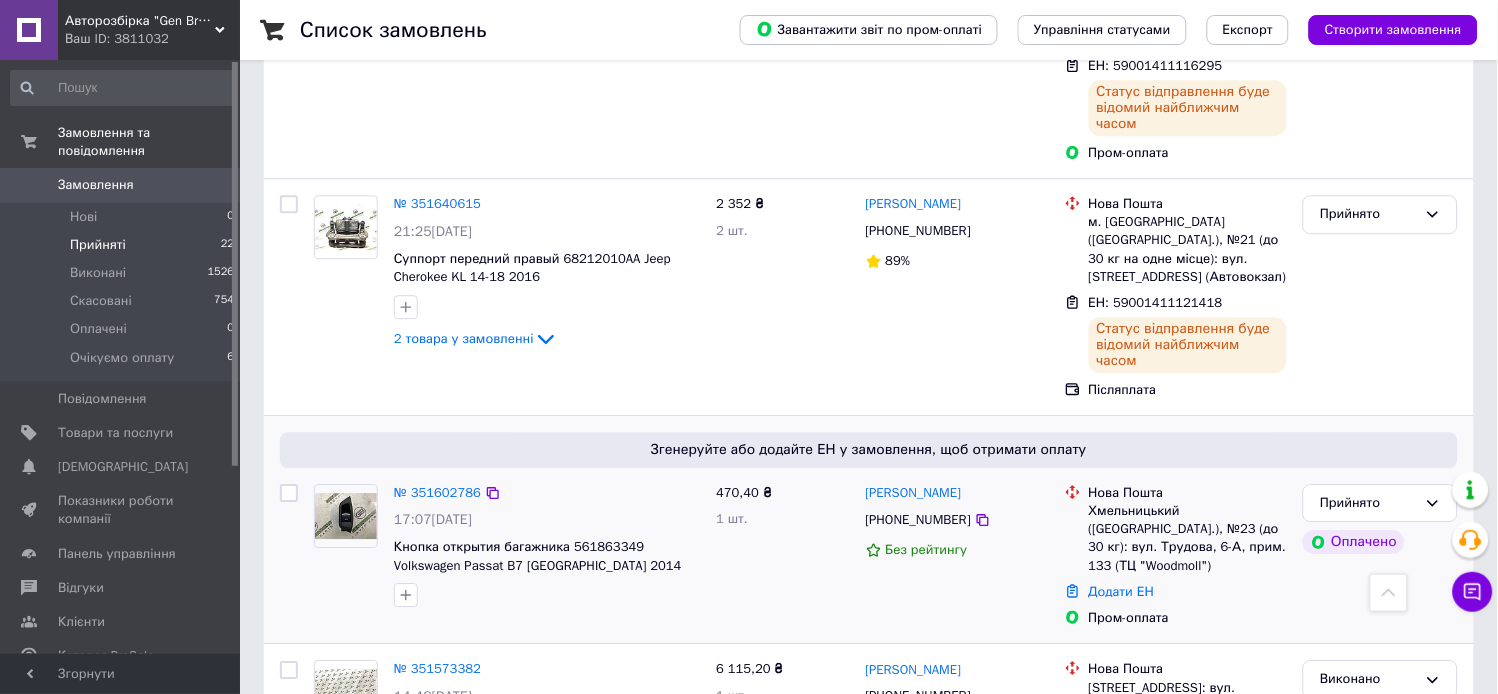 click on "№ 351602786 17:07, 07.07.2025 Кнопка открытия багажника 561863349 Volkswagen Passat B7 USA 2014" at bounding box center [507, 556] 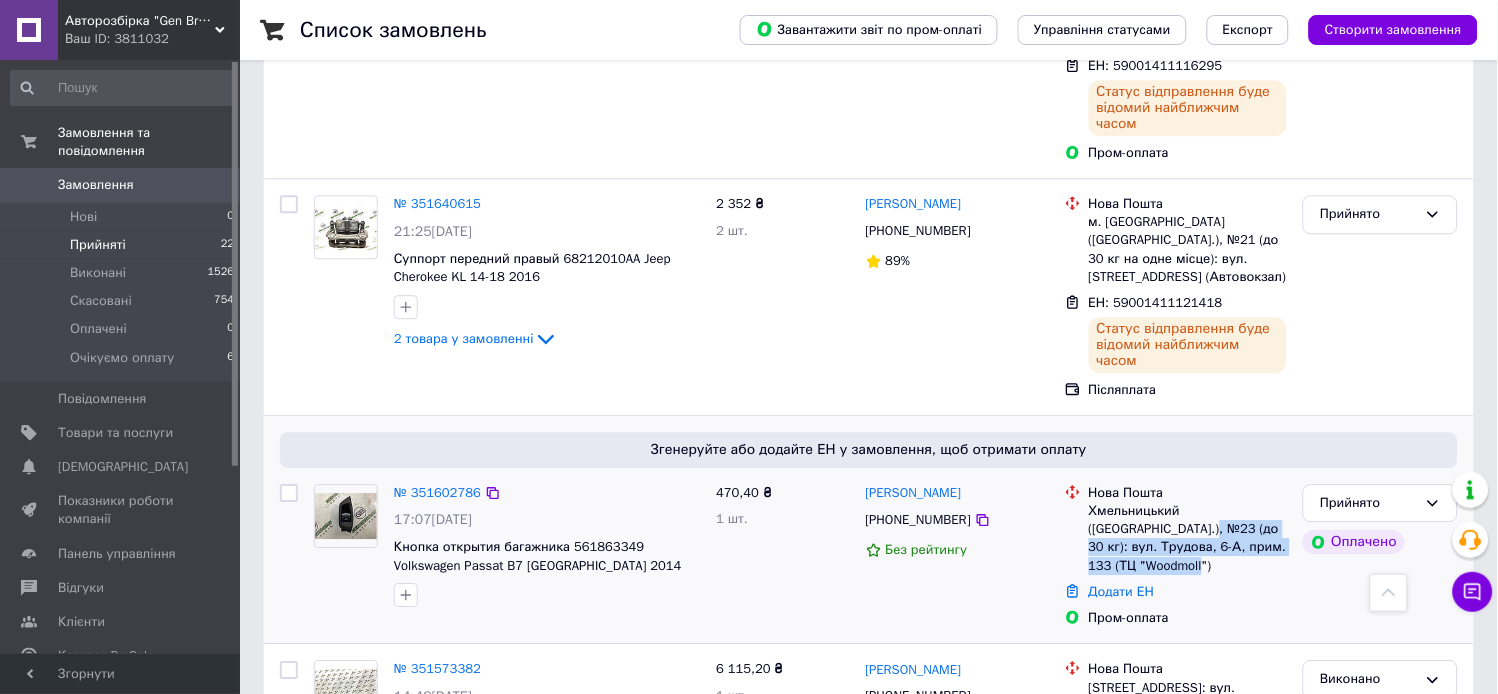 drag, startPoint x: 1220, startPoint y: 361, endPoint x: 1131, endPoint y: 327, distance: 95.27329 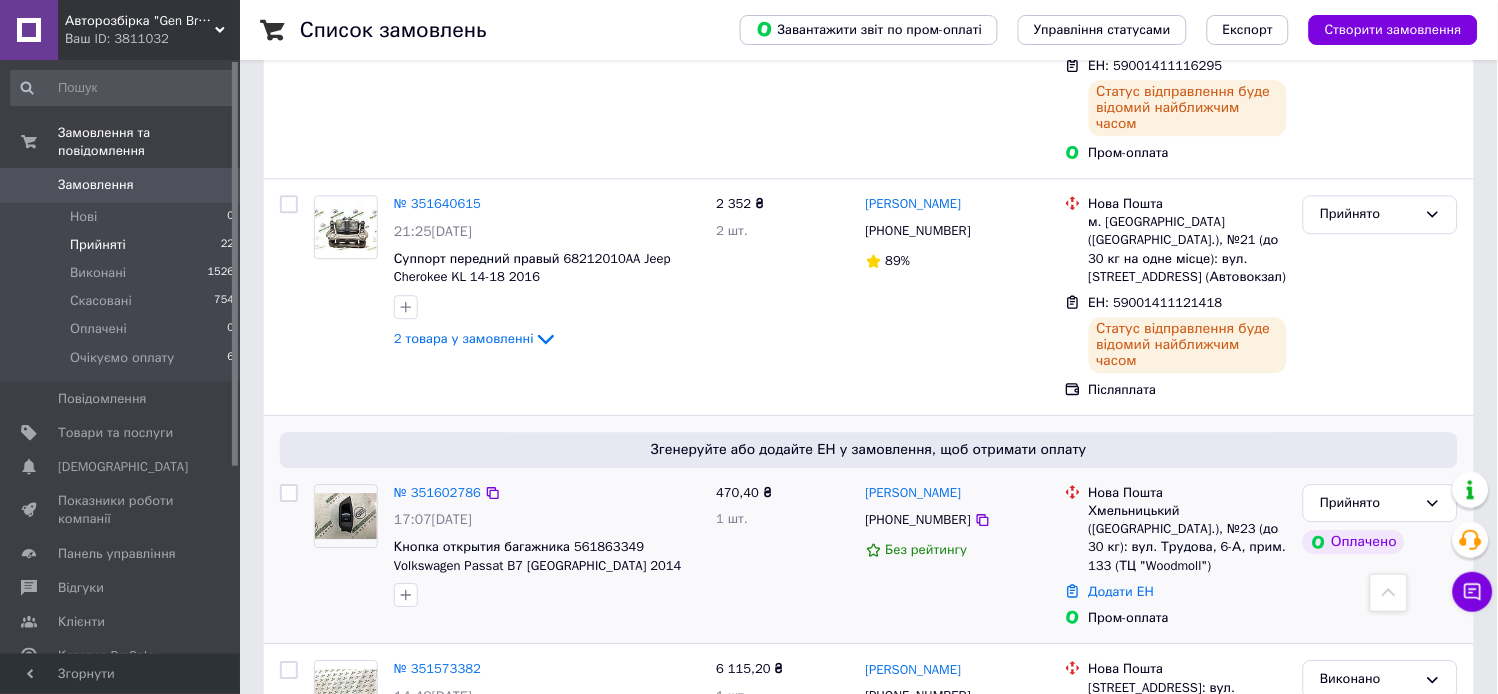 click on "470,40 ₴ 1 шт." at bounding box center (782, 556) 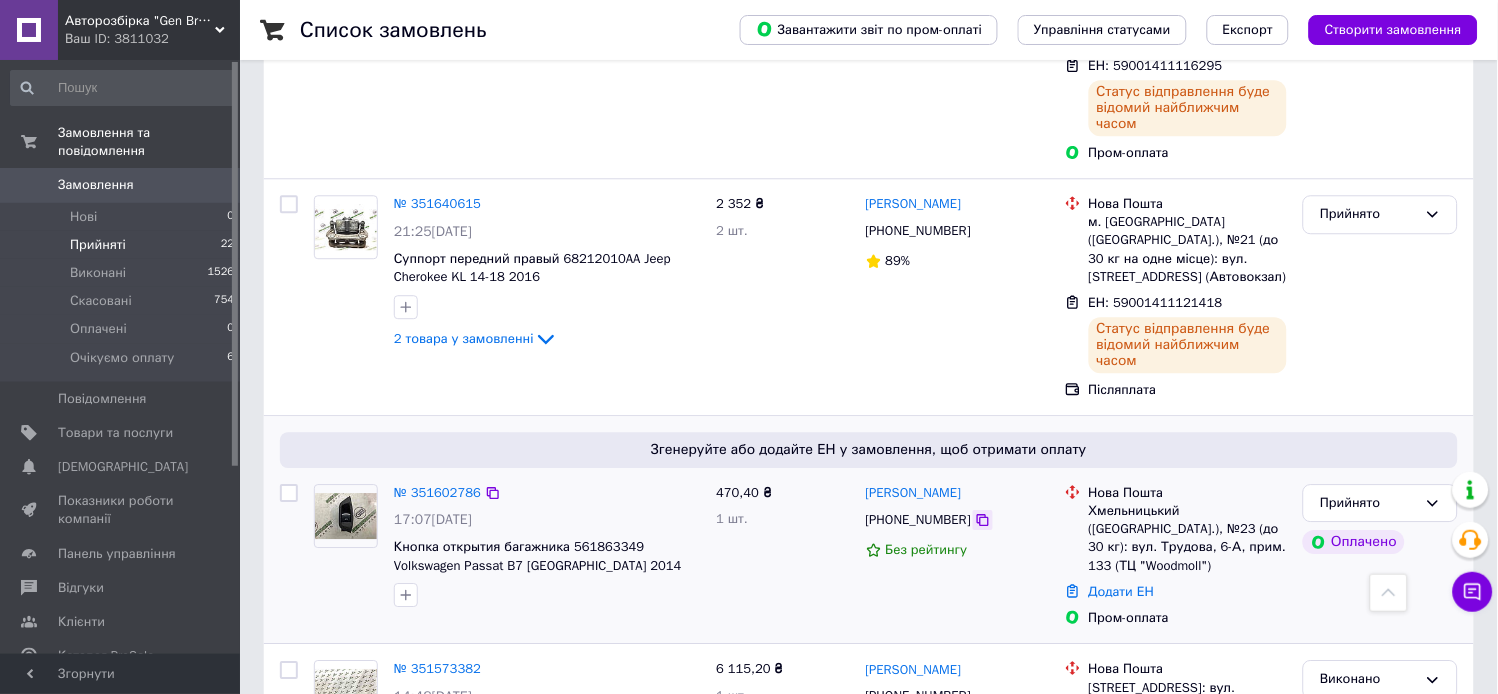 click 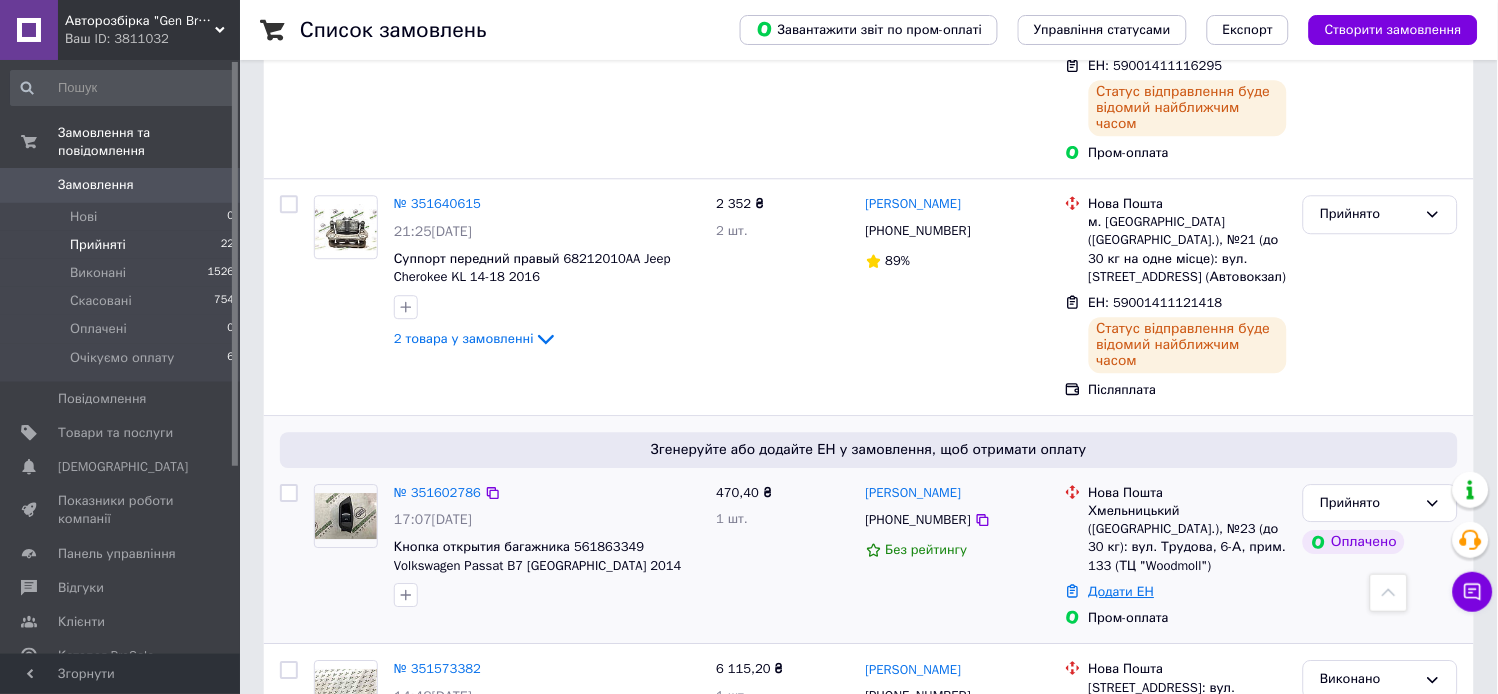 click on "Додати ЕН" at bounding box center (1122, 591) 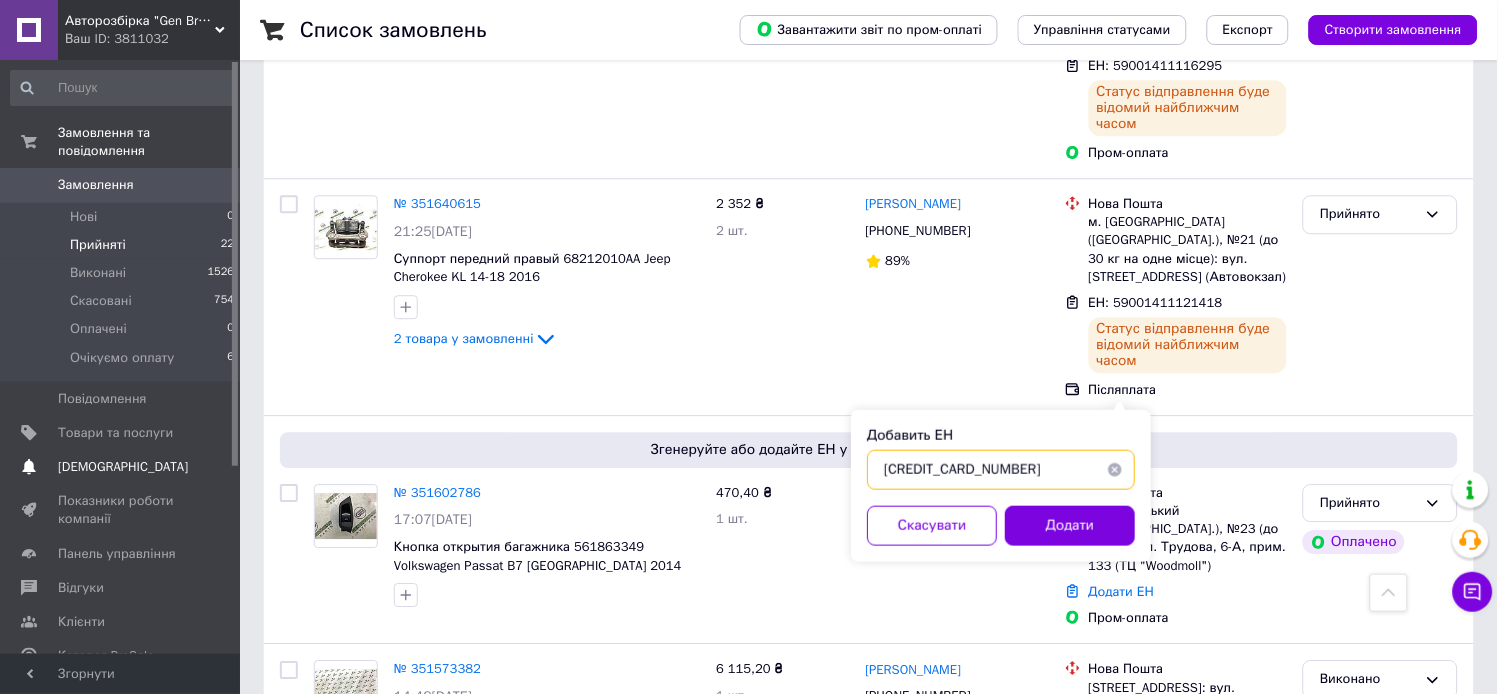 drag, startPoint x: 1056, startPoint y: 464, endPoint x: 195, endPoint y: 437, distance: 861.4232 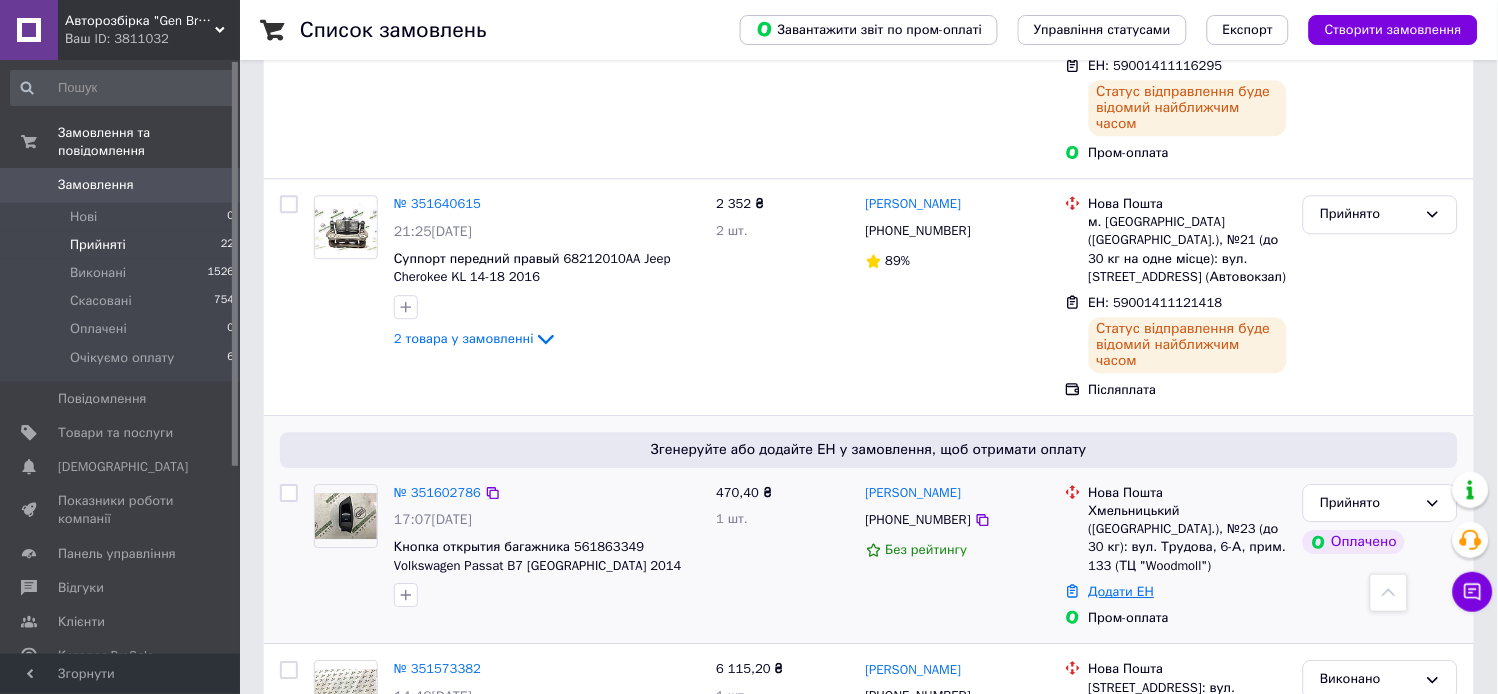 click on "Додати ЕН" at bounding box center (1122, 591) 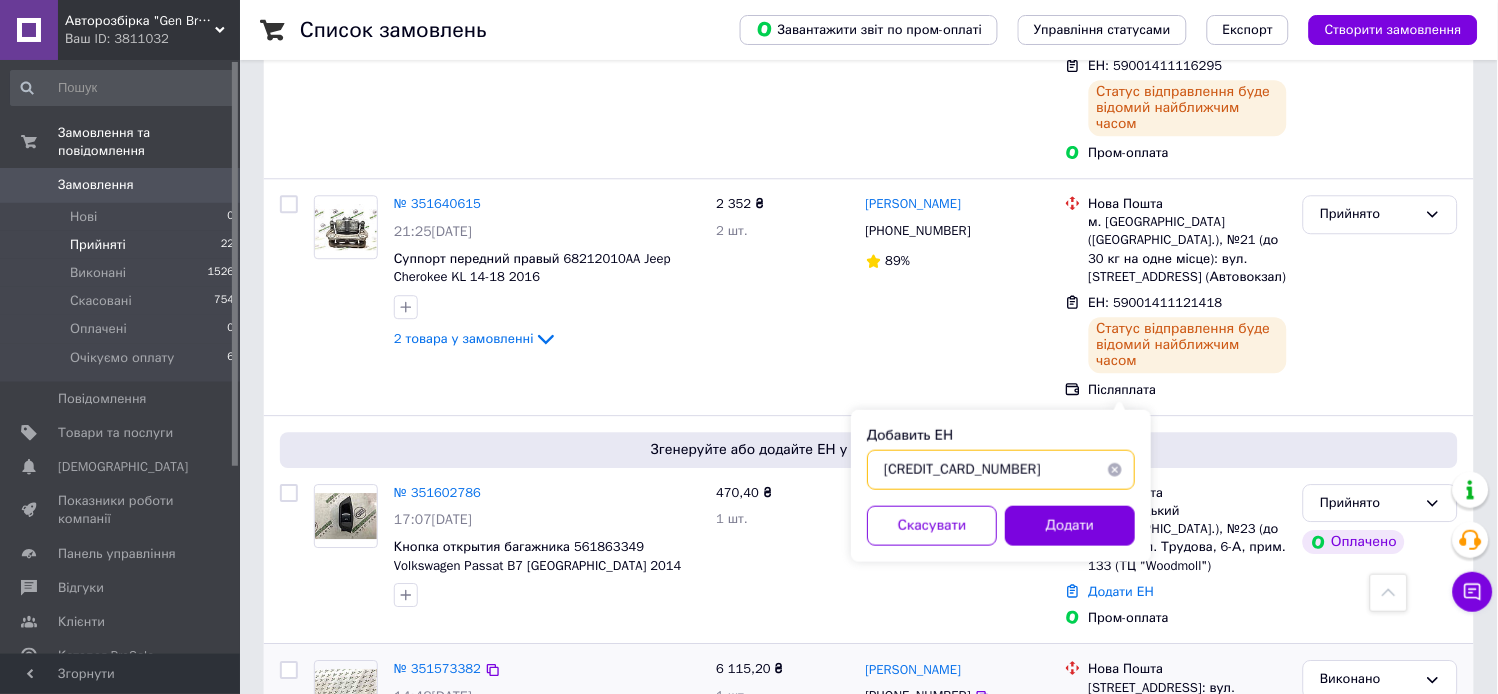 drag, startPoint x: 1020, startPoint y: 474, endPoint x: 698, endPoint y: 453, distance: 322.68405 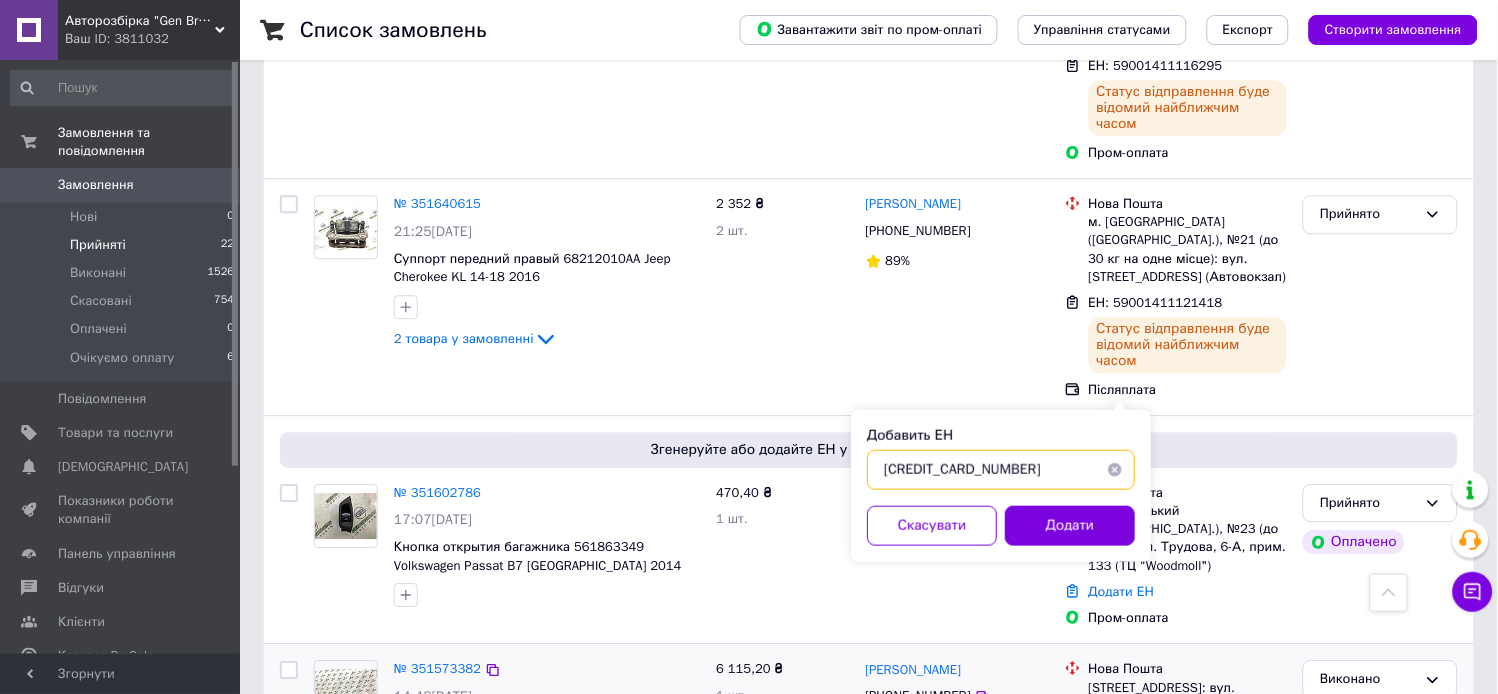 click on "Авторозбірка "Gen Brothers" Ваш ID: 3811032 Сайт Авторозбірка "Gen Brothers" Кабінет покупця Перевірити стан системи Сторінка на порталі Довідка Вийти Замовлення та повідомлення Замовлення 0 Нові 0 Прийняті 22 Виконані 1526 Скасовані 754 Оплачені 0 Очікуємо оплату  6 Повідомлення 0 Товари та послуги Сповіщення 0 0 Показники роботи компанії Панель управління Відгуки Клієнти Каталог ProSale Аналітика Інструменти веб-майстра та SEO Управління сайтом Гаманець компанії Маркет Налаштування Тарифи та рахунки Prom мікс 20 000 Згорнути   1 Cума 93%" at bounding box center (749, -454) 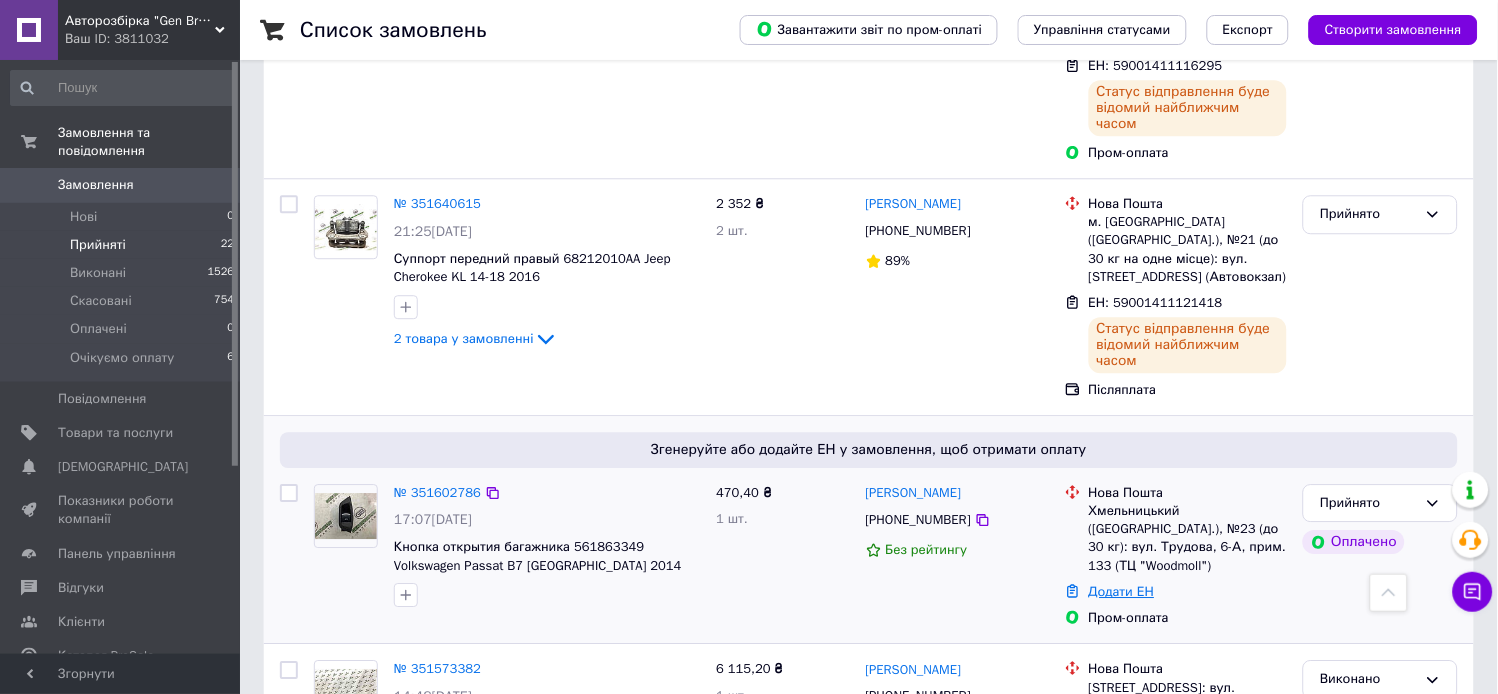 click on "Додати ЕН" at bounding box center (1122, 591) 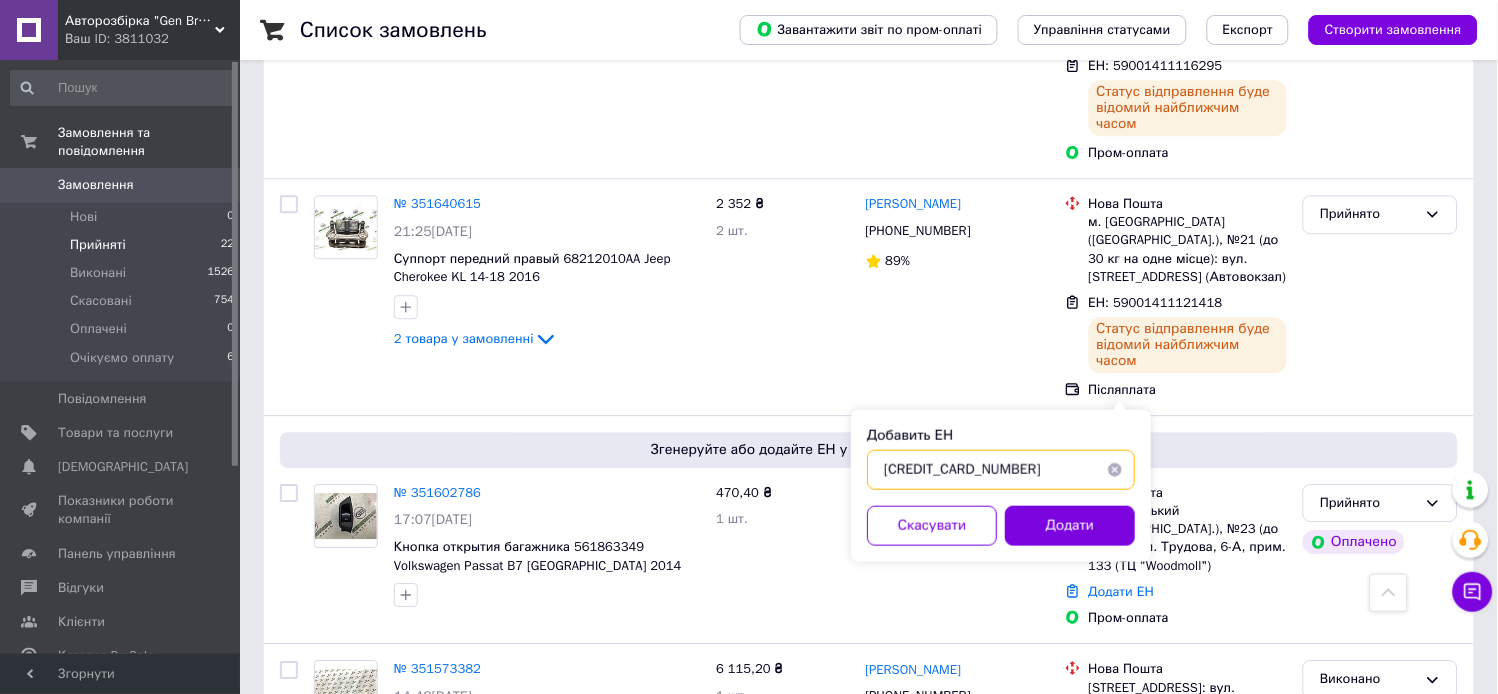 click on "59001410390544" at bounding box center (1001, 470) 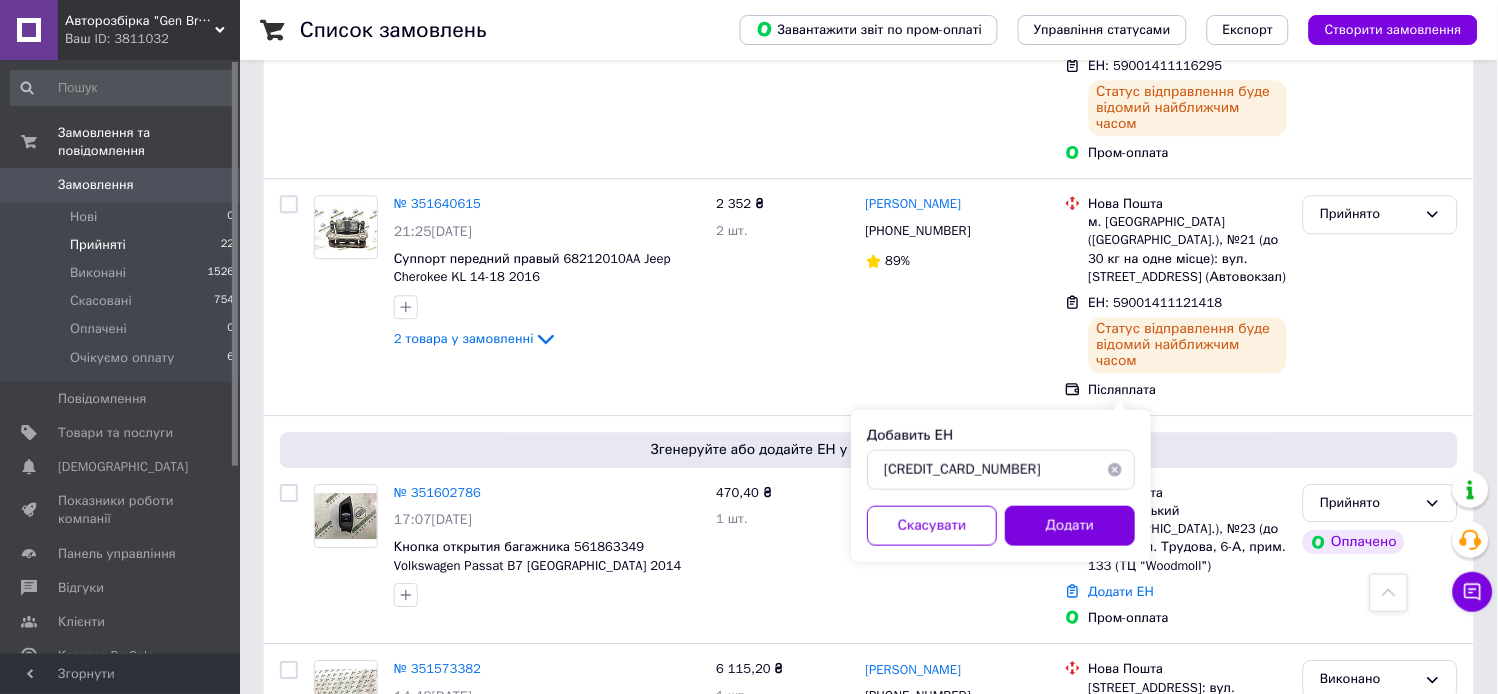 click at bounding box center [1115, 470] 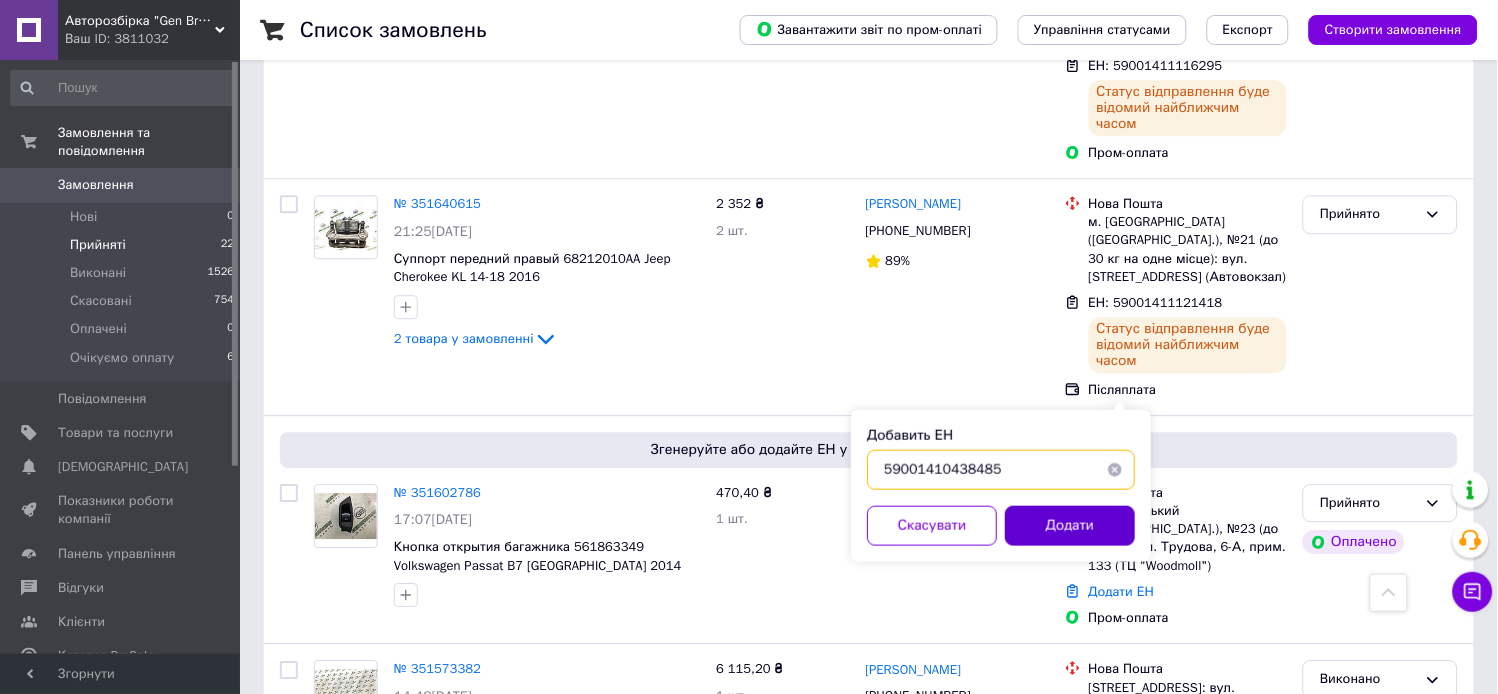 type on "59001410438485" 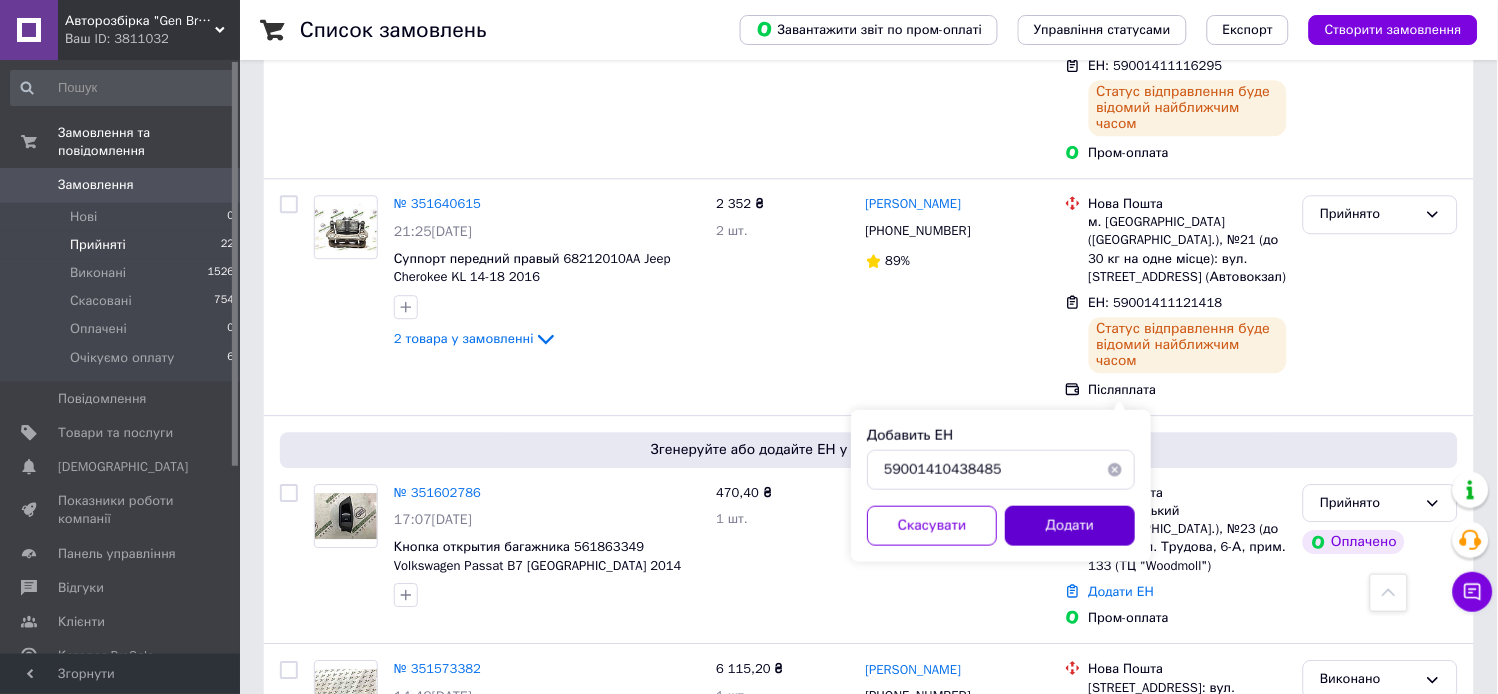 click on "Додати" at bounding box center [1070, 526] 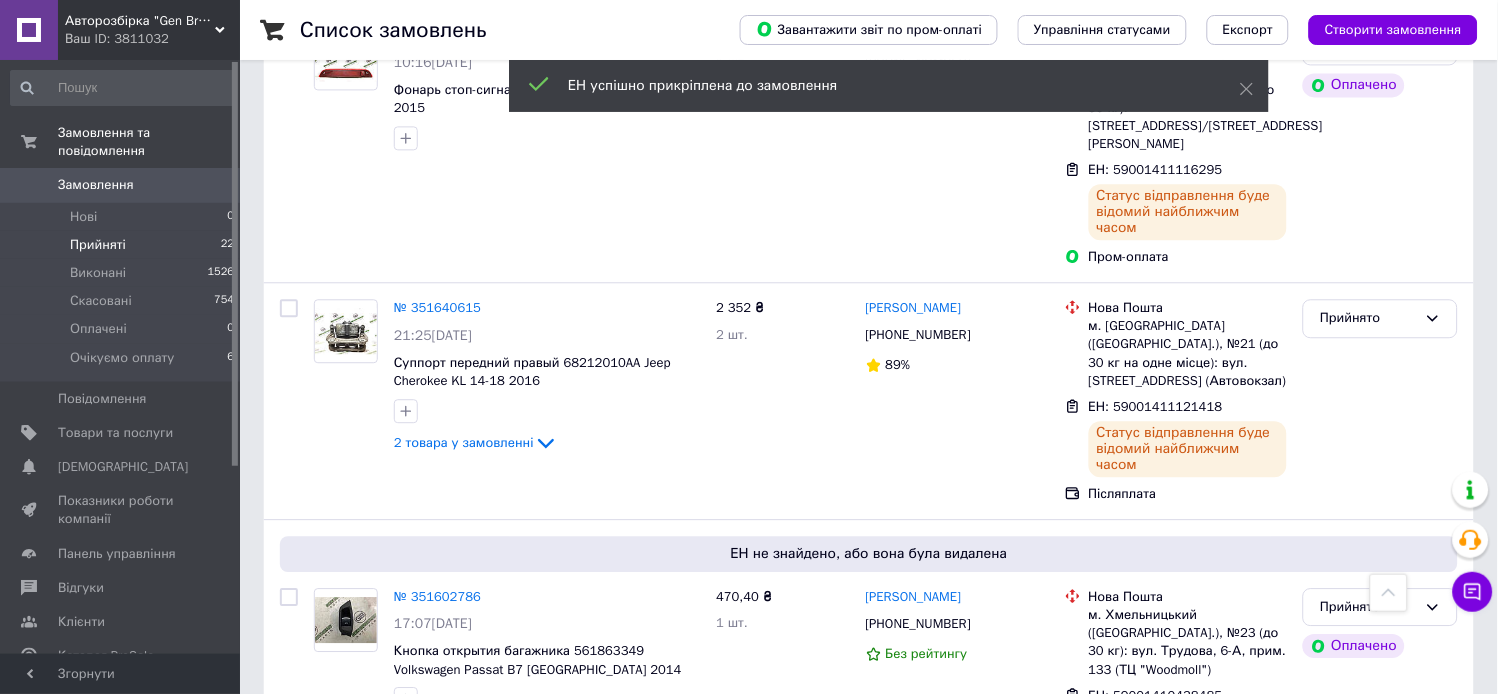 scroll, scrollTop: 2726, scrollLeft: 0, axis: vertical 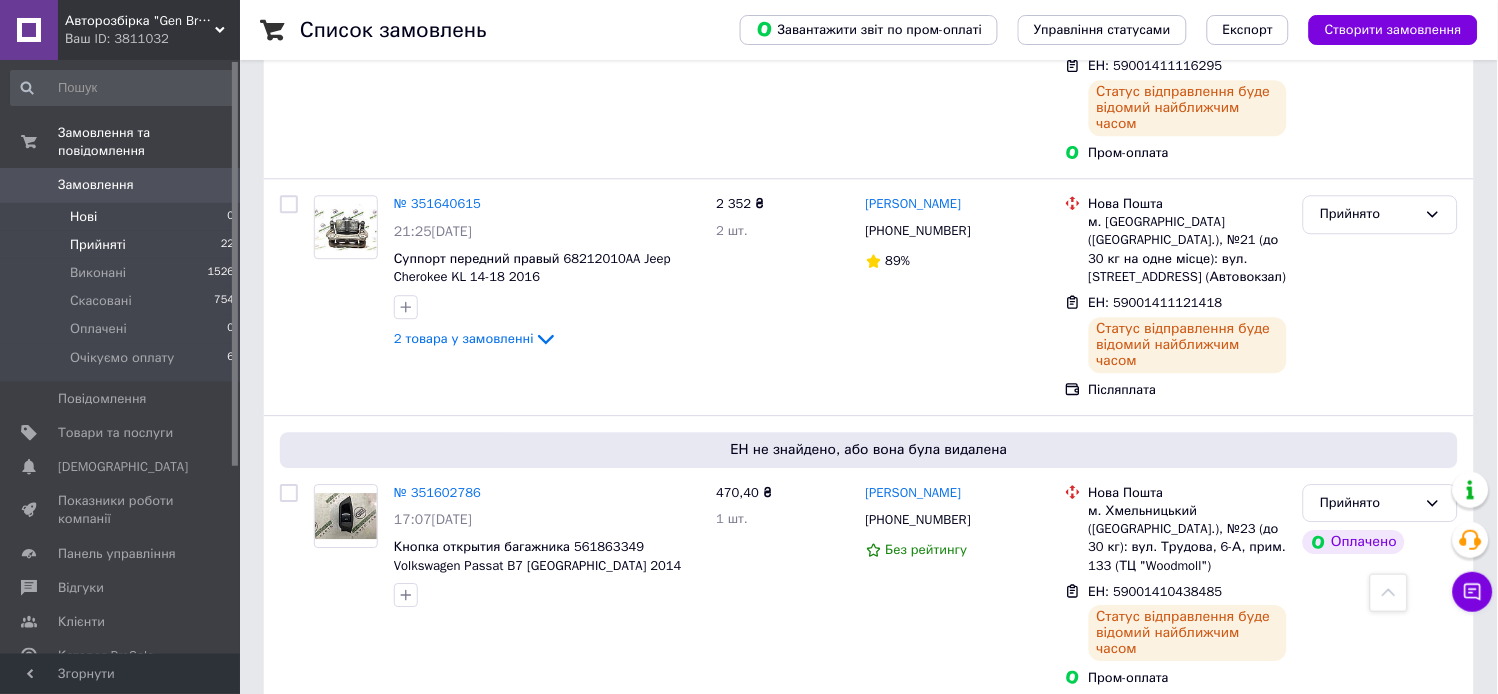 click on "Нові 0" at bounding box center [123, 217] 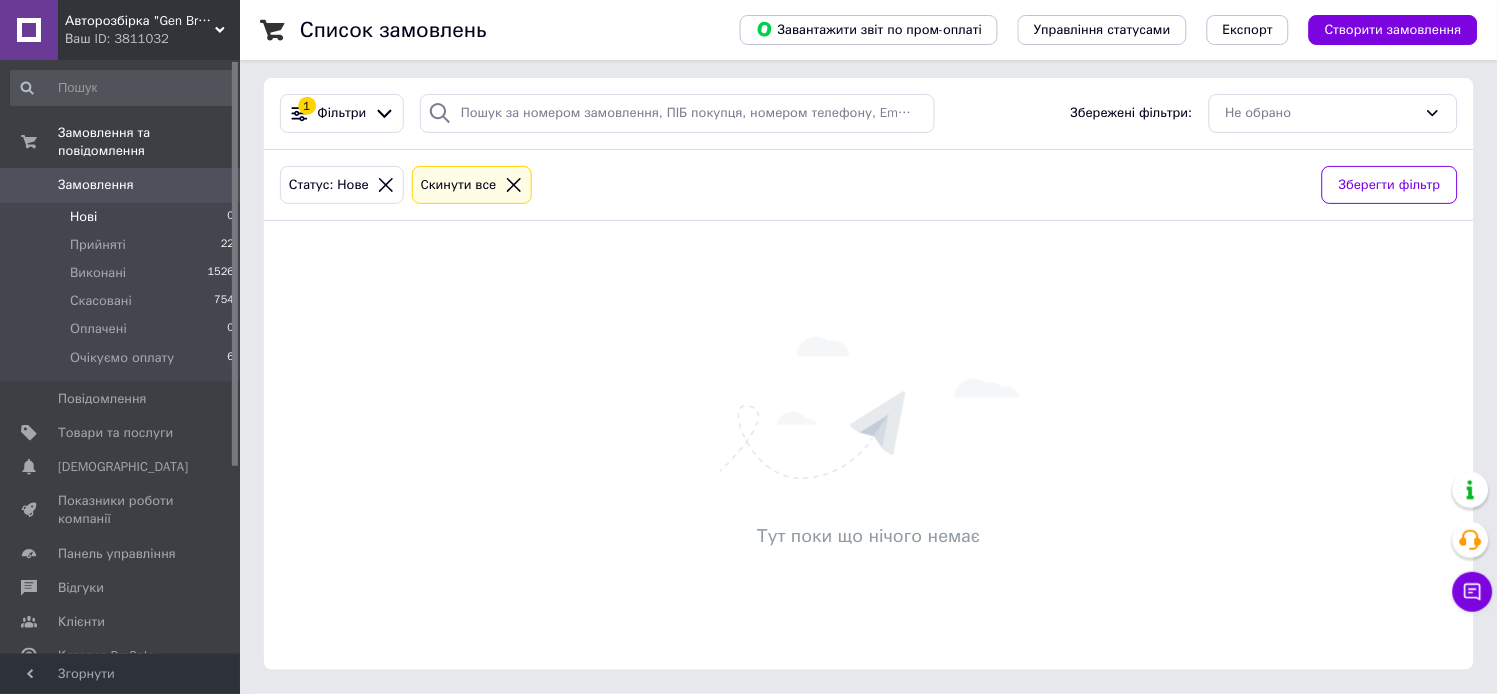 scroll, scrollTop: 0, scrollLeft: 0, axis: both 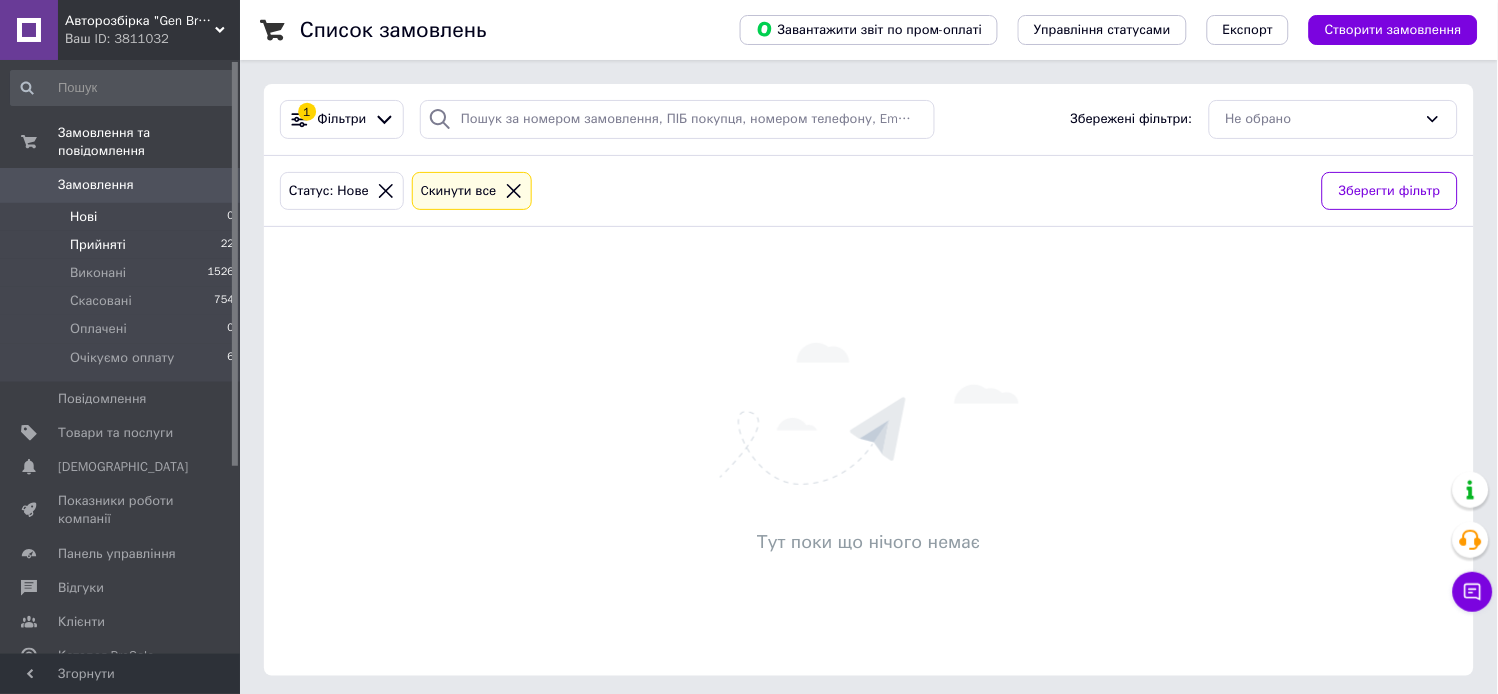 click on "Прийняті 22" at bounding box center (123, 245) 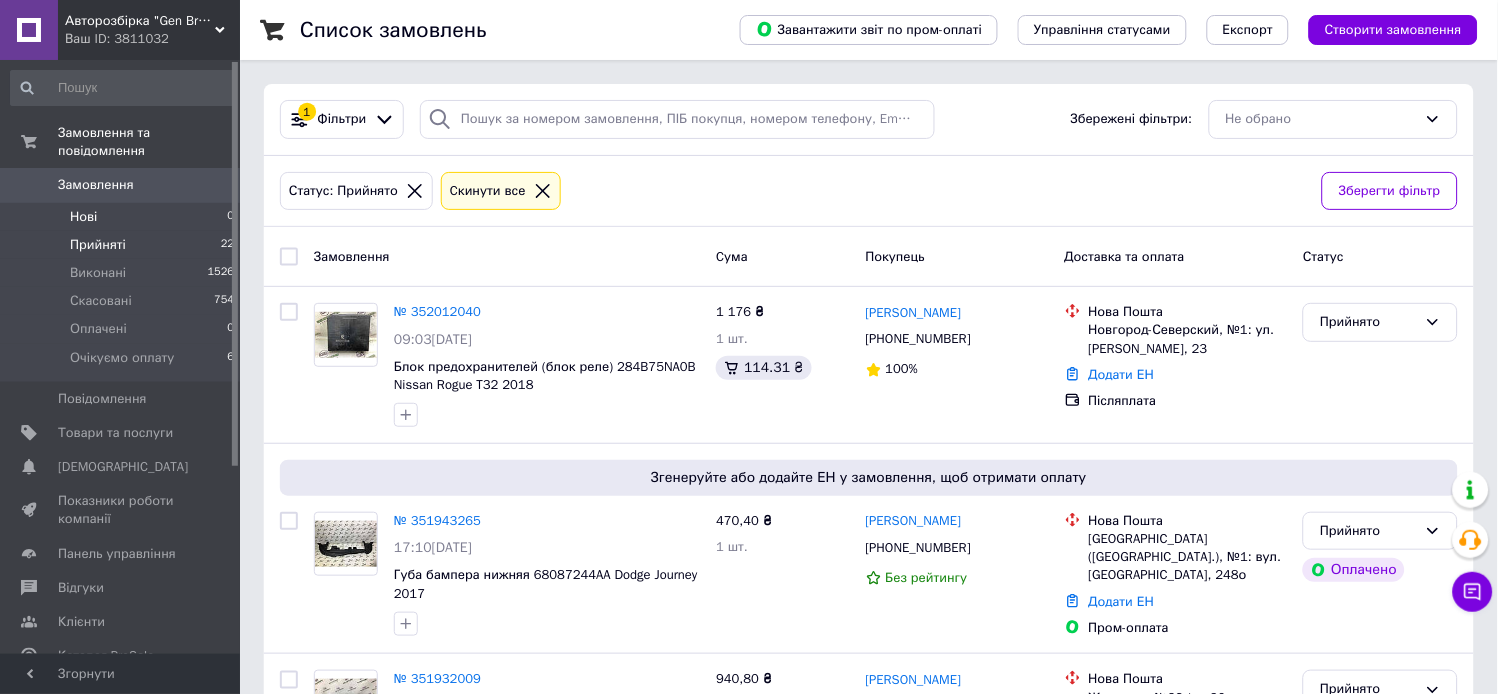click on "Нові 0" at bounding box center [123, 217] 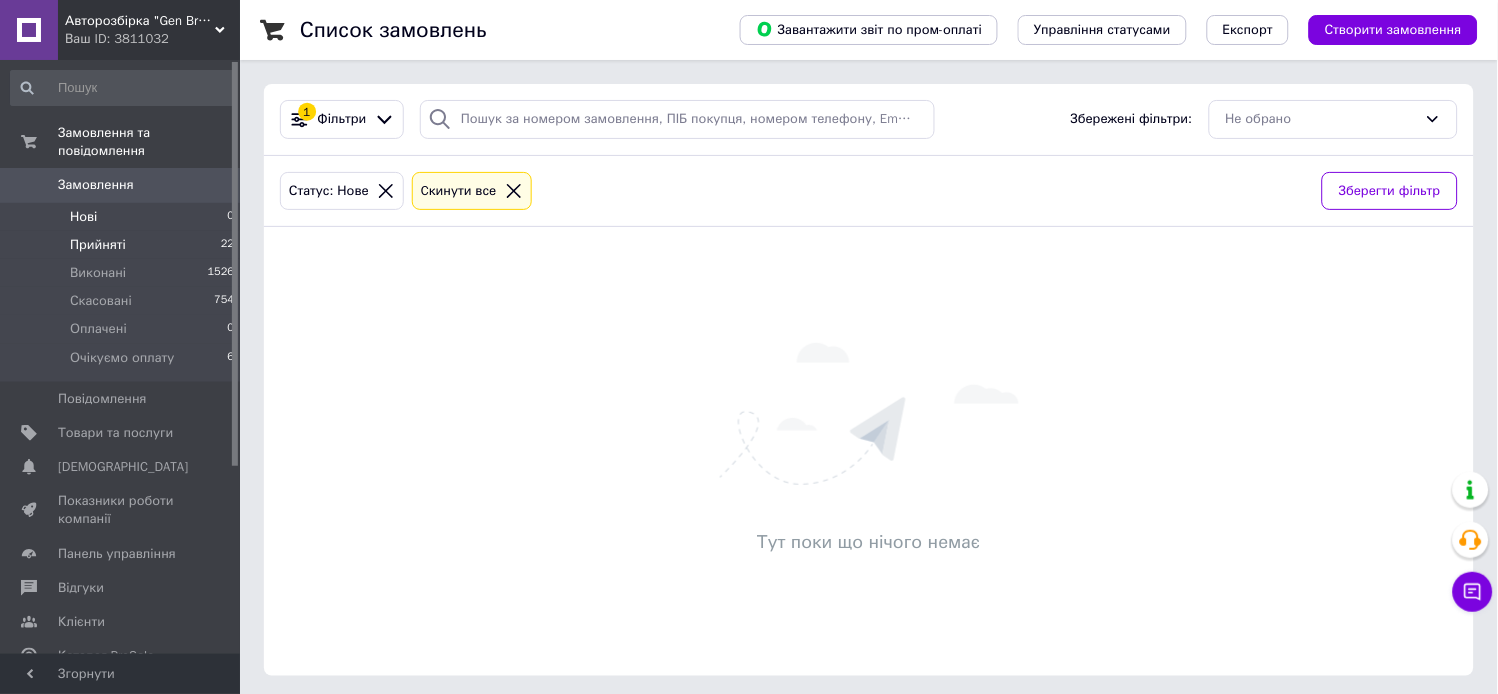 click on "Прийняті" at bounding box center (98, 245) 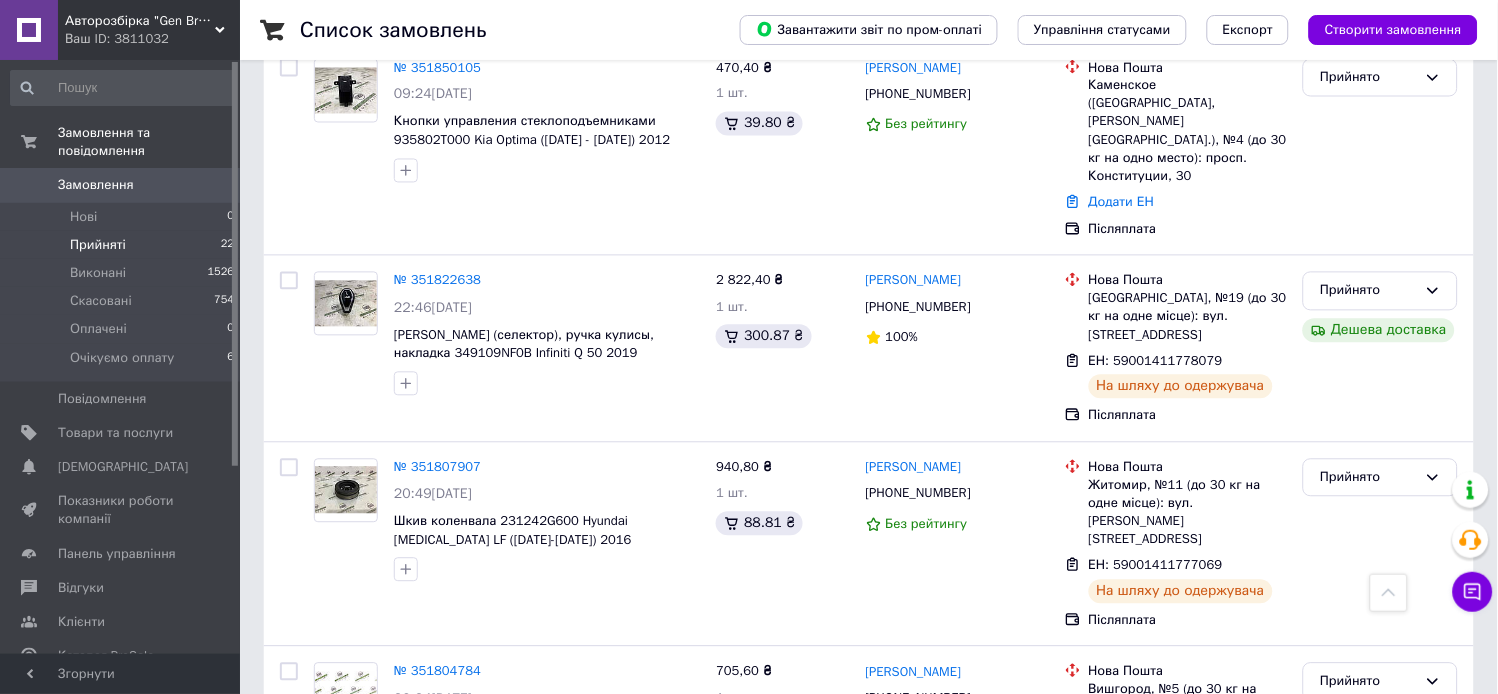 scroll, scrollTop: 0, scrollLeft: 0, axis: both 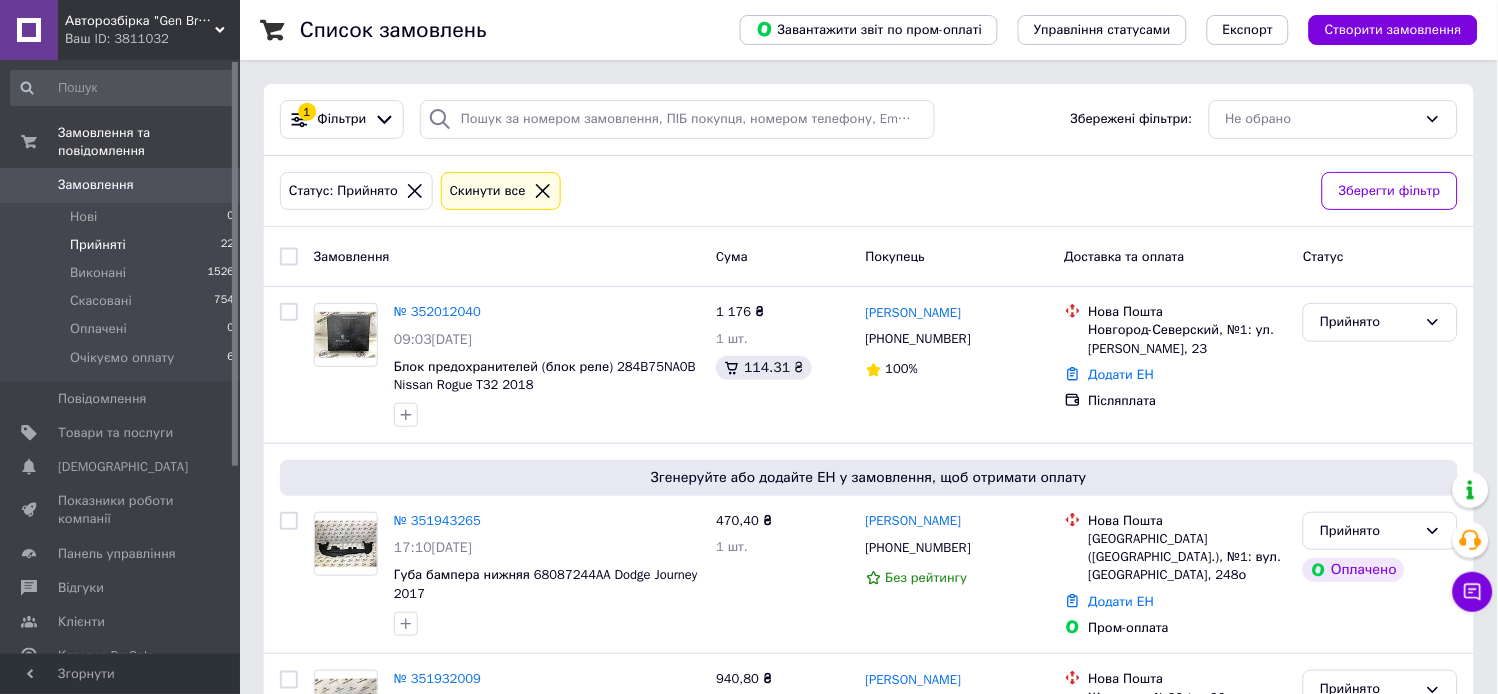 click on "Прийняті" at bounding box center (98, 245) 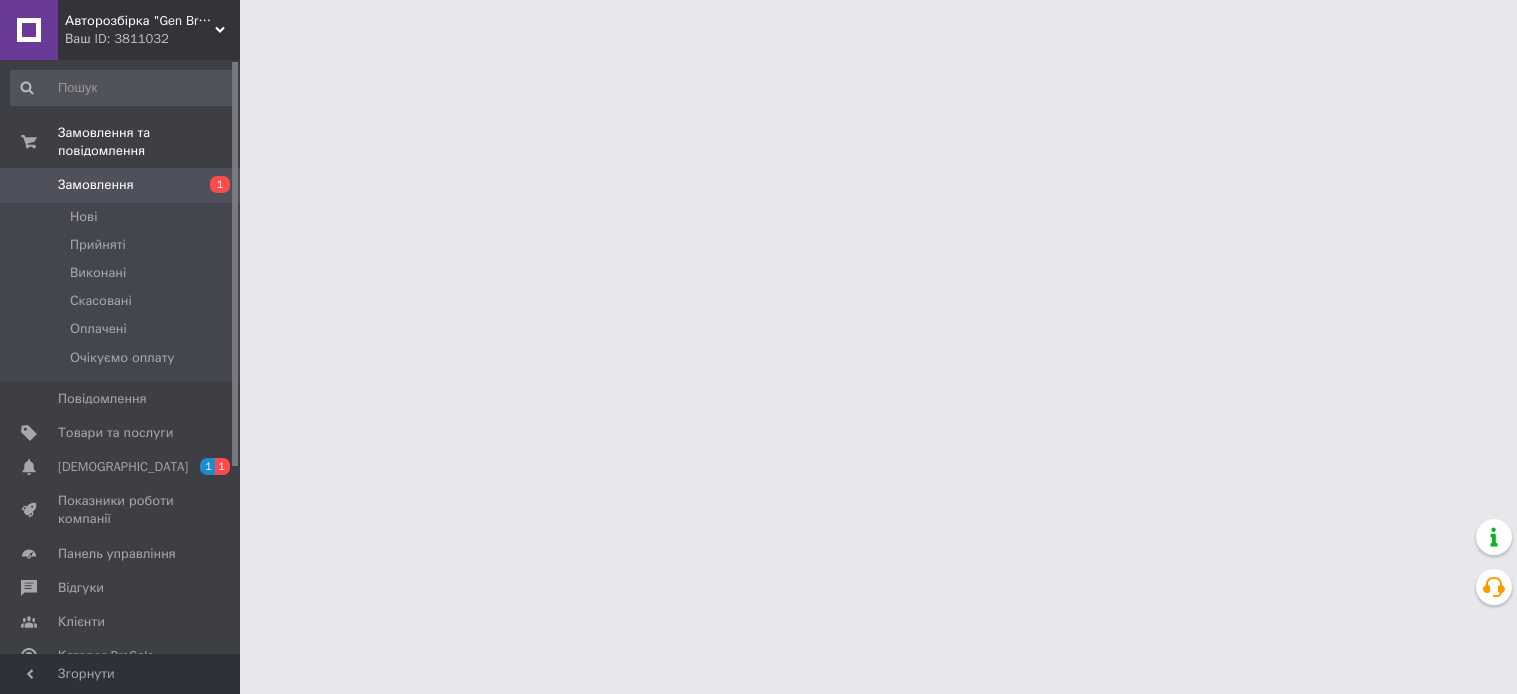 scroll, scrollTop: 0, scrollLeft: 0, axis: both 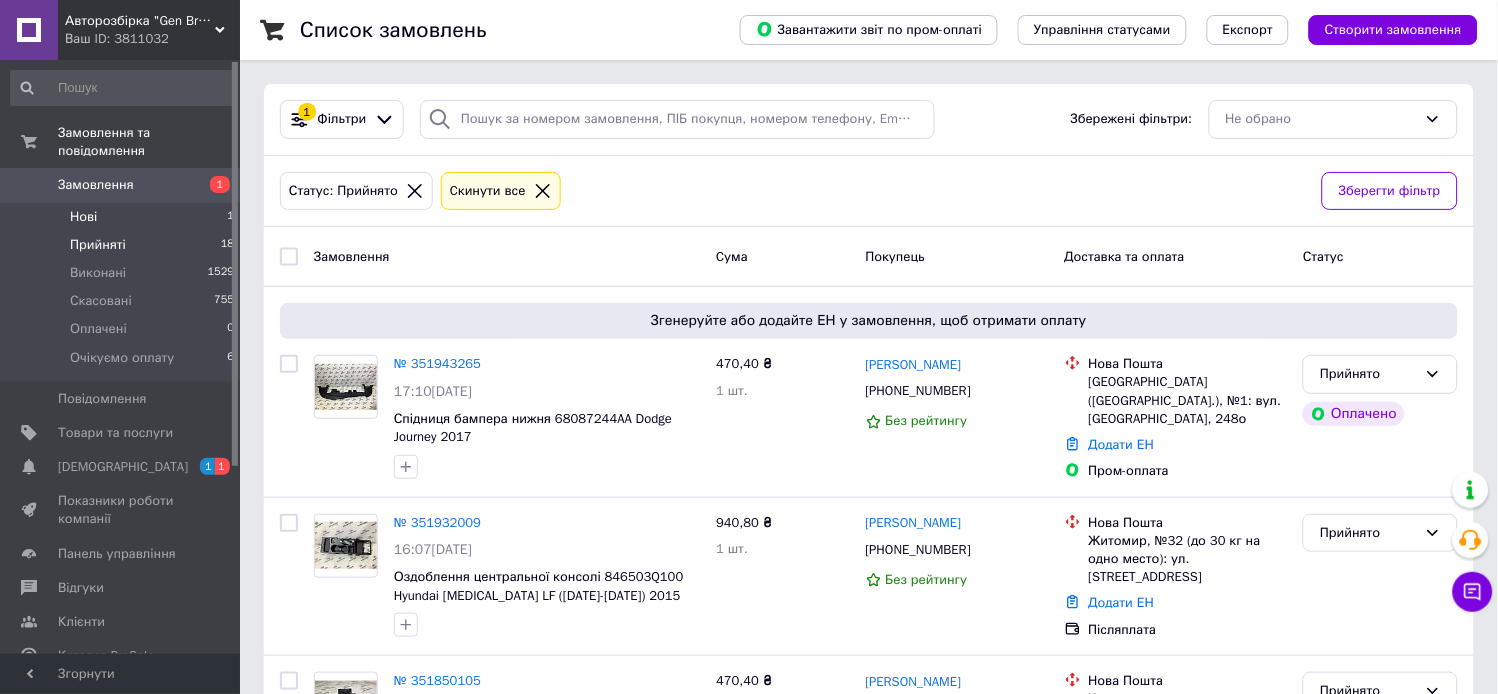 click on "Нові 1" at bounding box center (123, 217) 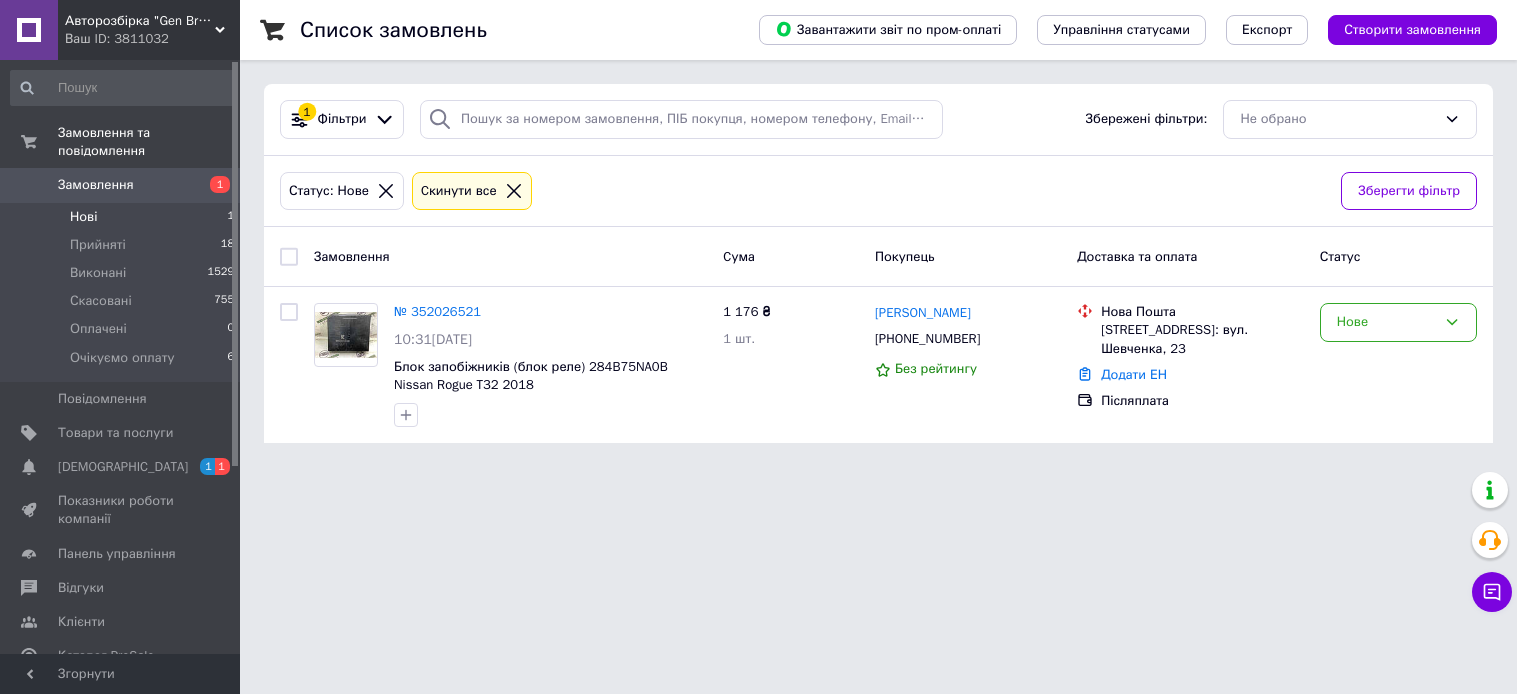scroll, scrollTop: 0, scrollLeft: 0, axis: both 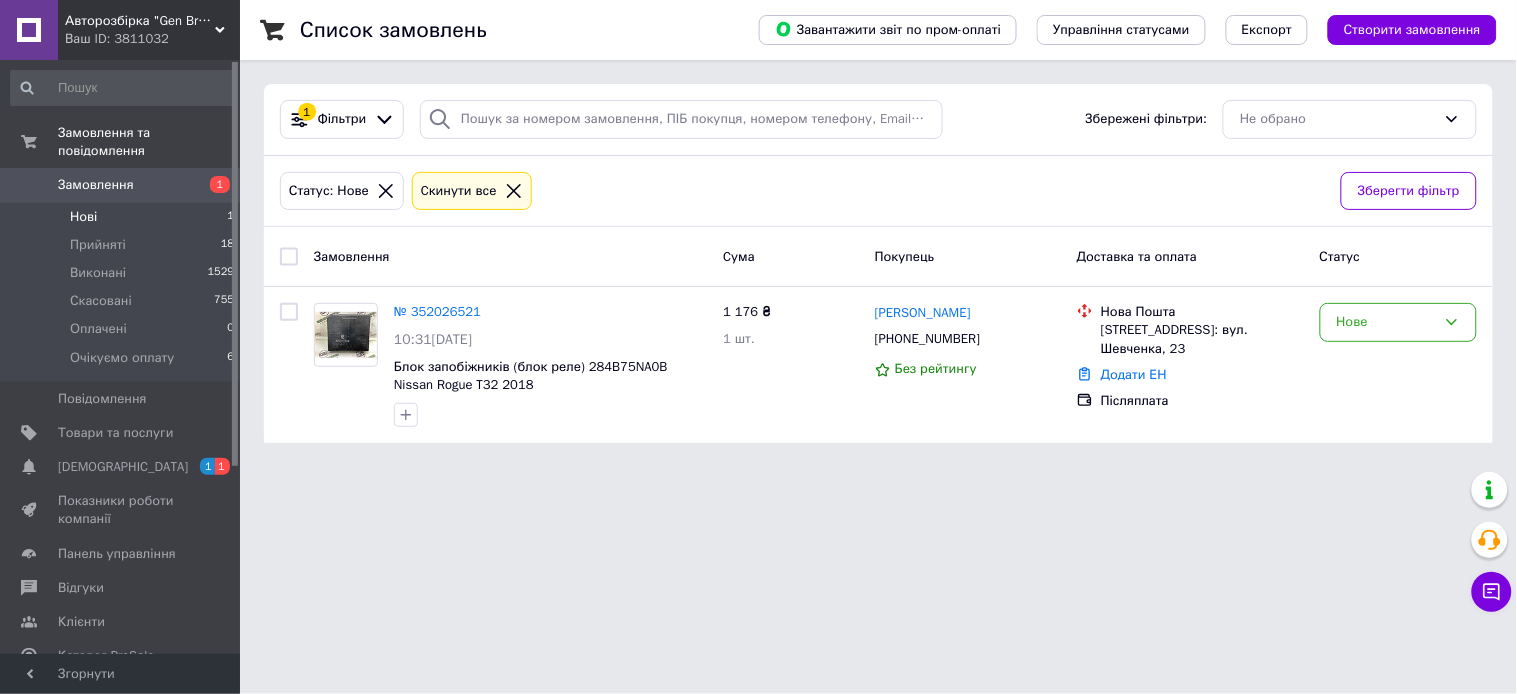 drag, startPoint x: 103, startPoint y: 196, endPoint x: 234, endPoint y: 34, distance: 208.33867 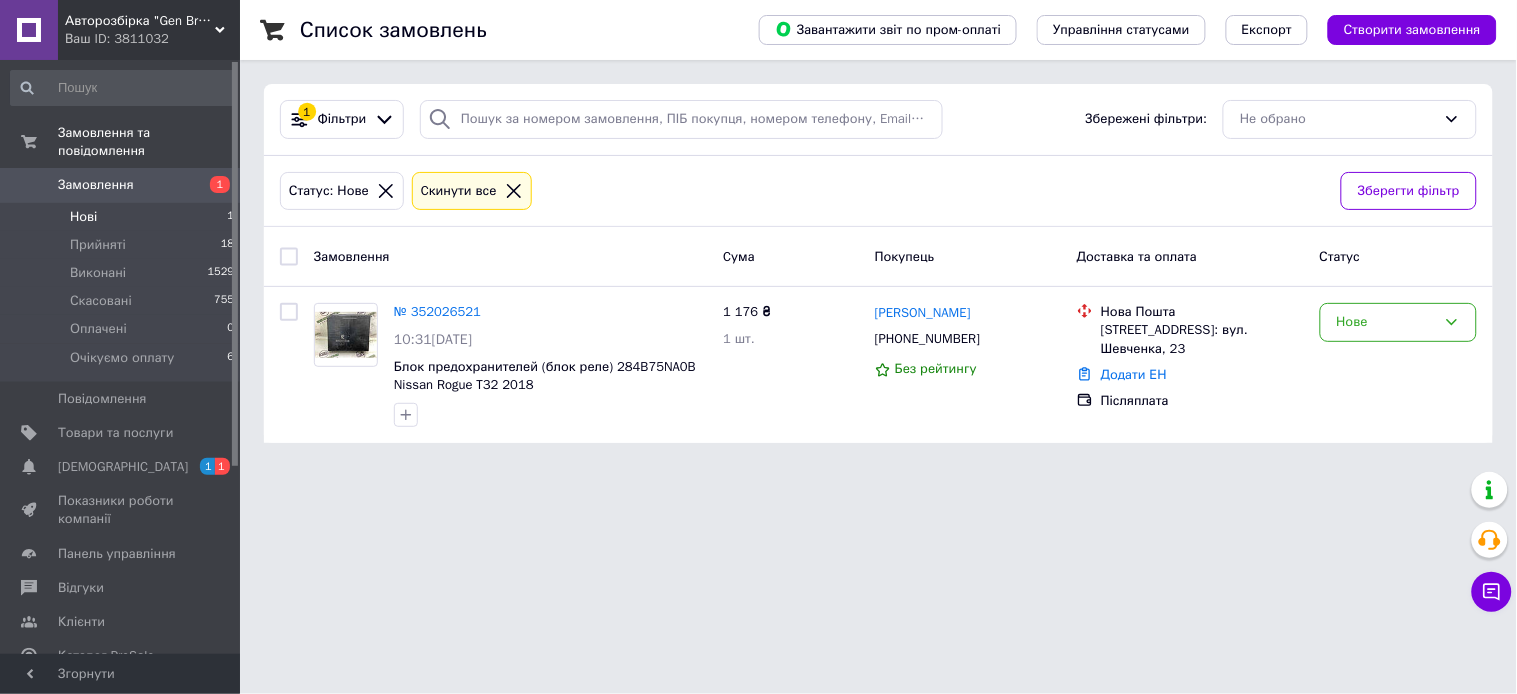 click on "Нові 1" at bounding box center (123, 217) 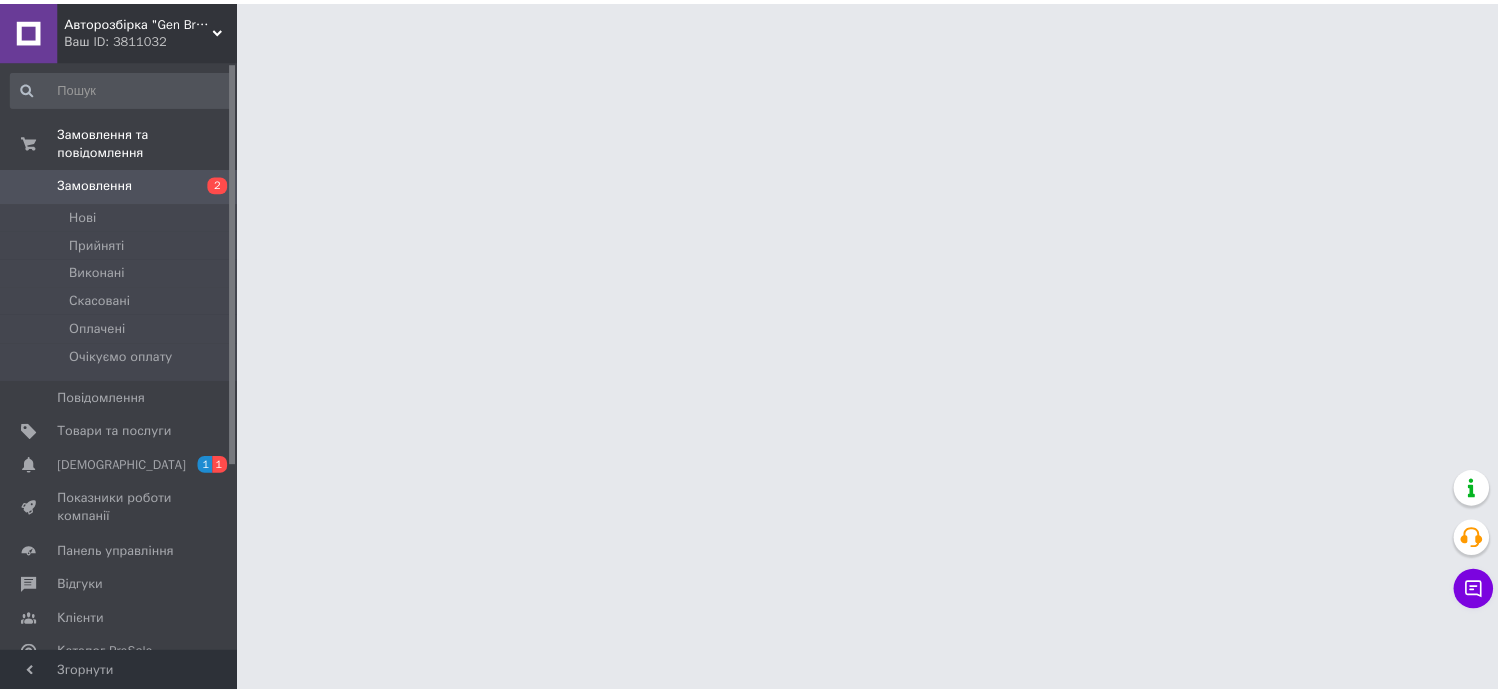 scroll, scrollTop: 0, scrollLeft: 0, axis: both 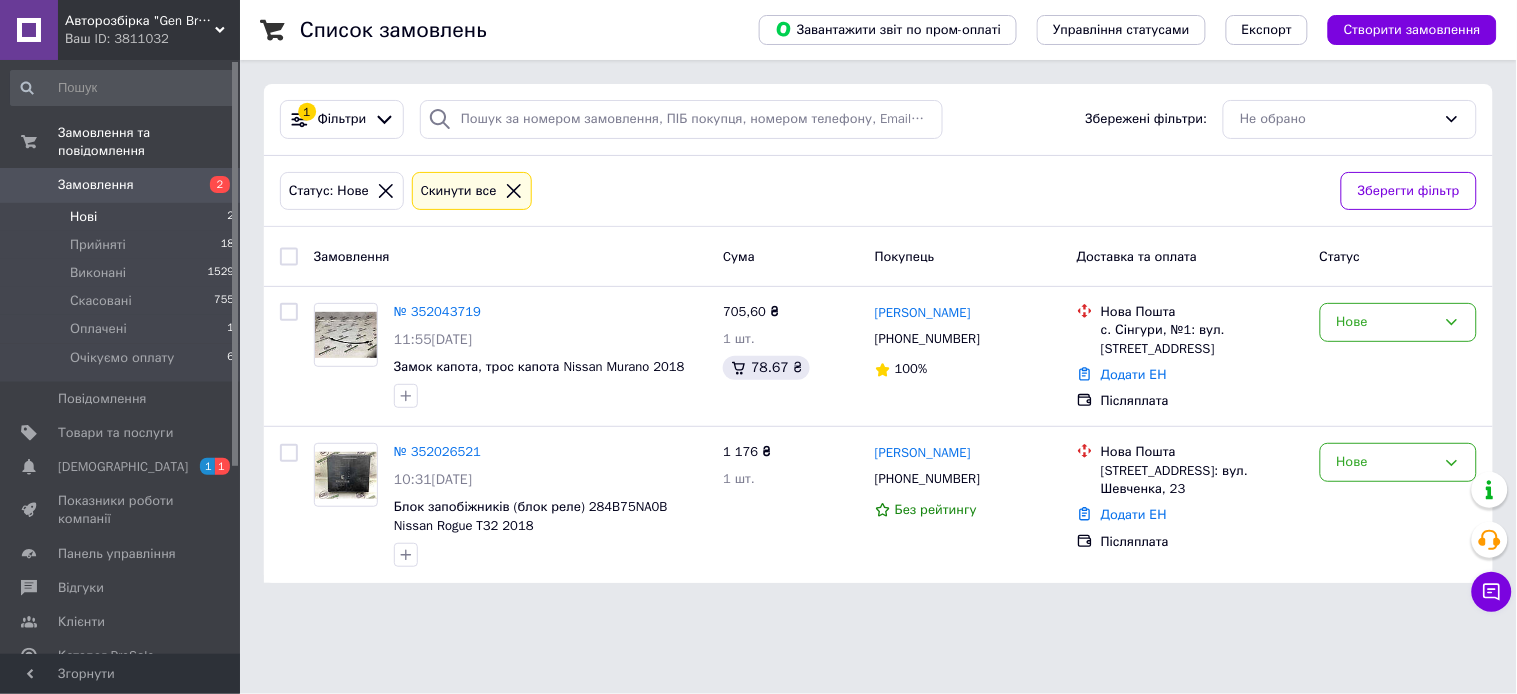 click on "Замовлення" at bounding box center (121, 185) 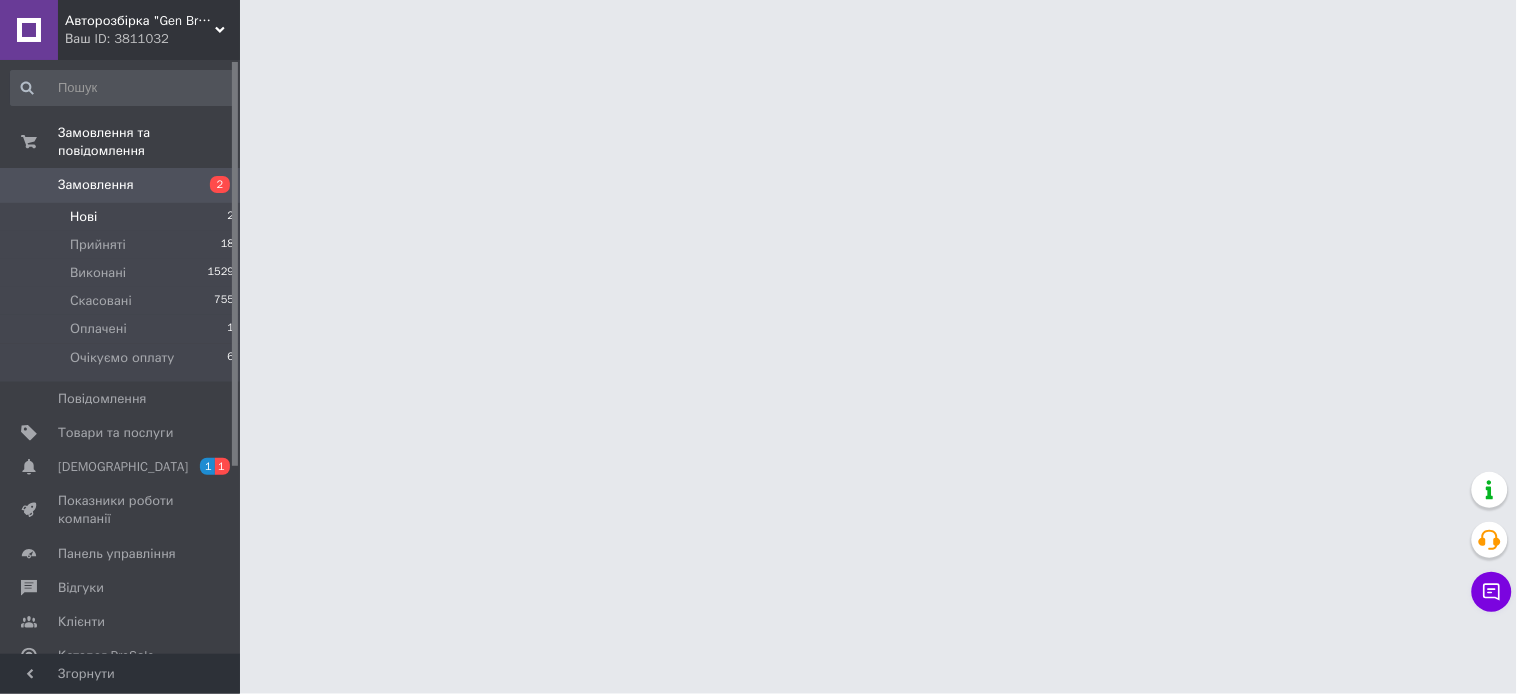 click on "Нові 2" at bounding box center (123, 217) 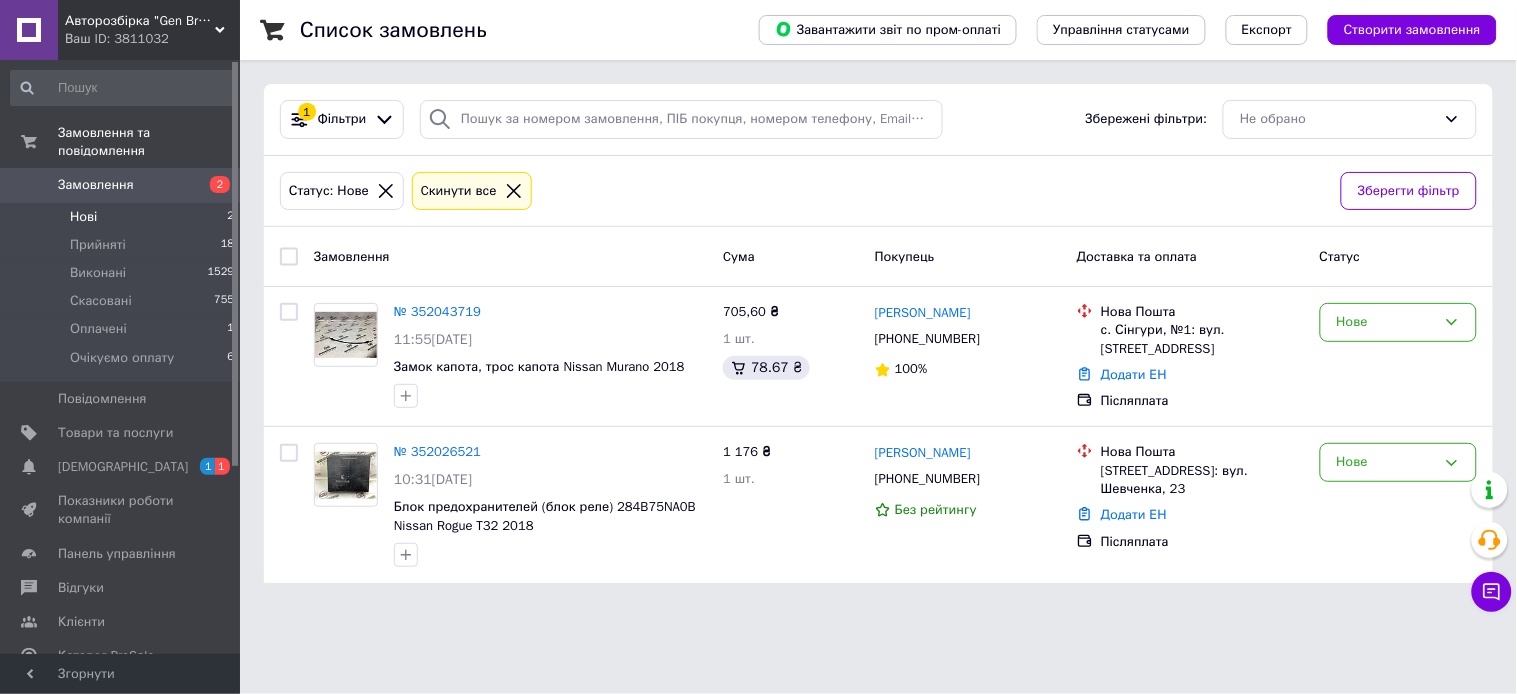 click on "Список замовлень   Завантажити звіт по пром-оплаті Управління статусами Експорт Створити замовлення 1 Фільтри Збережені фільтри: Не обрано Статус: Нове Cкинути все Зберегти фільтр Замовлення Cума Покупець Доставка та оплата Статус № 352043719 11:55[DATE] Замок капота, трос капота  Nissan Murano 2018 705,60 ₴ 1 шт. 78.67 ₴ [PERSON_NAME] [PHONE_NUMBER] 100% Нова Пошта с. Сінгури, №1: вул. [STREET_ADDRESS] Додати ЕН Післяплата Нове № 352026521 10:31[DATE] Блок предохранителей (блок реле) 284B75NA0B Nissan Rogue T32 2018 1 176 ₴ 1 шт. [PERSON_NAME] [PHONE_NUMBER] Без рейтингу Нова Пошта Додати ЕН Післяплата Нове" at bounding box center (878, 303) 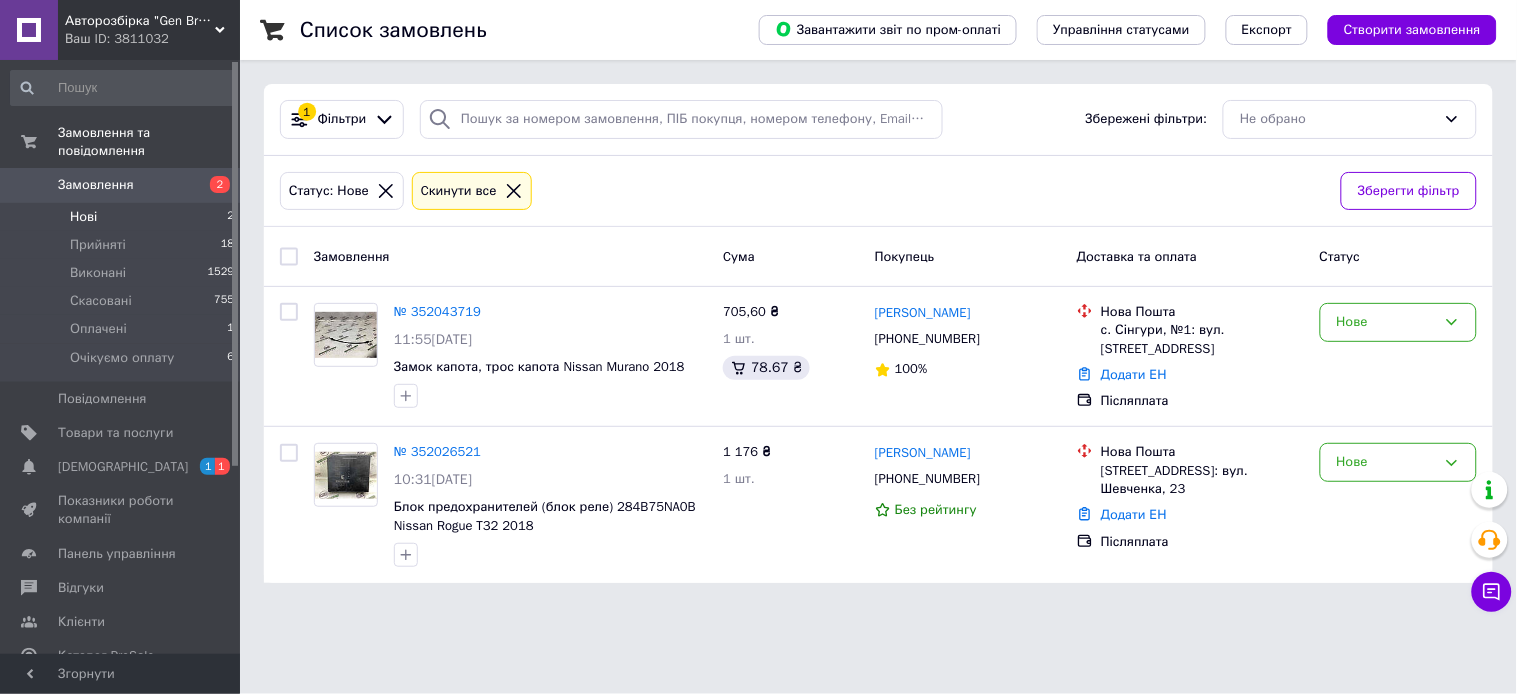 drag, startPoint x: 604, startPoint y: 20, endPoint x: 90, endPoint y: 202, distance: 545.27057 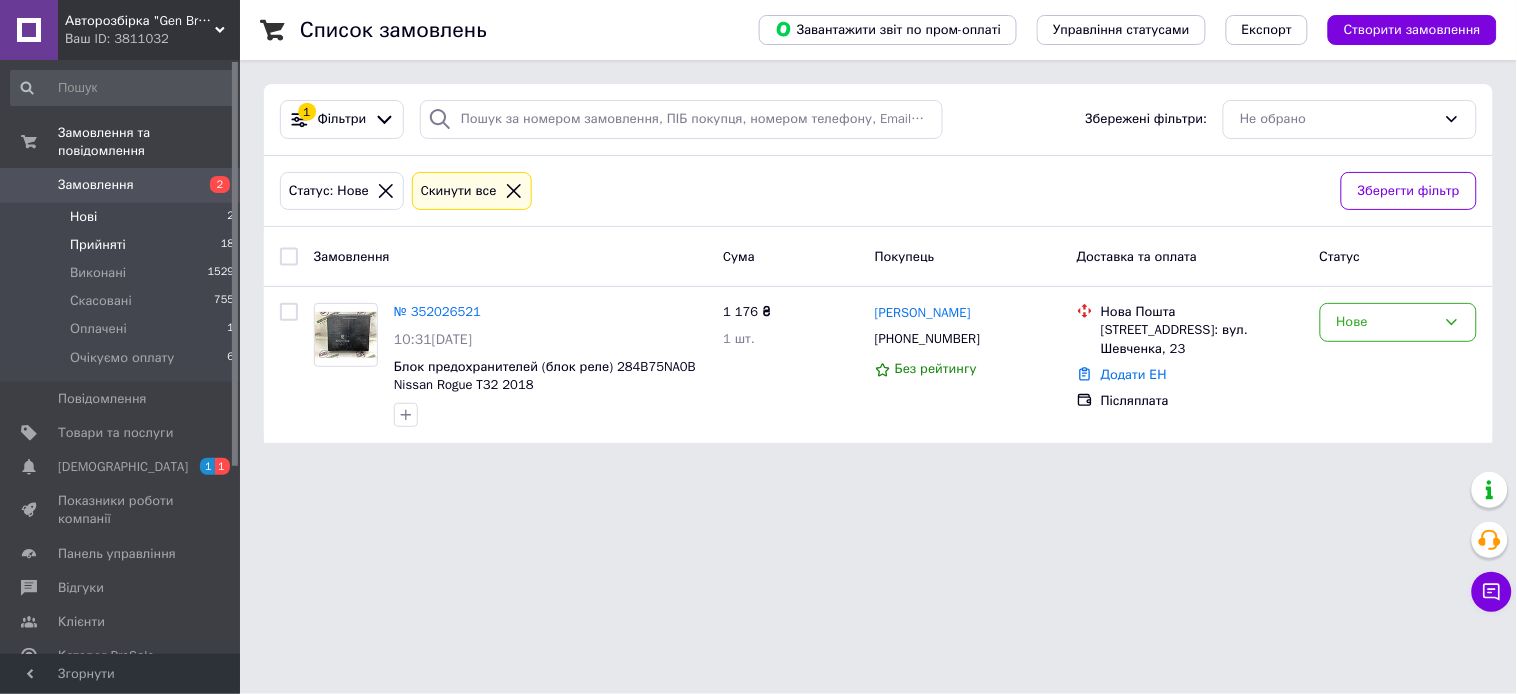 click on "Прийняті" at bounding box center [98, 245] 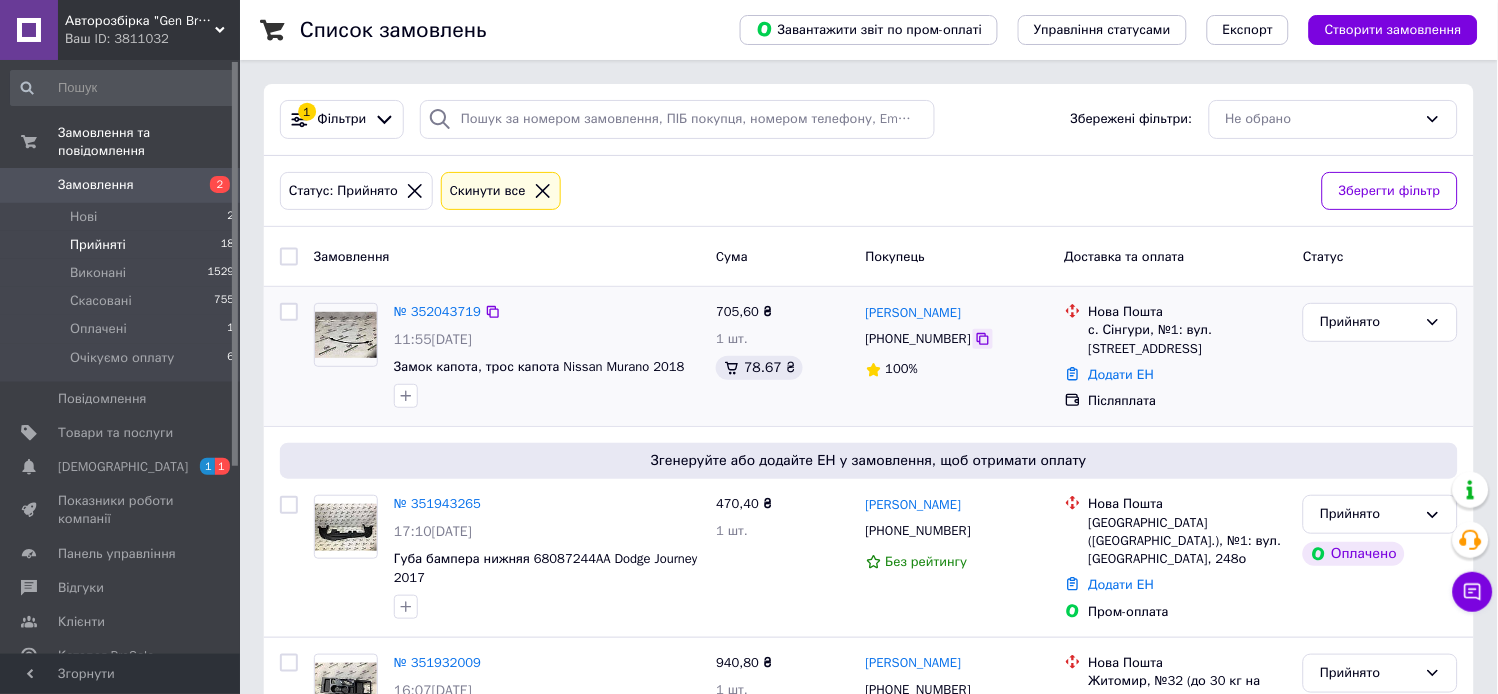 click 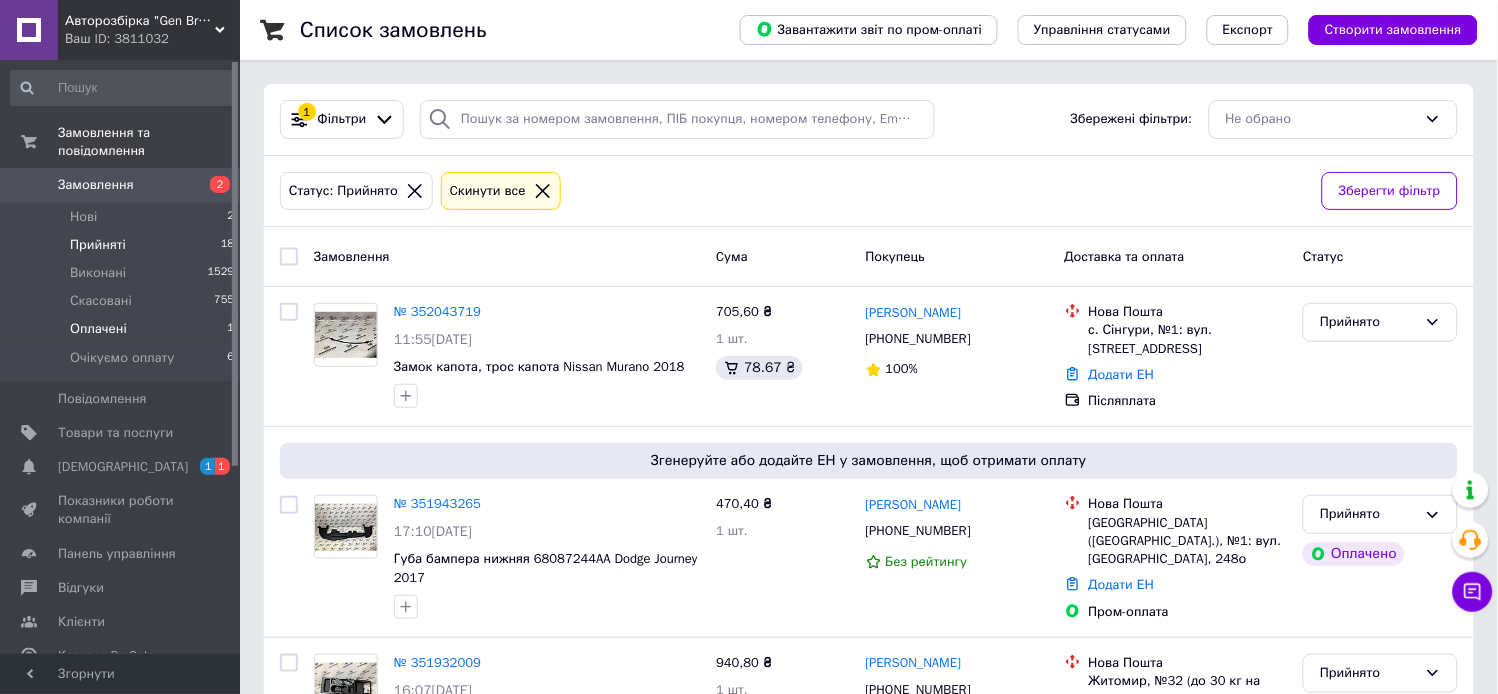 drag, startPoint x: 873, startPoint y: 0, endPoint x: 96, endPoint y: 321, distance: 840.69617 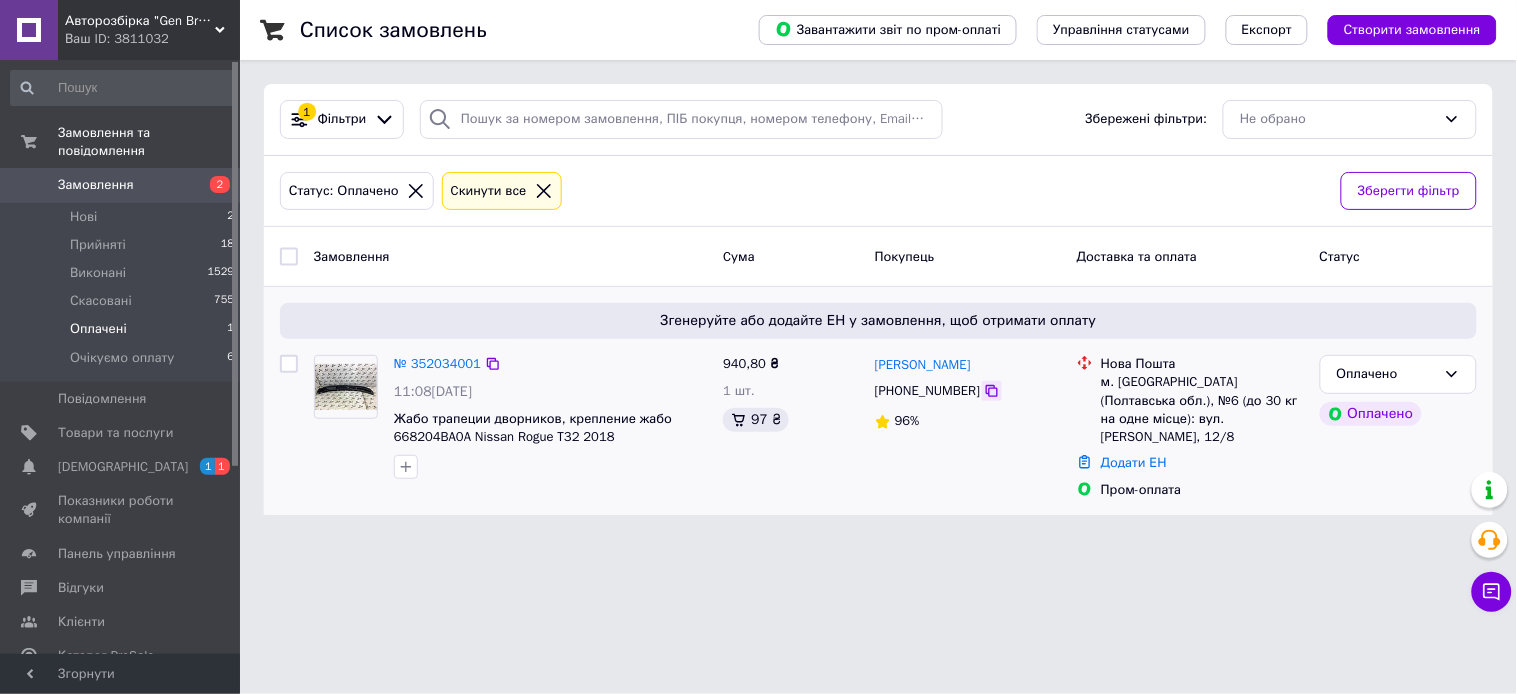 click 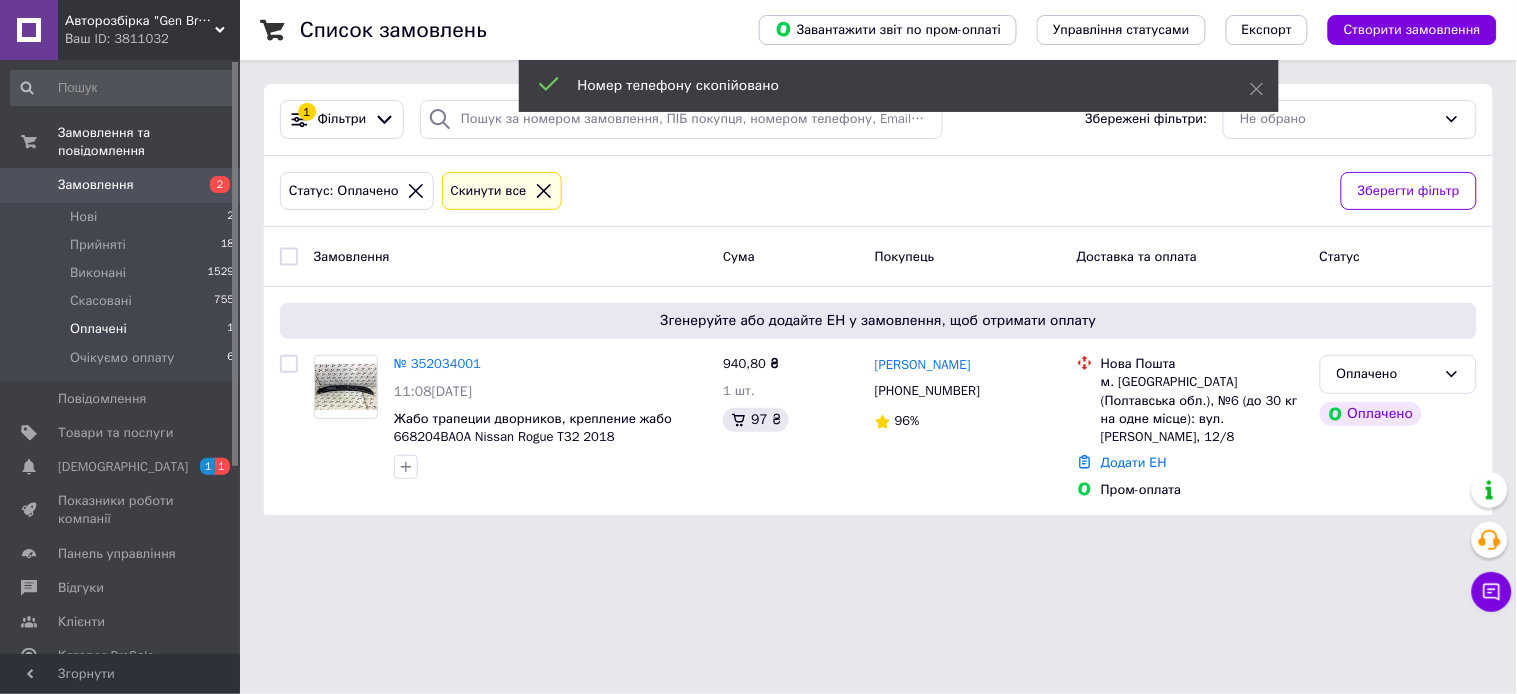 click on "Авторозбірка "Gen Brothers" Ваш ID: 3811032 Сайт Авторозбірка "Gen Brothers" Кабінет покупця Перевірити стан системи Сторінка на порталі Довідка Вийти Замовлення та повідомлення Замовлення 2 Нові 2 Прийняті 18 Виконані 1529 Скасовані 755 Оплачені 1 Очікуємо оплату  6 Повідомлення 0 Товари та послуги Сповіщення 1 1 Показники роботи компанії Панель управління Відгуки Клієнти Каталог ProSale Аналітика Інструменти веб-майстра та SEO Управління сайтом Гаманець компанії [PERSON_NAME] Тарифи та рахунки Prom мікс 20 000 Згорнути   1 96%" at bounding box center [758, 269] 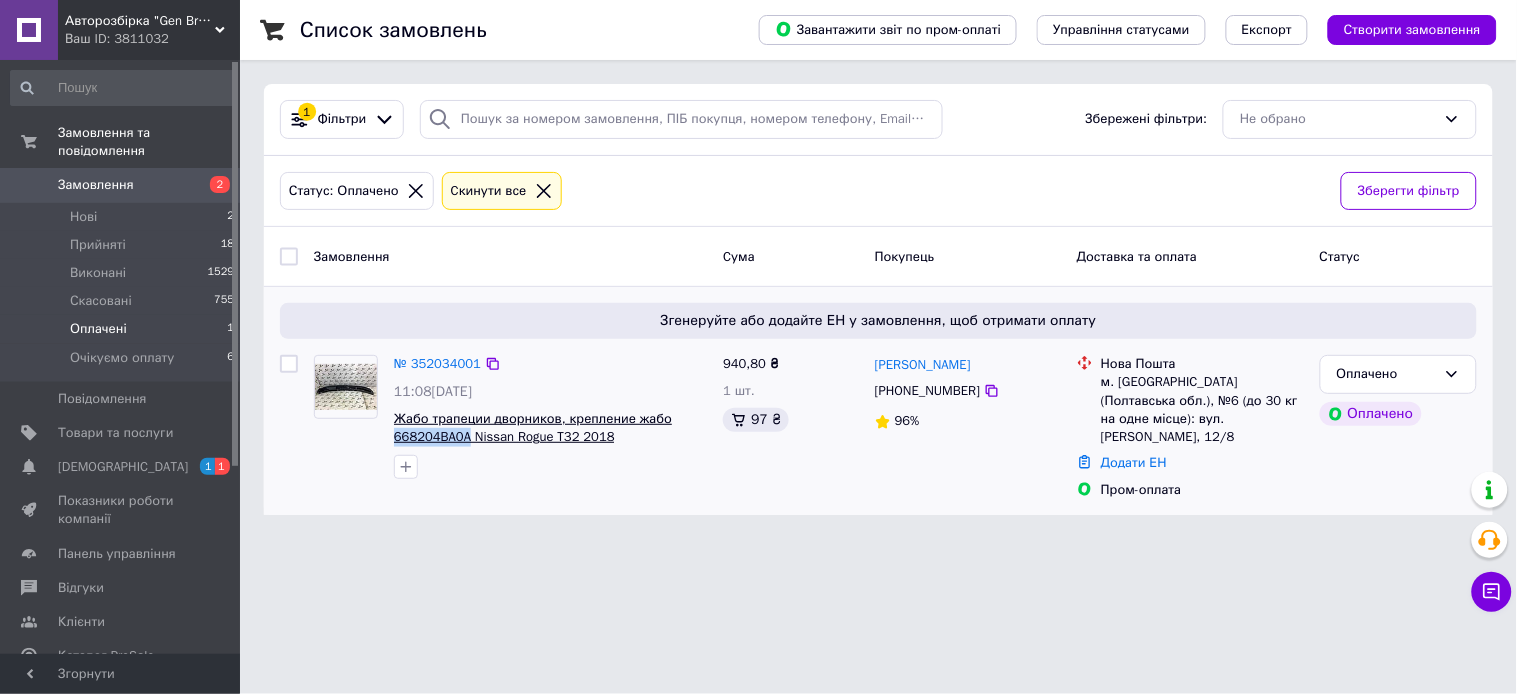 drag, startPoint x: 392, startPoint y: 440, endPoint x: 470, endPoint y: 435, distance: 78.160095 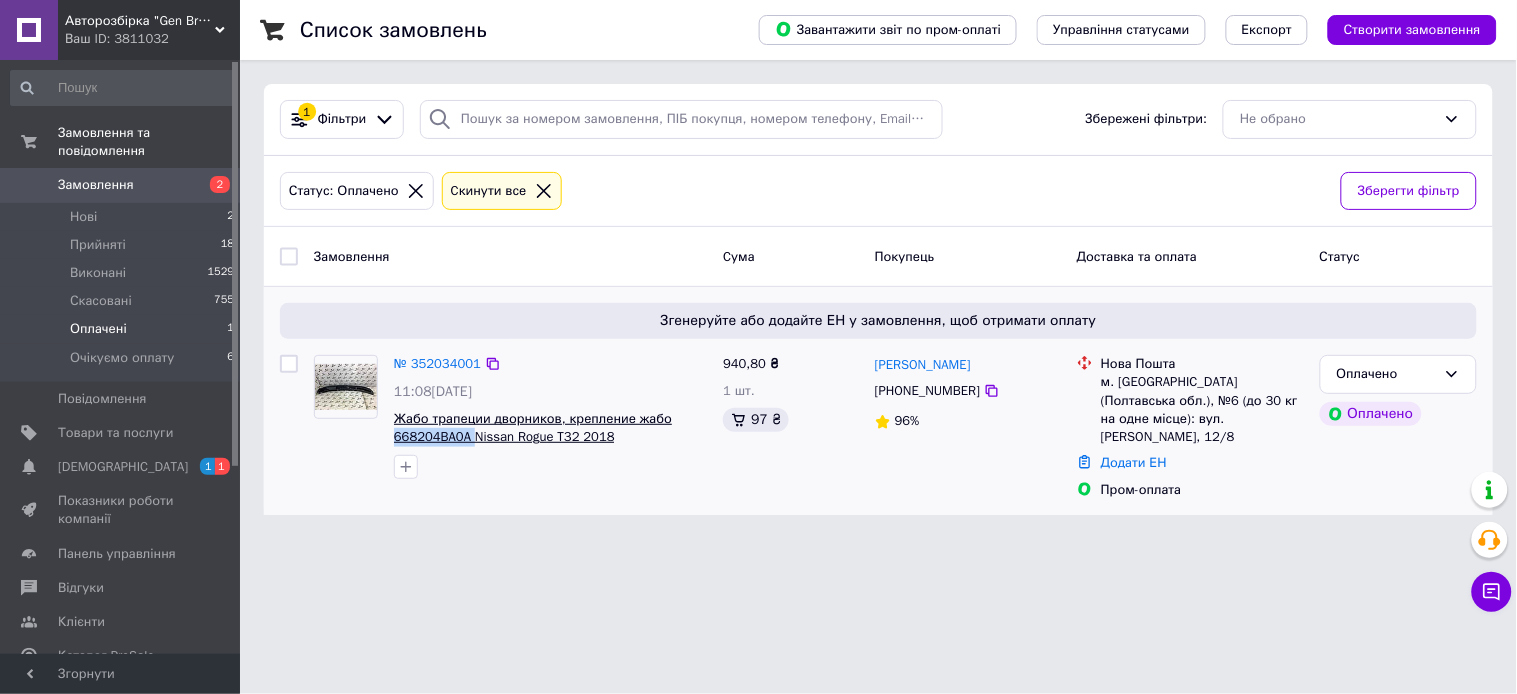 copy on "668204BA0A" 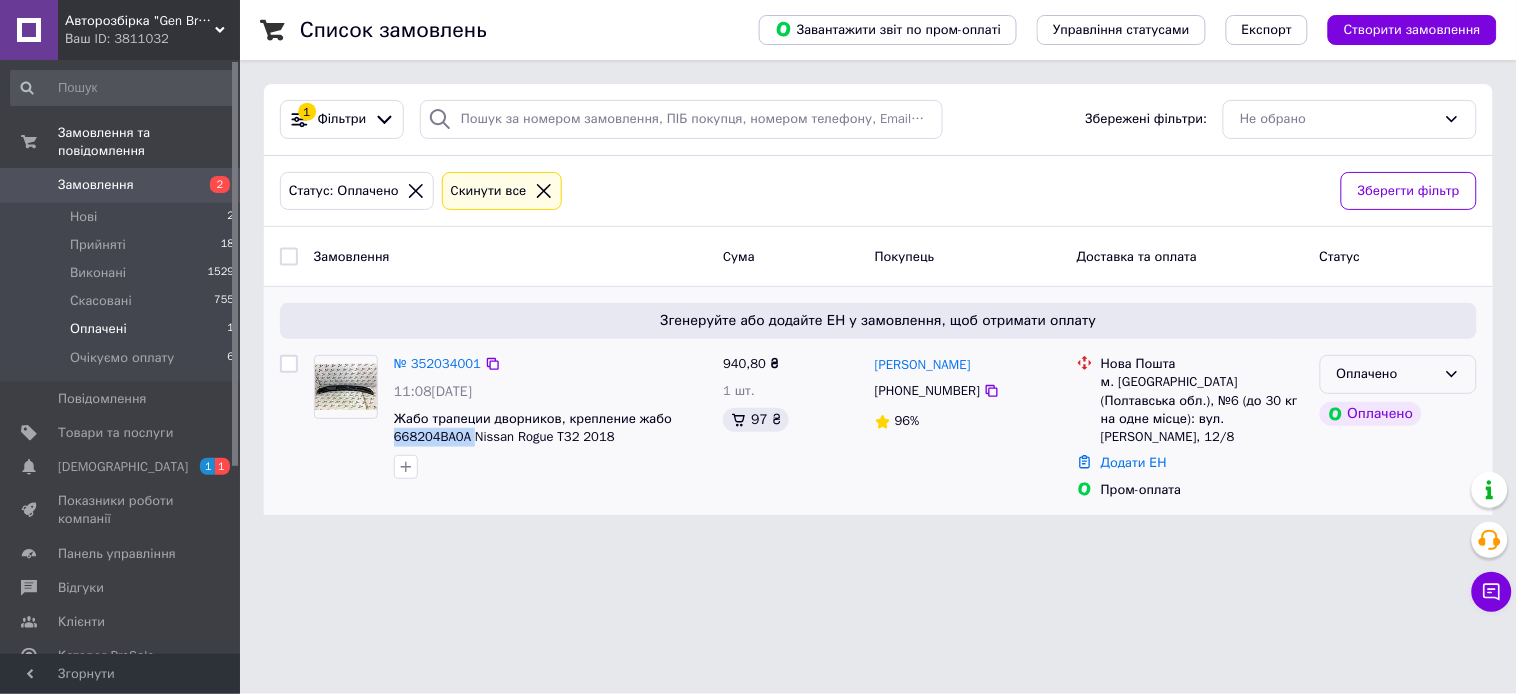 click on "Оплачено" at bounding box center [1386, 374] 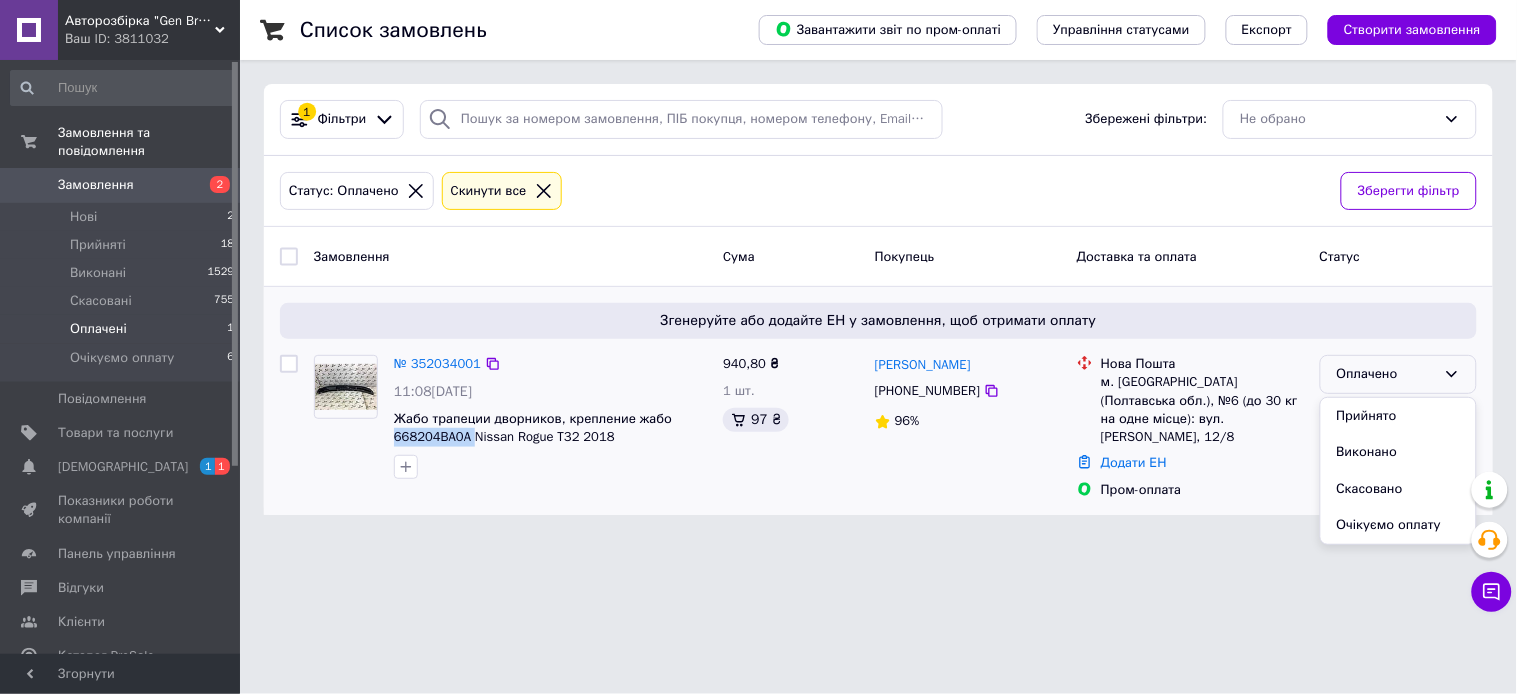 click on "Прийнято" at bounding box center (1398, 416) 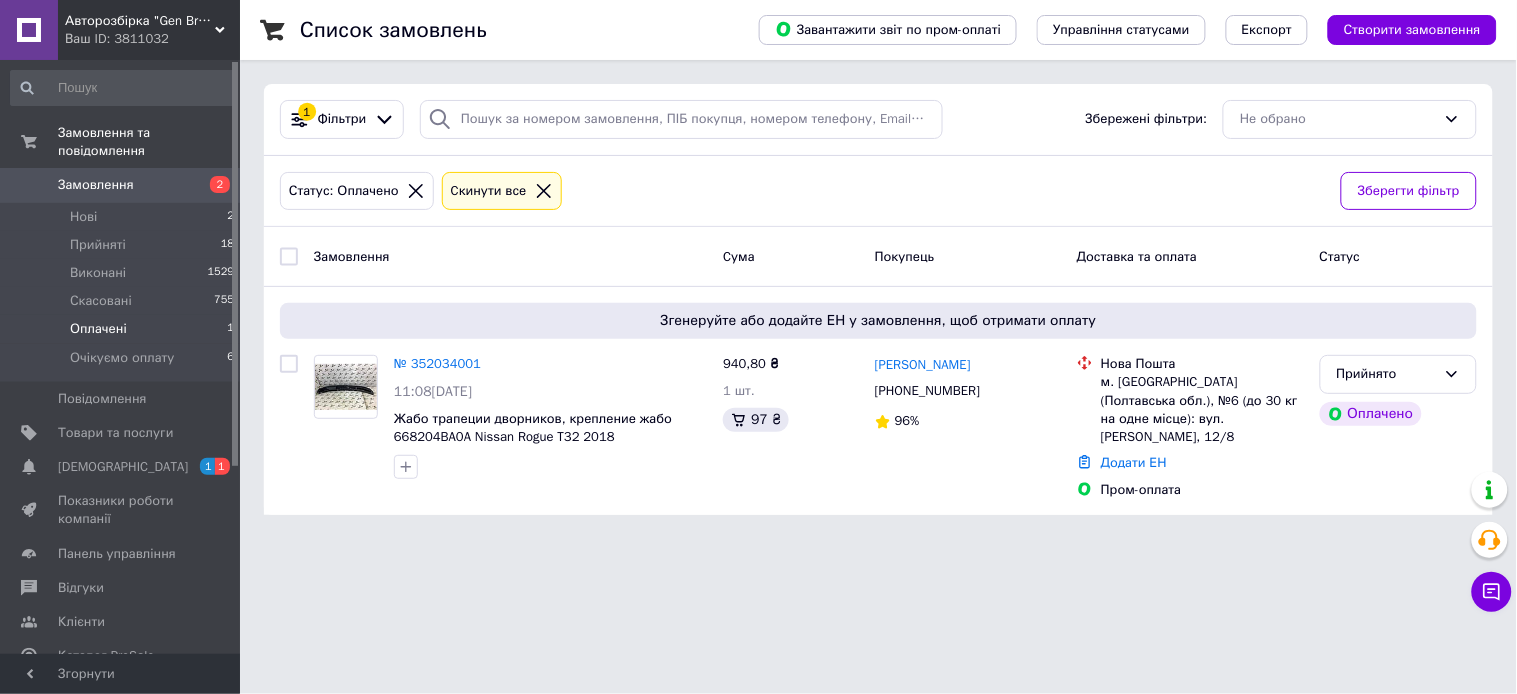 click on "Список замовлень   Завантажити звіт по пром-оплаті Управління статусами Експорт Створити замовлення 1 Фільтри Збережені фільтри: Не обрано Статус: Оплачено Cкинути все Зберегти фільтр Замовлення Cума Покупець Доставка та оплата Статус Згенеруйте або додайте ЕН у замовлення, щоб отримати оплату № 352034001 11:08[DATE] Жабо трапеции дворников, крепление жабо 668204BA0A Nissan Rogue T32 2018 940,80 ₴ 1 шт. 97 ₴ [PERSON_NAME] [PHONE_NUMBER] 96% Нова Пошта м. [GEOGRAPHIC_DATA] (Полтавська обл.), №6 (до 30 кг на одне місце): вул. [PERSON_NAME], 12/8 Додати ЕН Пром-оплата Прийнято Оплачено" at bounding box center [878, 269] 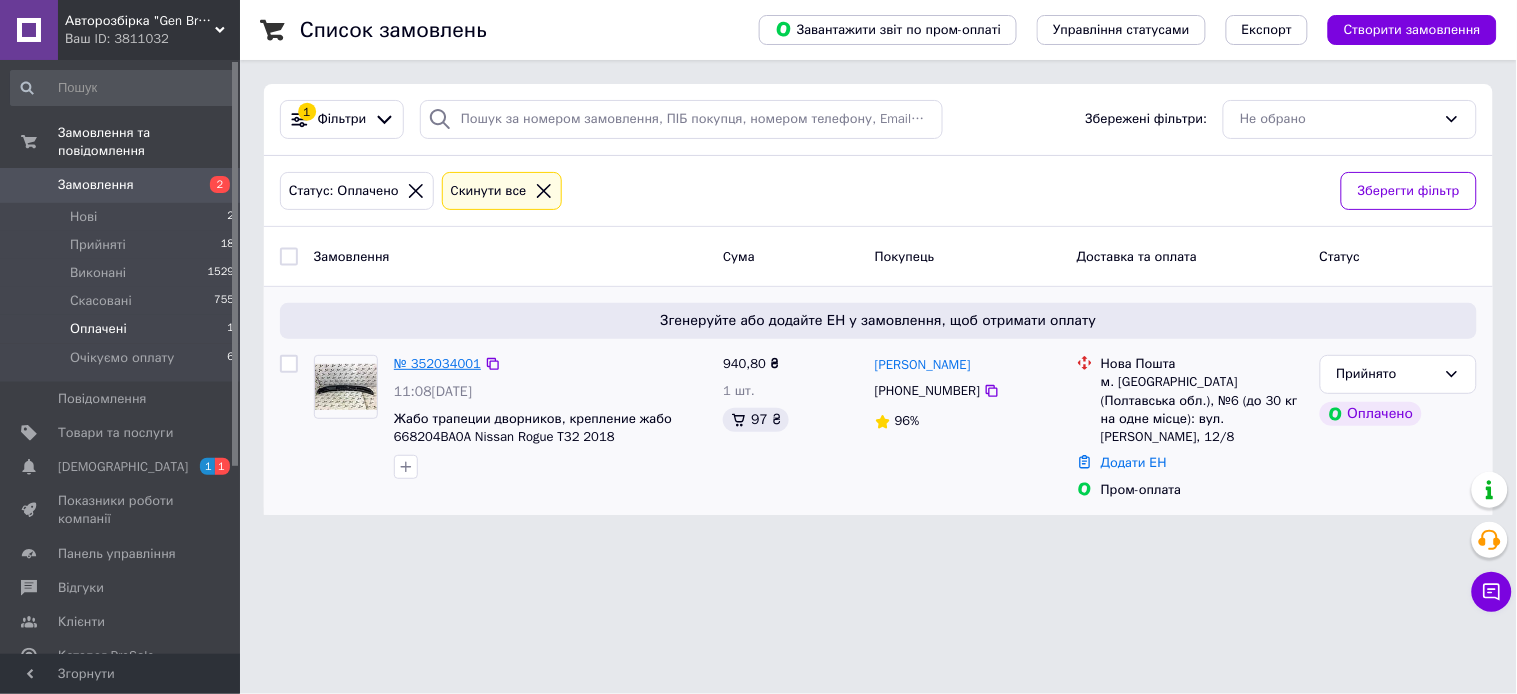 click on "№ 352034001" at bounding box center (437, 363) 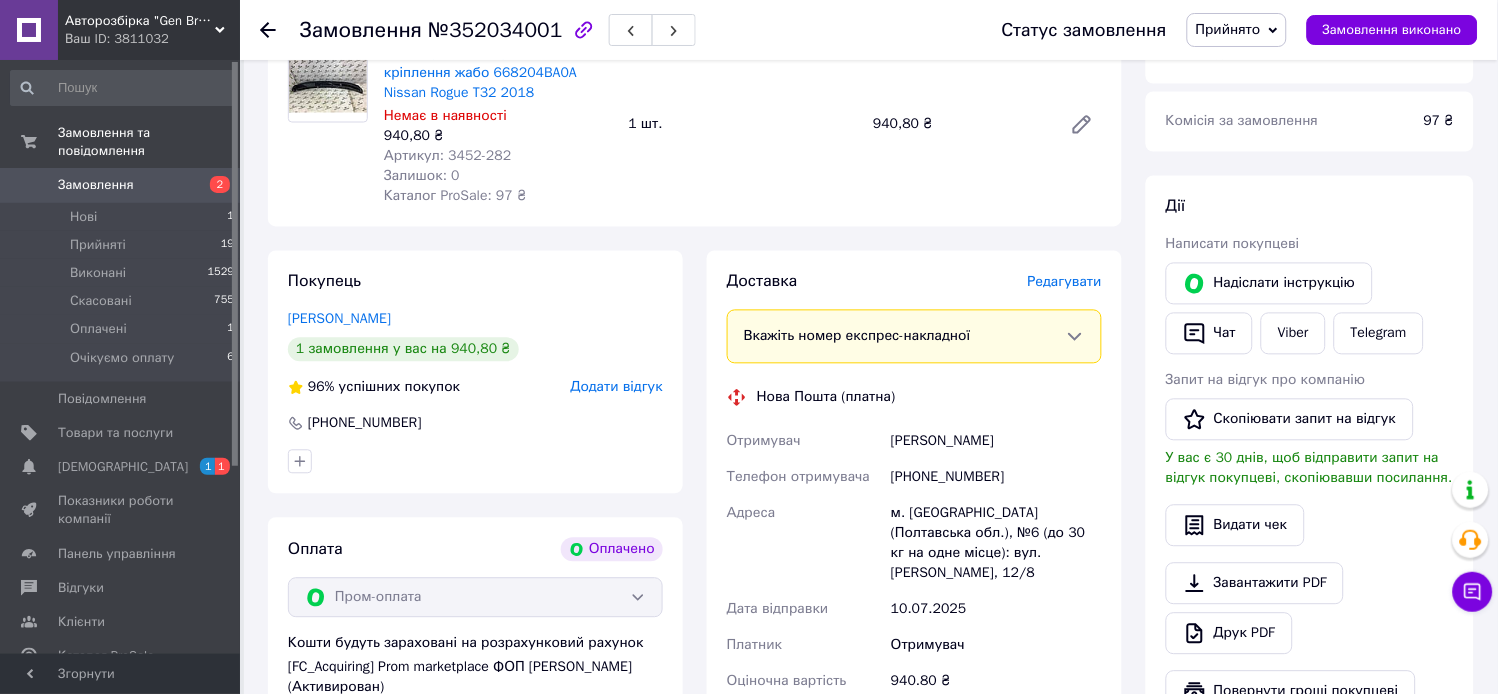 scroll, scrollTop: 888, scrollLeft: 0, axis: vertical 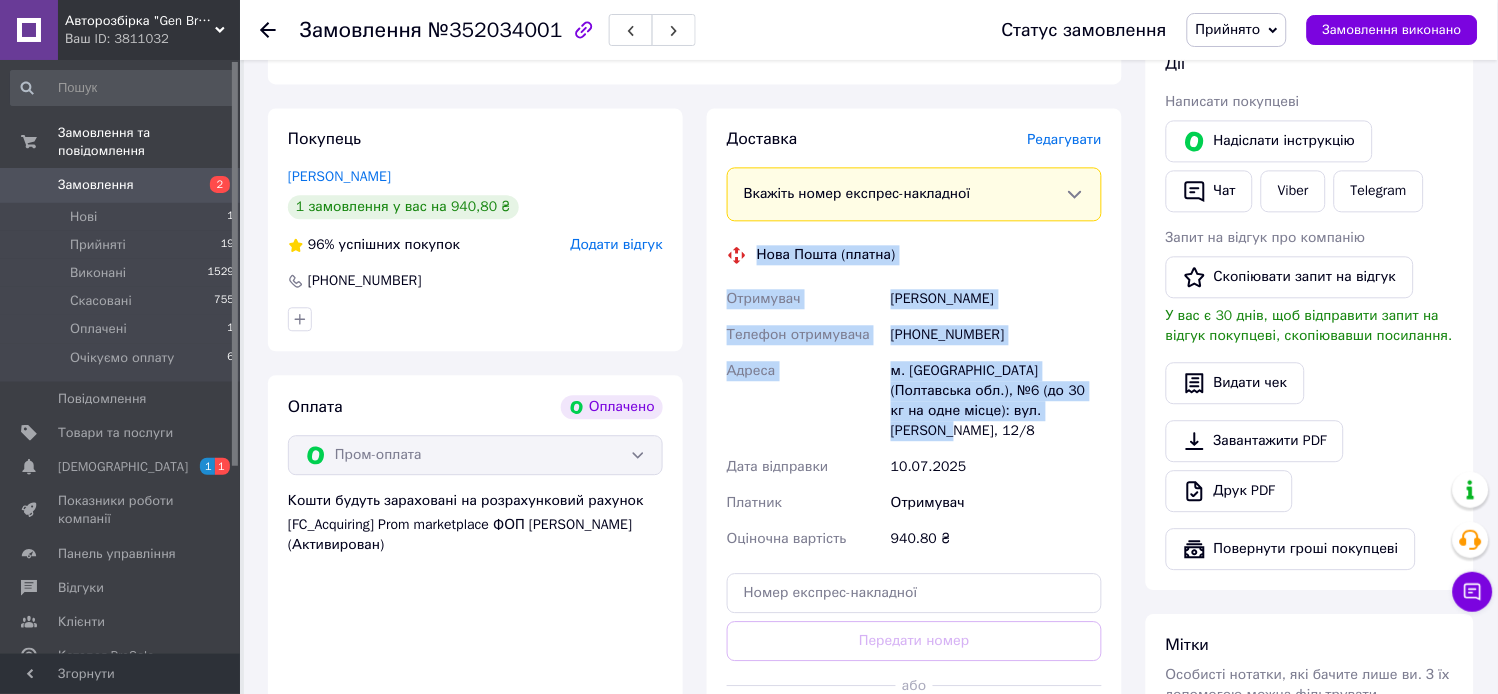 drag, startPoint x: 755, startPoint y: 254, endPoint x: 1030, endPoint y: 411, distance: 316.6607 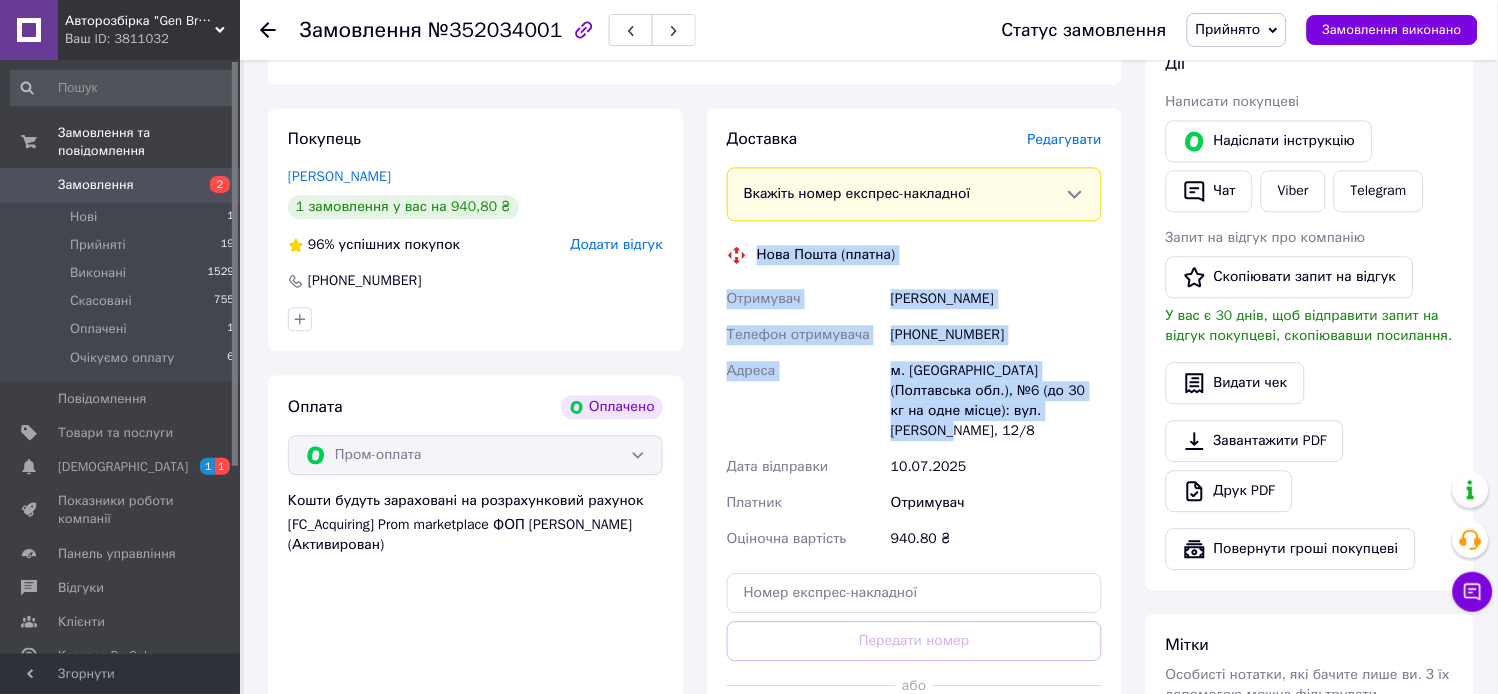 scroll, scrollTop: 281, scrollLeft: 0, axis: vertical 